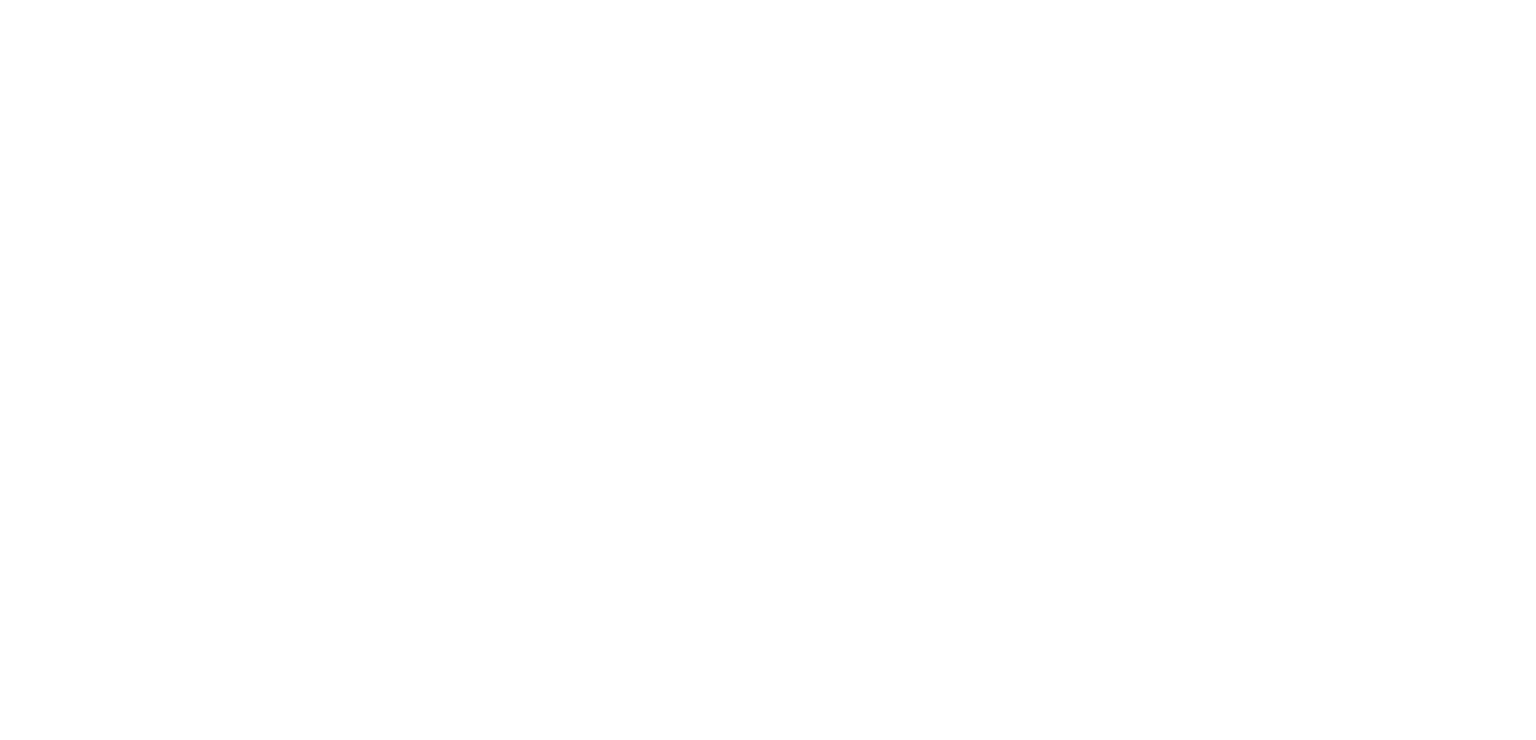 scroll, scrollTop: 0, scrollLeft: 0, axis: both 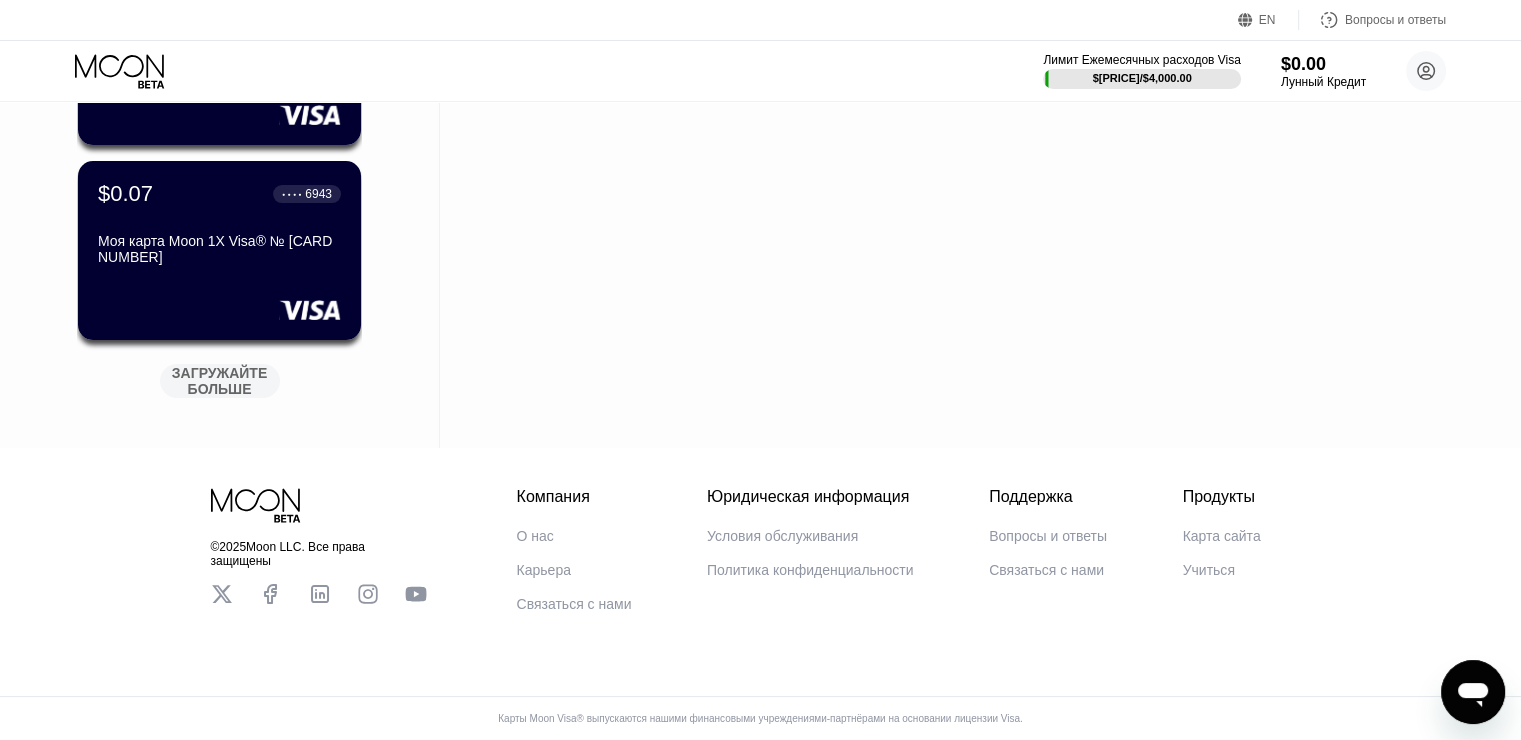 click on "ЗАГРУЖАЙТЕ БОЛЬШЕ" at bounding box center [221, 381] 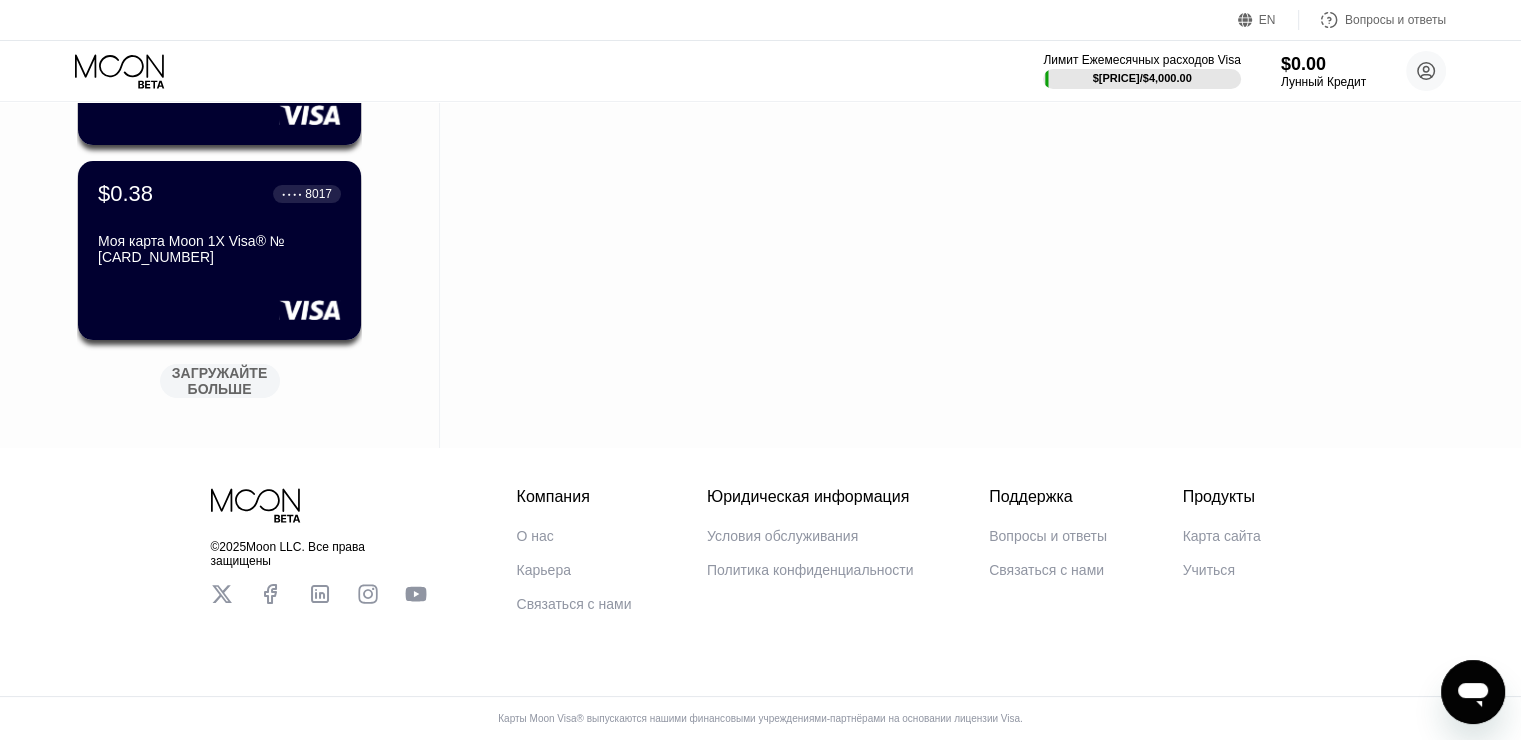 scroll, scrollTop: 2835, scrollLeft: 0, axis: vertical 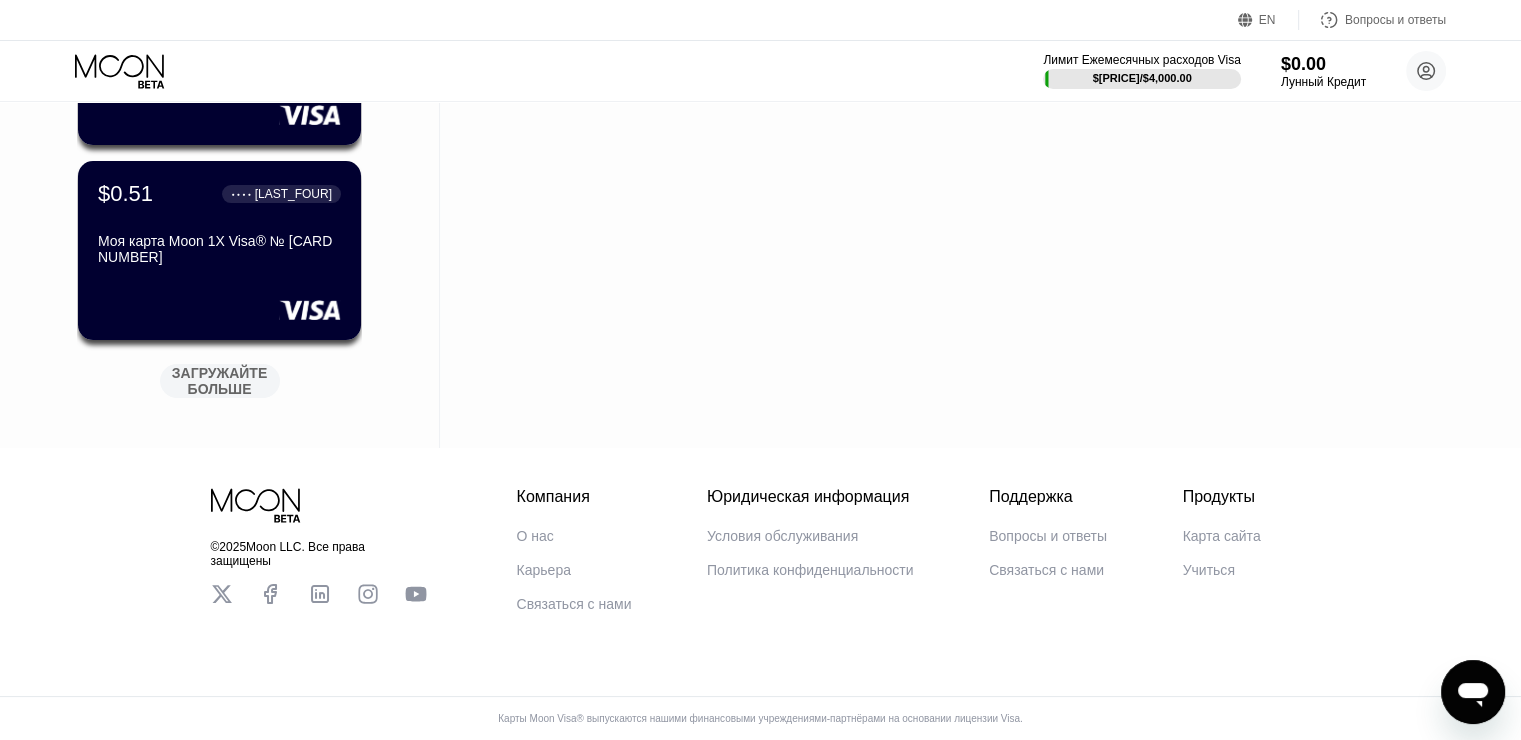 click on "ЗАГРУЖАЙТЕ БОЛЬШЕ" at bounding box center [221, 381] 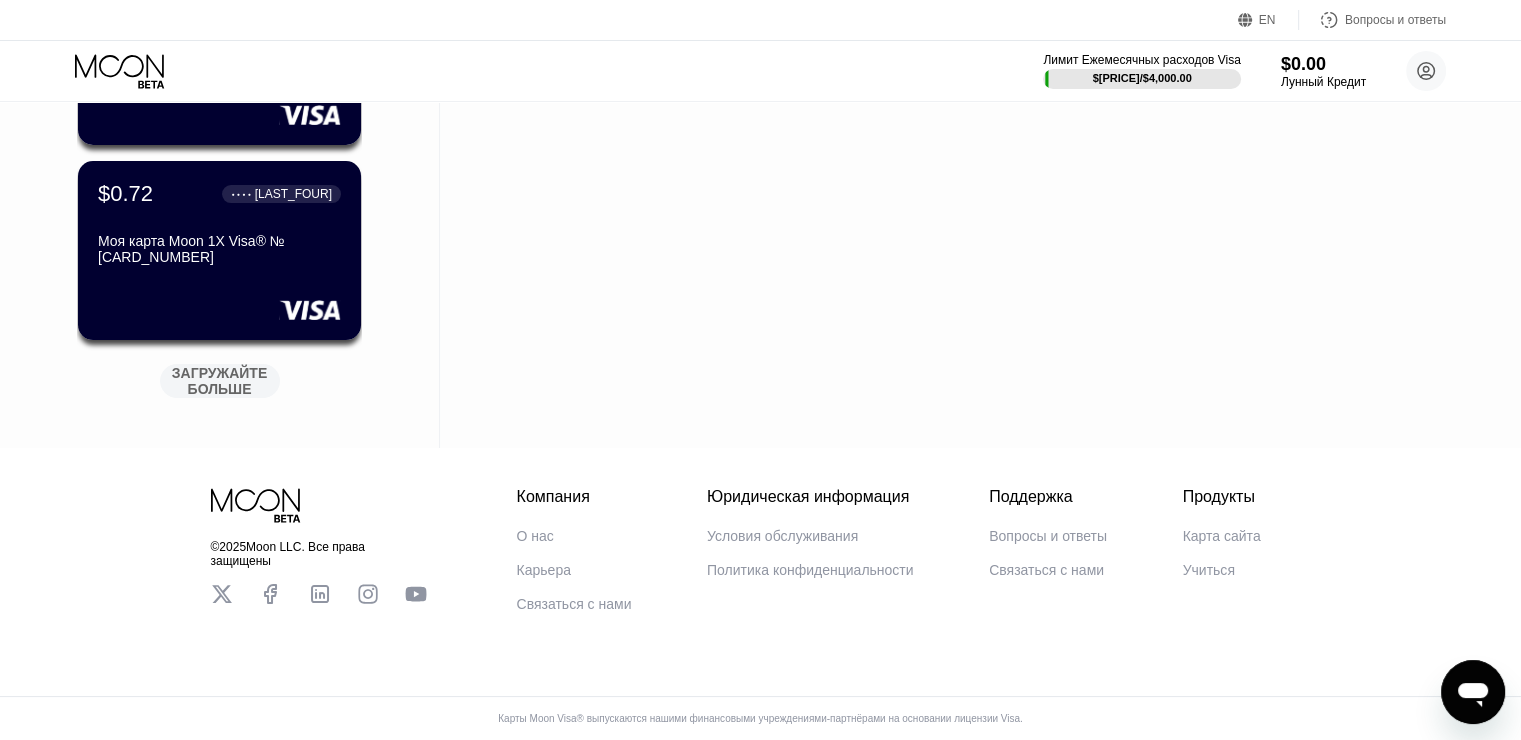 scroll, scrollTop: 4785, scrollLeft: 0, axis: vertical 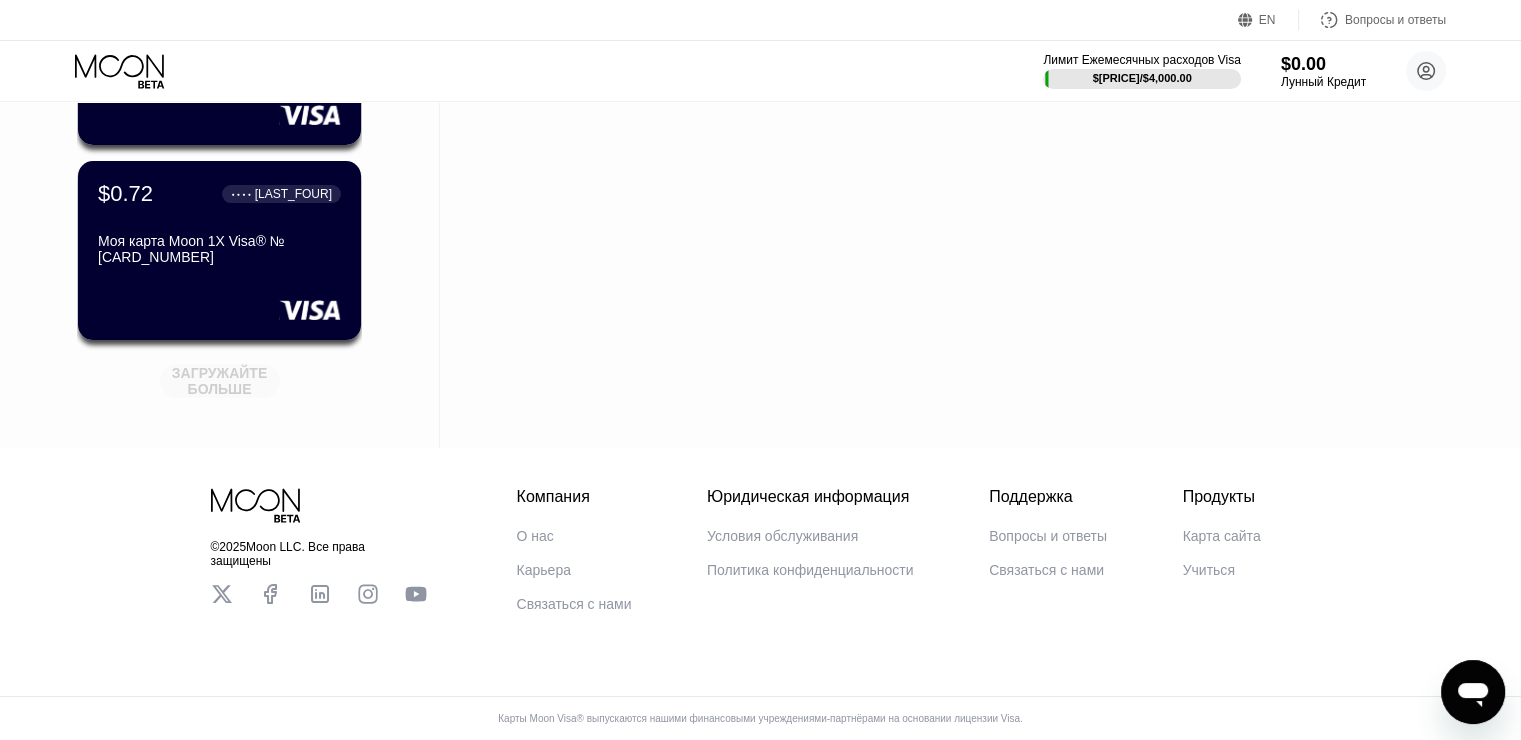 click on "ЗАГРУЖАЙТЕ БОЛЬШЕ" at bounding box center [221, 381] 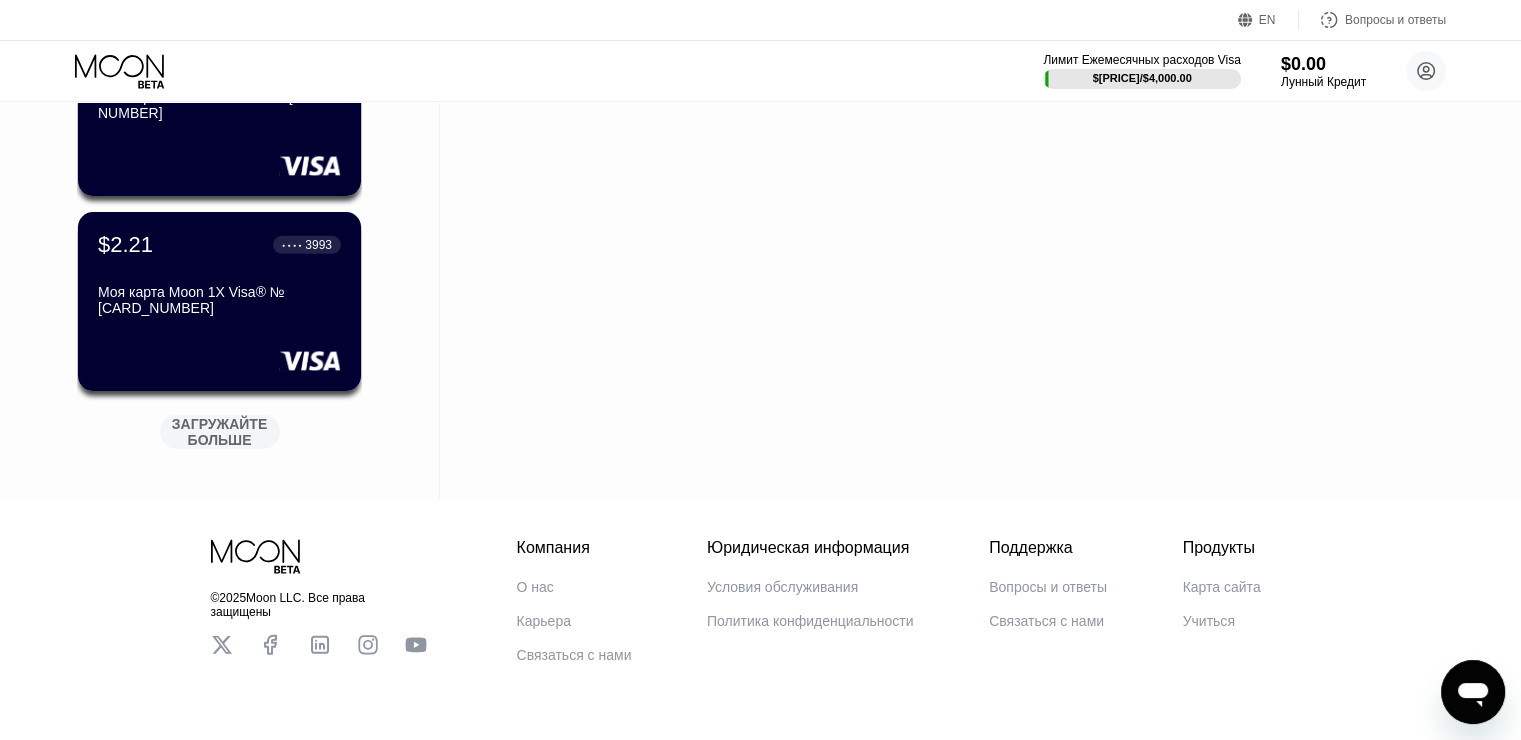 scroll, scrollTop: 5719, scrollLeft: 0, axis: vertical 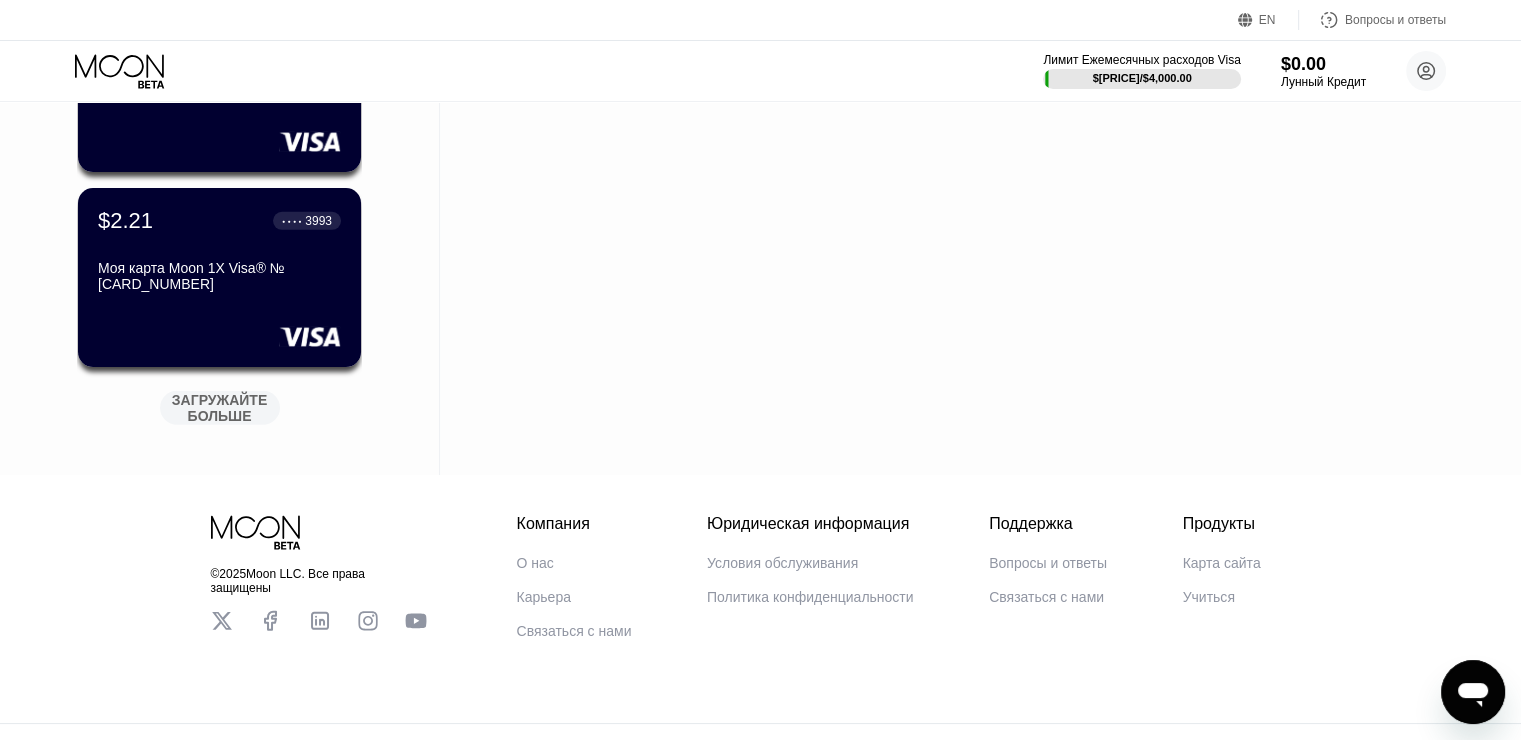 click on "ЗАГРУЖАЙТЕ БОЛЬШЕ" at bounding box center (221, 408) 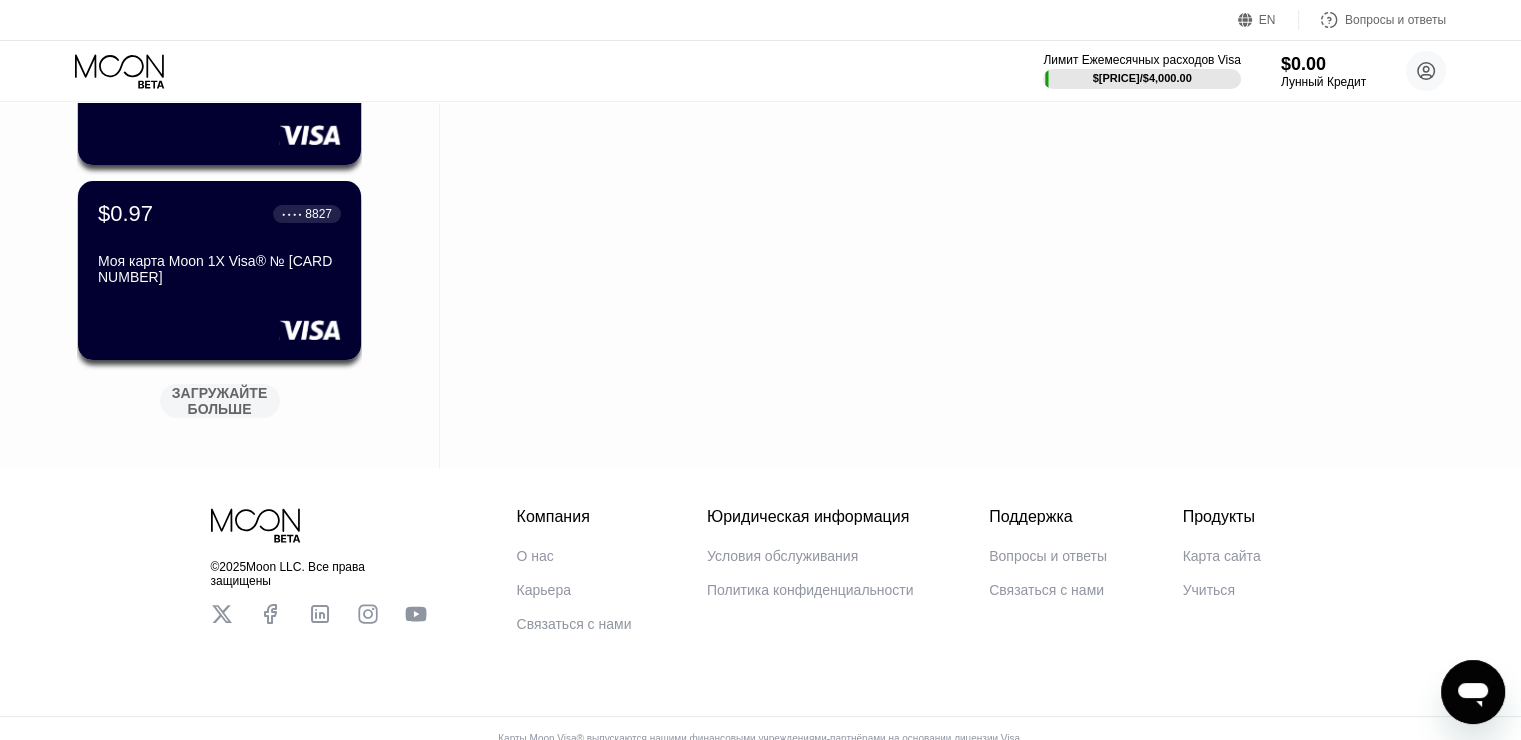scroll, scrollTop: 6735, scrollLeft: 0, axis: vertical 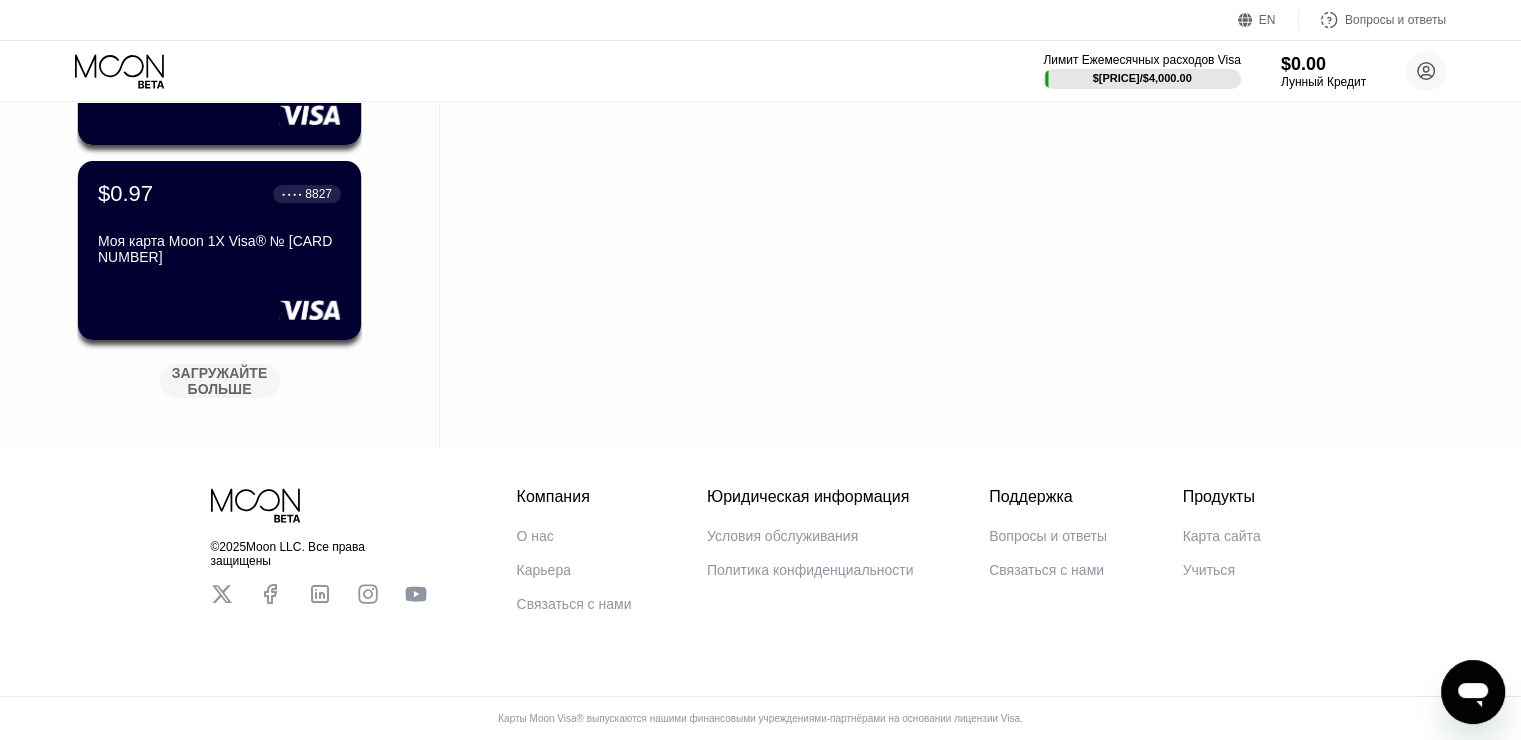 click on "ЗАГРУЖАЙТЕ БОЛЬШЕ" at bounding box center (221, 381) 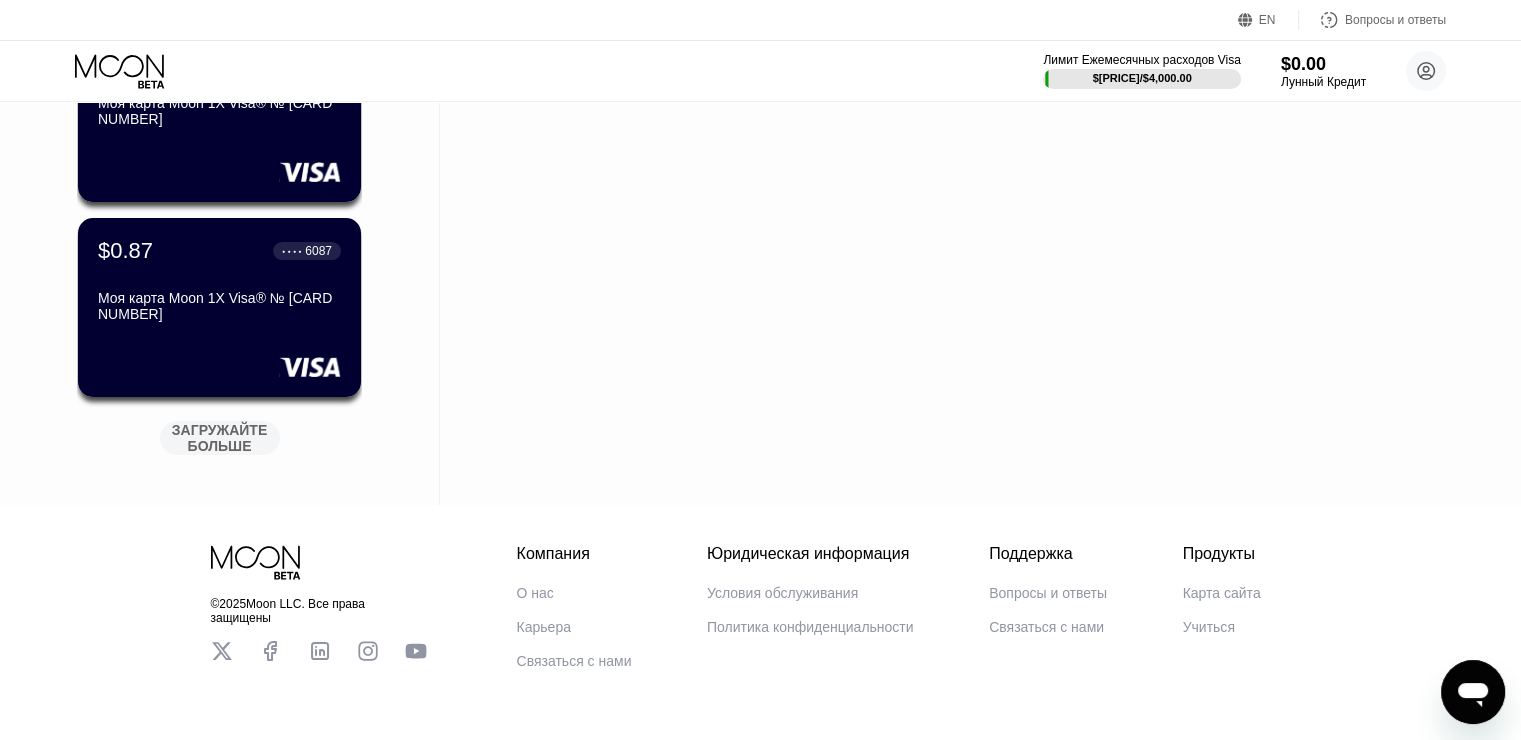 scroll, scrollTop: 7668, scrollLeft: 0, axis: vertical 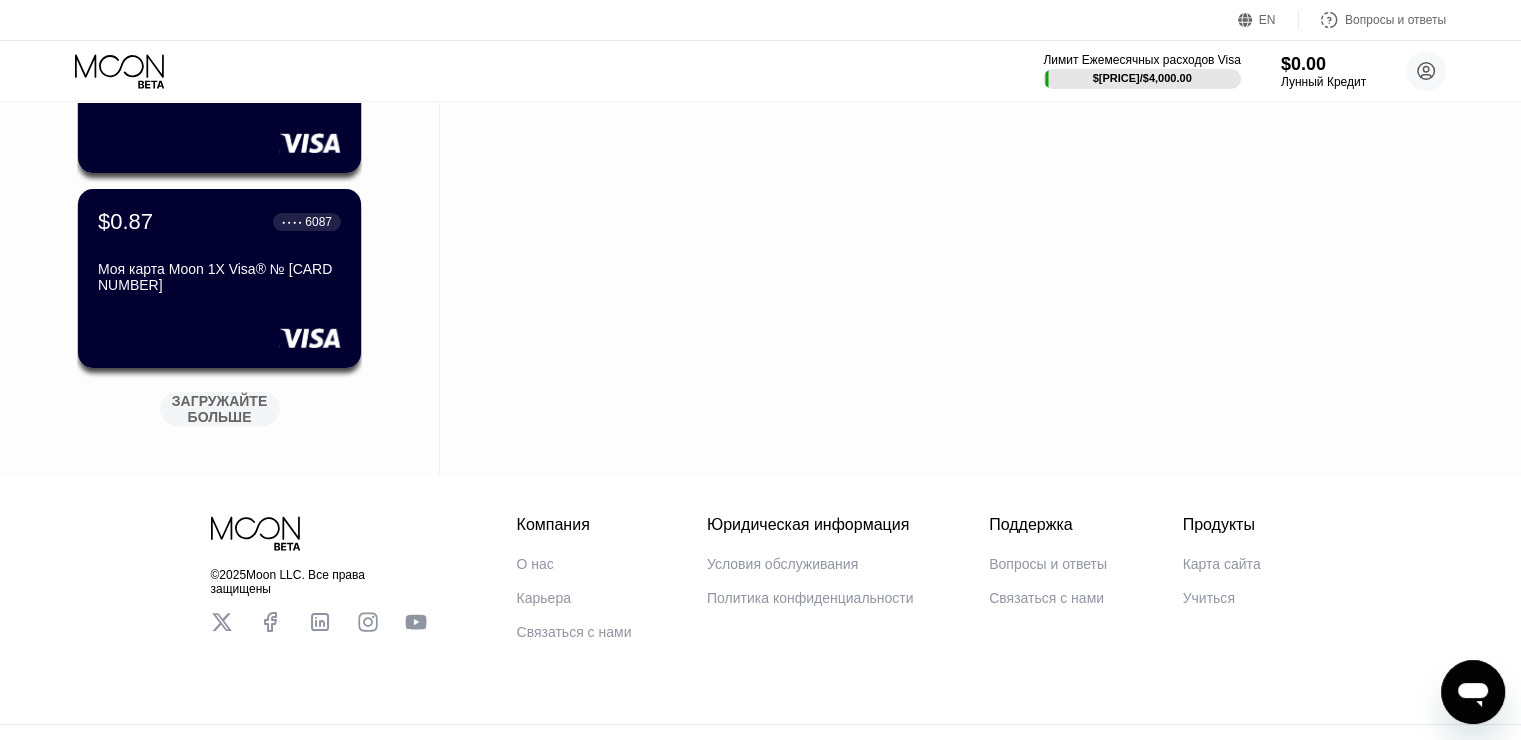click on "$[PRICE] ● ● ● ● [LAST_FOUR] My Moon 1X Visa® Card #[CARD_NUMBER] $[PRICE] ● ● ● ● [LAST_FOUR] My Moon 1X Visa® Card #[CARD_NUMBER] $[PRICE] ● ● ● ● [LAST_FOUR] My Moon 1X Visa® Card #[CARD_NUMBER] $[PRICE] ● ● ● ● [LAST_FOUR] My Moon 1X Visa® Card #[CARD_NUMBER] $[PRICE] ● ● ● ● [LAST_FOUR] My Moon 1X Visa® Card #[CARD_NUMBER] $[PRICE] ● ● ● ● [LAST_FOUR] My Moon 1X Visa® Card #[CARD_NUMBER] $[PRICE] ● ● ● ● [LAST_FOUR] My Moon 1X Visa® Card #[CARD_NUMBER] $[PRICE] ● ● ● ● [LAST_FOUR] My Moon 1X Visa® Card #[CARD_NUMBER] $[PRICE] ● ● ● ● [LAST_FOUR] My Moon 1X Visa® Card #[CARD_NUMBER] $[PRICE] ● ● ● ● [LAST_FOUR] My Moon 1X Visa® Card #[CARD_NUMBER] $[PRICE] ● ● ● ● [LAST_FOUR] My Moon 1X Visa® Card #[CARD_NUMBER] $[PRICE] ● ● ● ● [LAST_FOUR] My Moon 1X Visa® Card #[CARD_NUMBER] $[PRICE] ● ● ● ● [LAST_FOUR] My Moon 1X Visa® Card #[CARD_NUMBER] $[PRICE] ● ● ● ● [LAST_FOUR] My Moon 1X Visa® Card #[CARD_NUMBER] $[PRICE] ● ● ● ● [LAST_FOUR] My Moon 1X Visa® Card #[CARD_NUMBER] $[PRICE] ● ● ● ● [LAST_FOUR] My Moon 1X Visa® Card #[CARD_NUMBER] $[PRICE] ● ● ● ● [LAST_FOUR] My Moon 1X Visa® Card #[CARD_NUMBER] $[PRICE] ● ● ● ● [LAST_FOUR] My Moon 1X Visa® Card #[CARD_NUMBER] $[PRICE] ● ● ● ● [LAST_FOUR] My Moon 1X Visa® Card #[CARD_NUMBER]" at bounding box center [219, -3496] 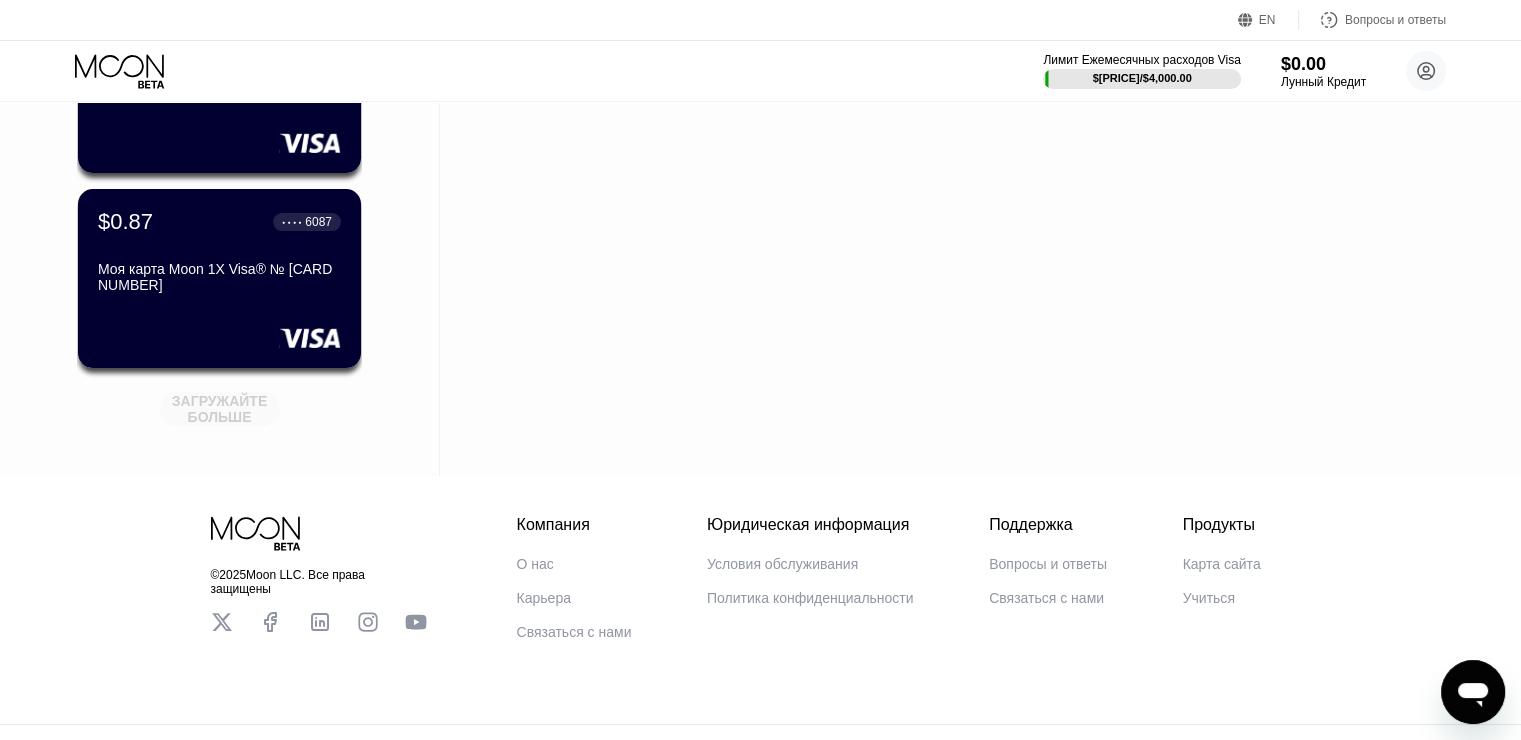 click on "ЗАГРУЖАЙТЕ БОЛЬШЕ" at bounding box center (221, 409) 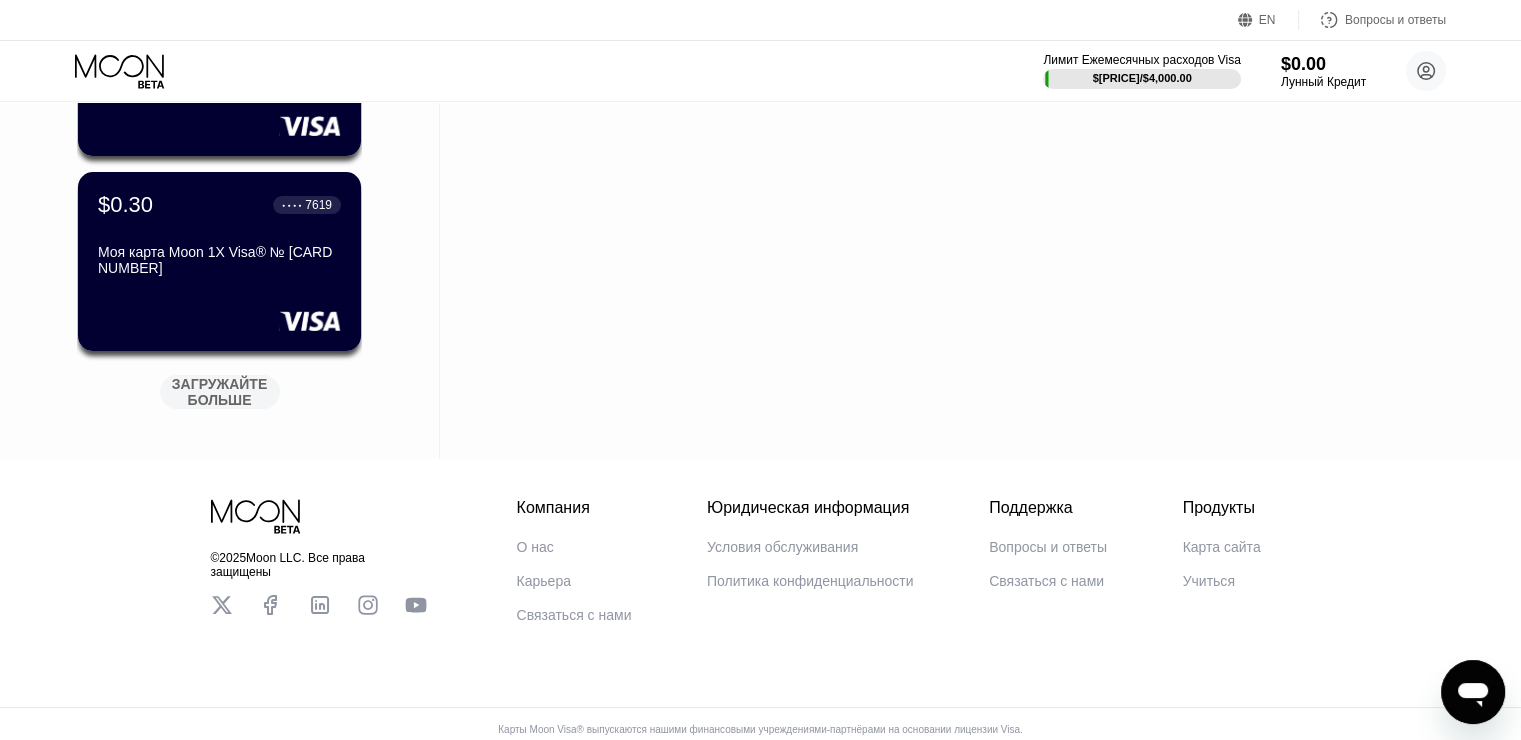 scroll, scrollTop: 8668, scrollLeft: 0, axis: vertical 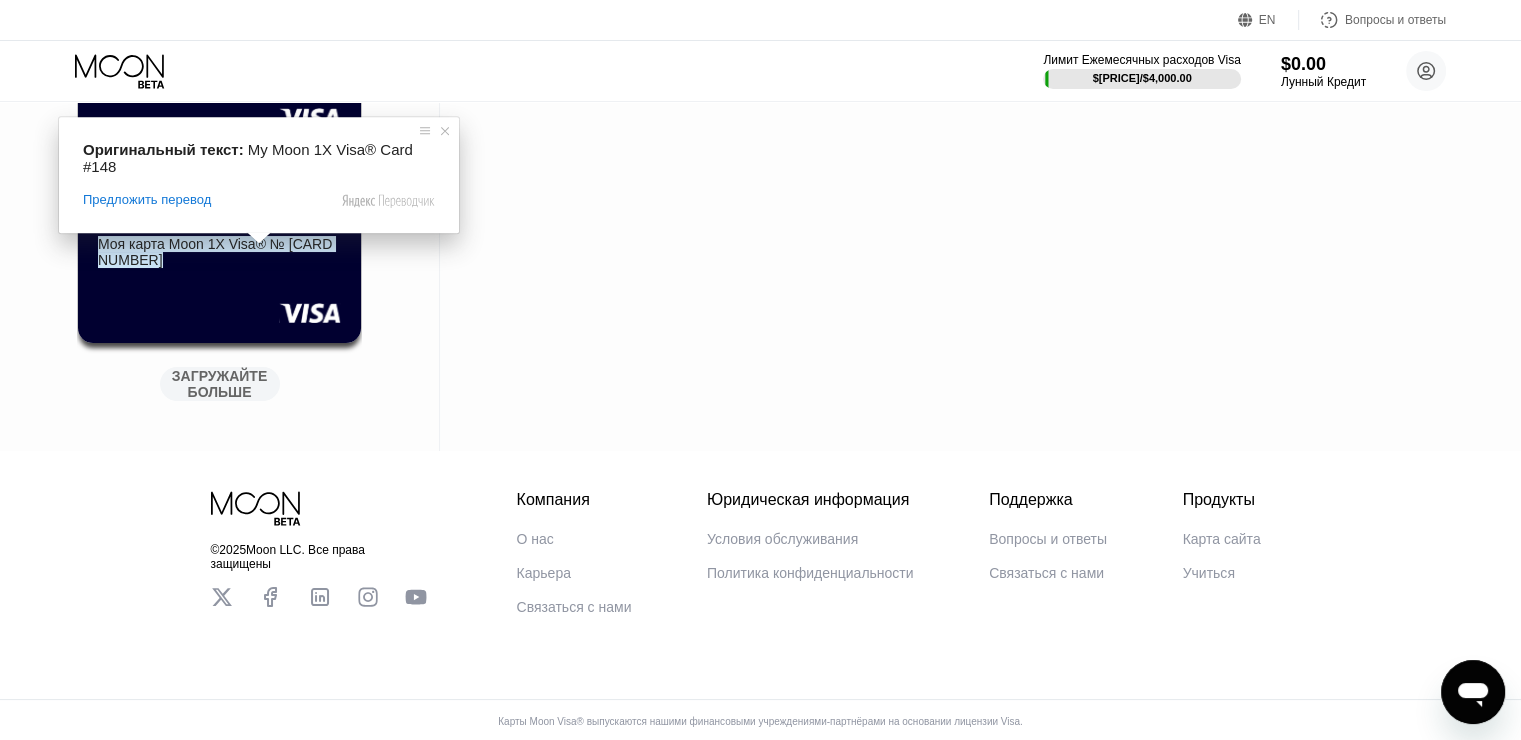 click on "ЗАГРУЖАЙТЕ БОЛЬШЕ" at bounding box center (221, 384) 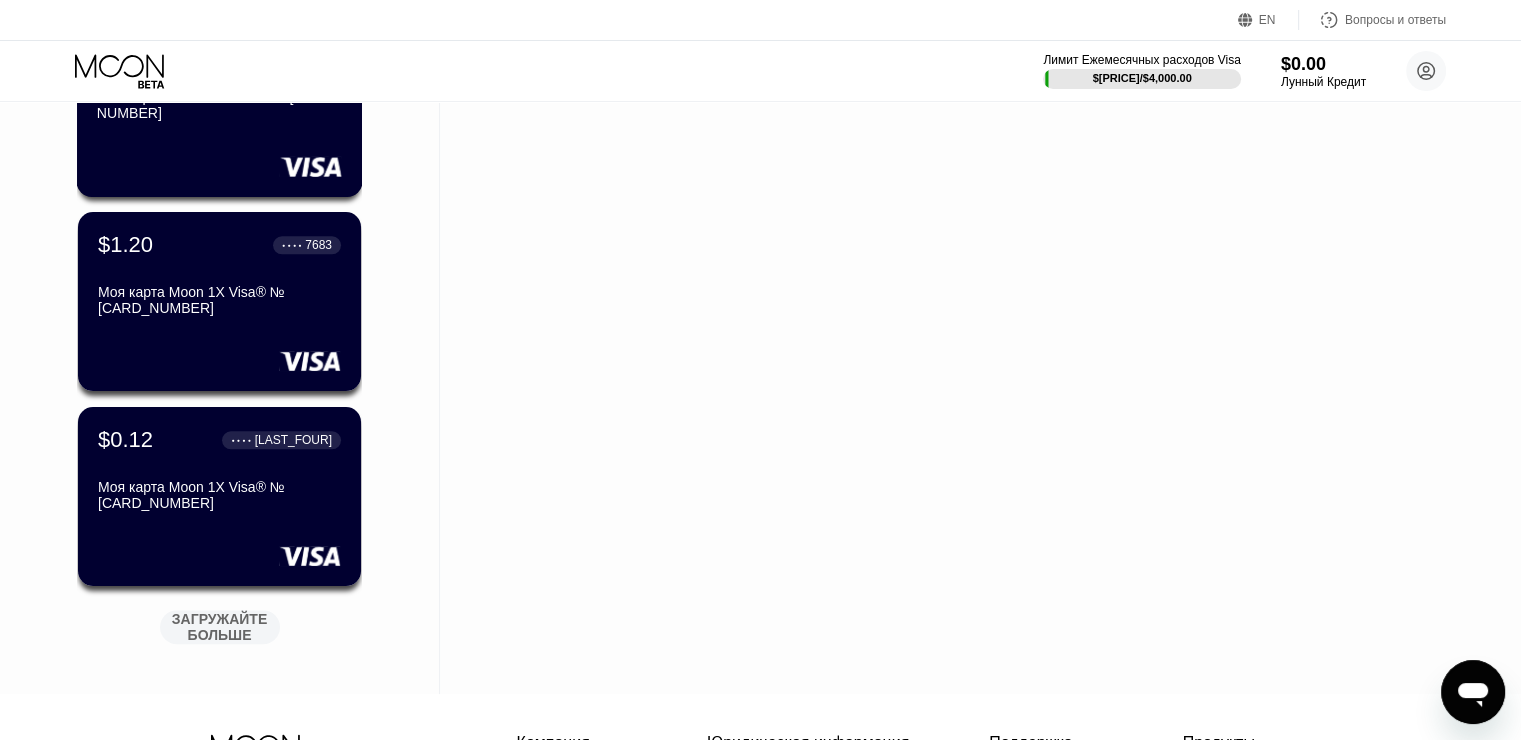 scroll, scrollTop: 9660, scrollLeft: 0, axis: vertical 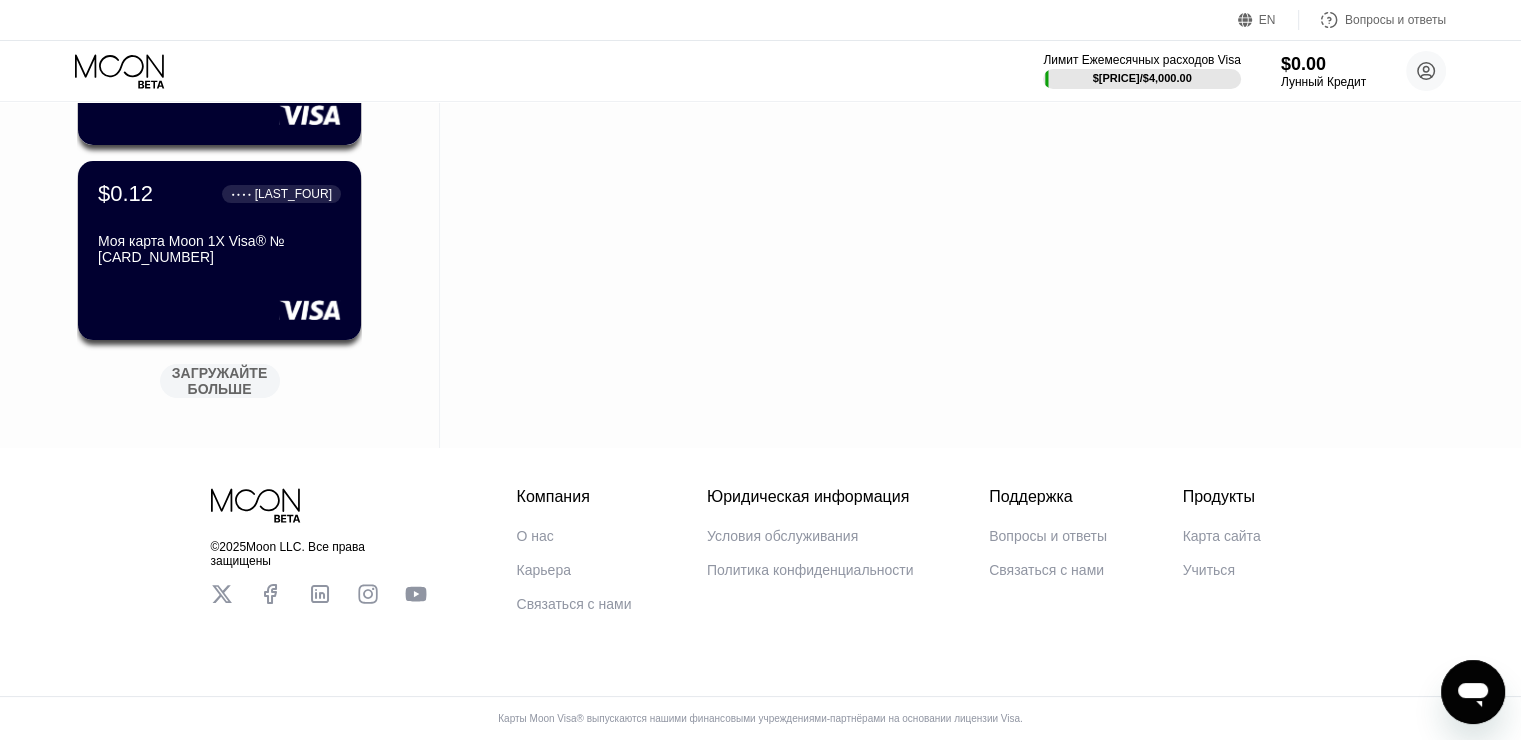 click on "ЗАГРУЖАЙТЕ БОЛЬШЕ" at bounding box center (221, 381) 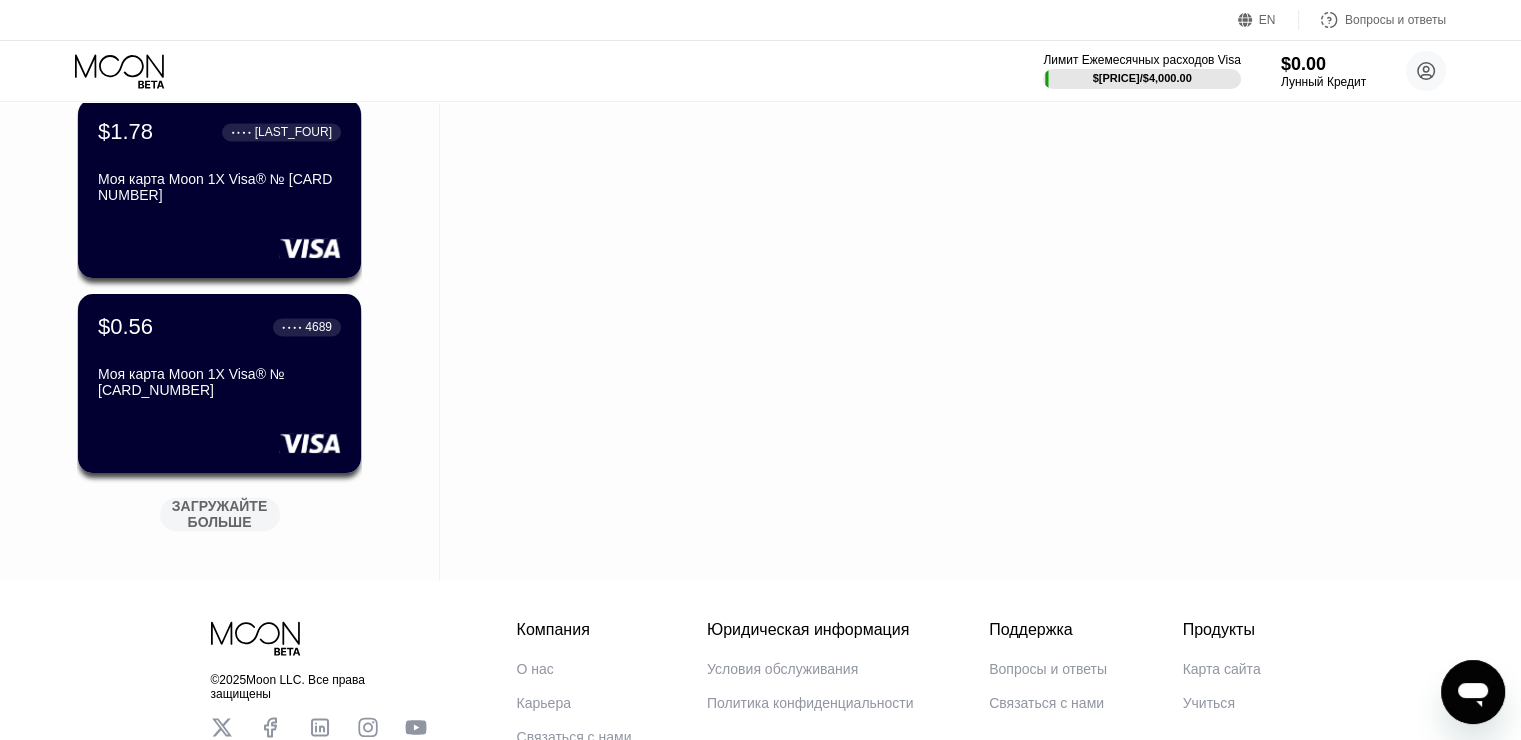 scroll, scrollTop: 10526, scrollLeft: 0, axis: vertical 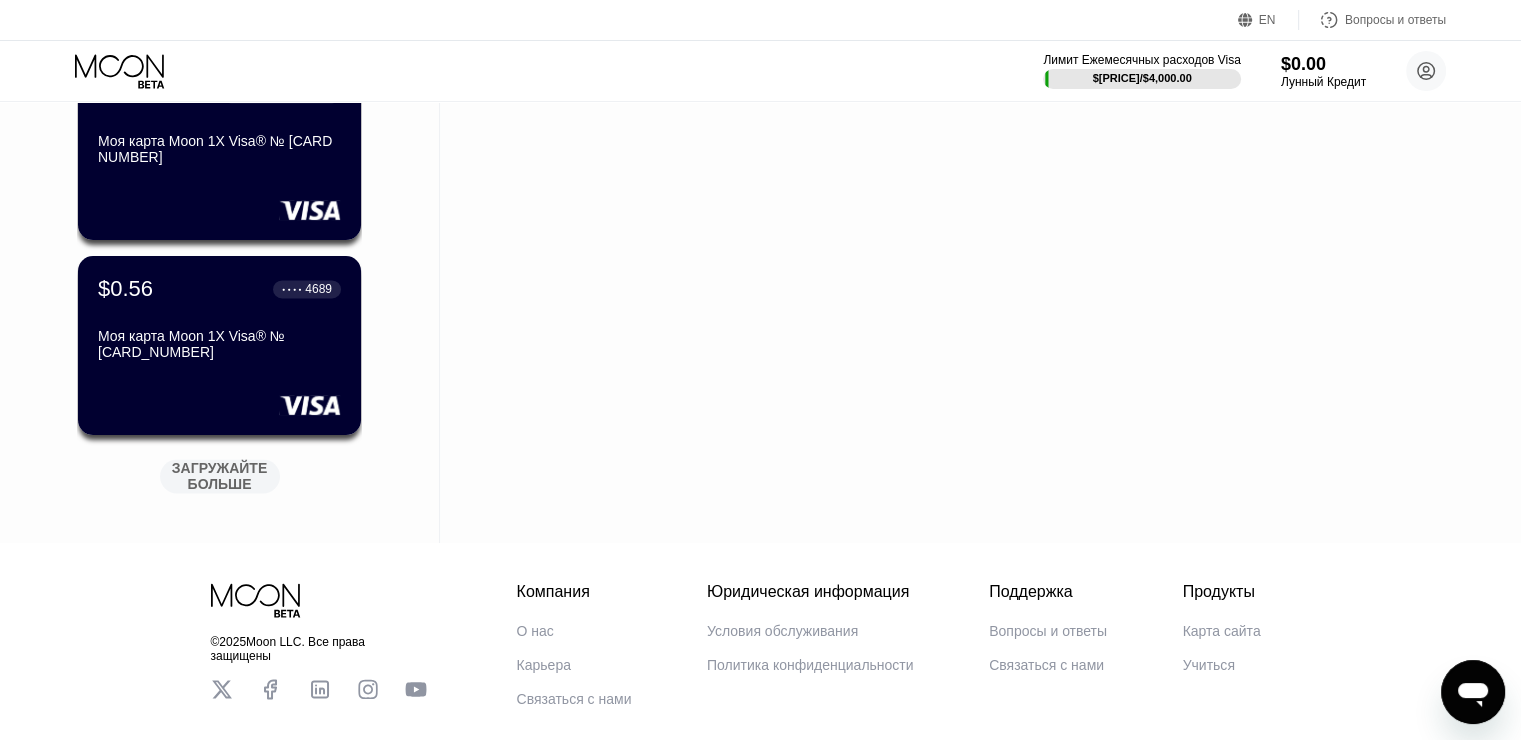 click on "$[PRICE] ● ● ● ● [LAST_FOUR] My Moon 1X Visa® Card #[CARD_NUMBER] $[PRICE] ● ● ● ● [LAST_FOUR] My Moon 1X Visa® Card #[CARD_NUMBER] $[PRICE] ● ● ● ● [LAST_FOUR] My Moon 1X Visa® Card #[CARD_NUMBER] $[PRICE] ● ● ● ● [LAST_FOUR] My Moon 1X Visa® Card #[CARD_NUMBER] $[PRICE] ● ● ● ● [LAST_FOUR] My Moon 1X Visa® Card #[CARD_NUMBER] $[PRICE] ● ● ● ● [LAST_FOUR] My Moon 1X Visa® Card #[CARD_NUMBER] $[PRICE] ● ● ● ● [LAST_FOUR] My Moon 1X Visa® Card #[CARD_NUMBER] $[PRICE] ● ● ● ● [LAST_FOUR] My Moon 1X Visa® Card #[CARD_NUMBER] $[PRICE] ● ● ● ● [LAST_FOUR] My Moon 1X Visa® Card #[CARD_NUMBER] $[PRICE] ● ● ● ● [LAST_FOUR] My Moon 1X Visa® Card #[CARD_NUMBER] $[PRICE] ● ● ● ● [LAST_FOUR] My Moon 1X Visa® Card #[CARD_NUMBER] $[PRICE] ● ● ● ● [LAST_FOUR] My Moon 1X Visa® Card #[CARD_NUMBER] $[PRICE] ● ● ● ● [LAST_FOUR] My Moon 1X Visa® Card #[CARD_NUMBER] $[PRICE] ● ● ● ● [LAST_FOUR] My Moon 1X Visa® Card #[CARD_NUMBER] $[PRICE] ● ● ● ● [LAST_FOUR] My Moon 1X Visa® Card #[CARD_NUMBER] $[PRICE] ● ● ● ● [LAST_FOUR] My Moon 1X Visa® Card #[CARD_NUMBER] $[PRICE] ● ● ● ● [LAST_FOUR] My Moon 1X Visa® Card #[CARD_NUMBER] $[PRICE] ● ● ● ● [LAST_FOUR] My Moon 1X Visa® Card #[CARD_NUMBER] $[PRICE] ● ● ● ● [LAST_FOUR] My Moon 1X Visa® Card #[CARD_NUMBER]" at bounding box center [219, -4891] 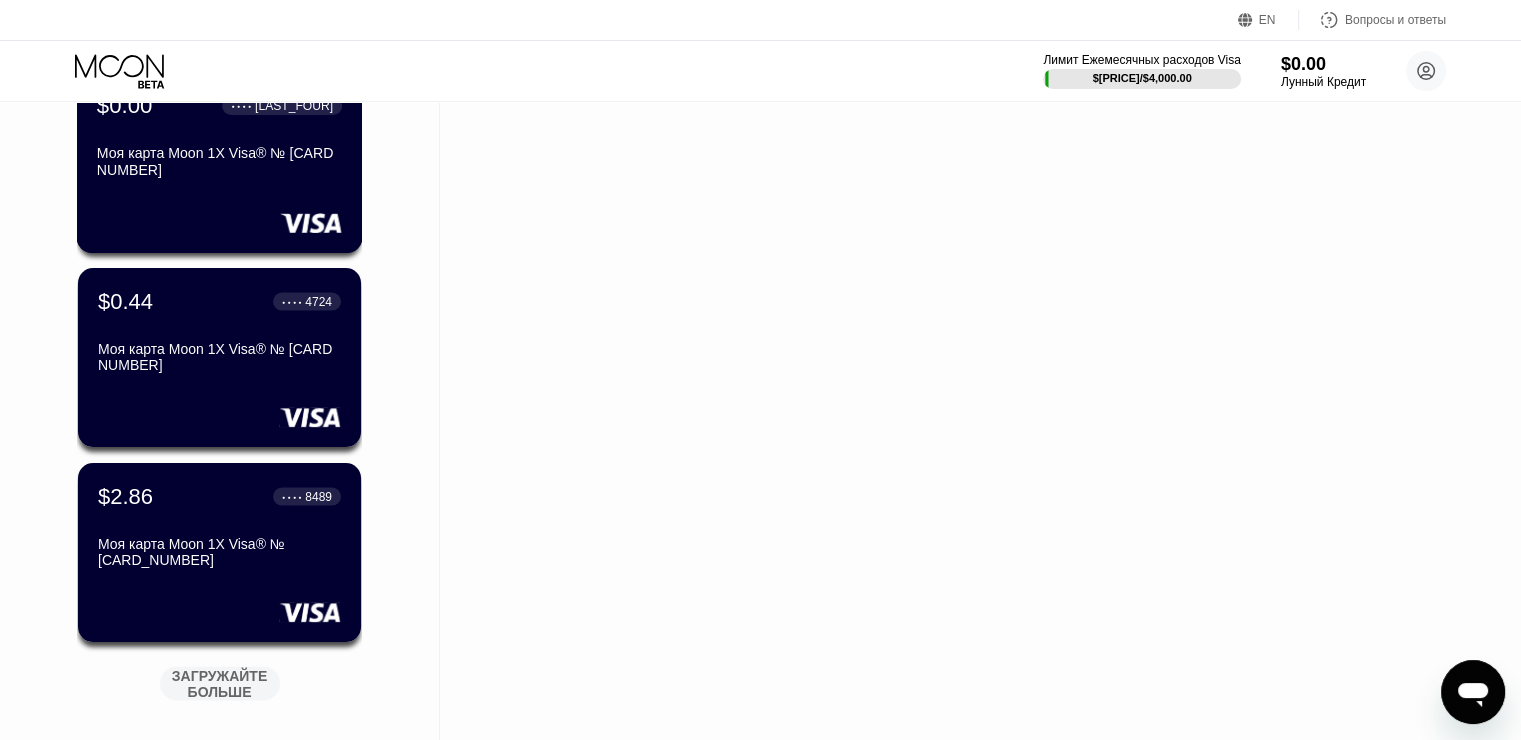 scroll, scrollTop: 11610, scrollLeft: 0, axis: vertical 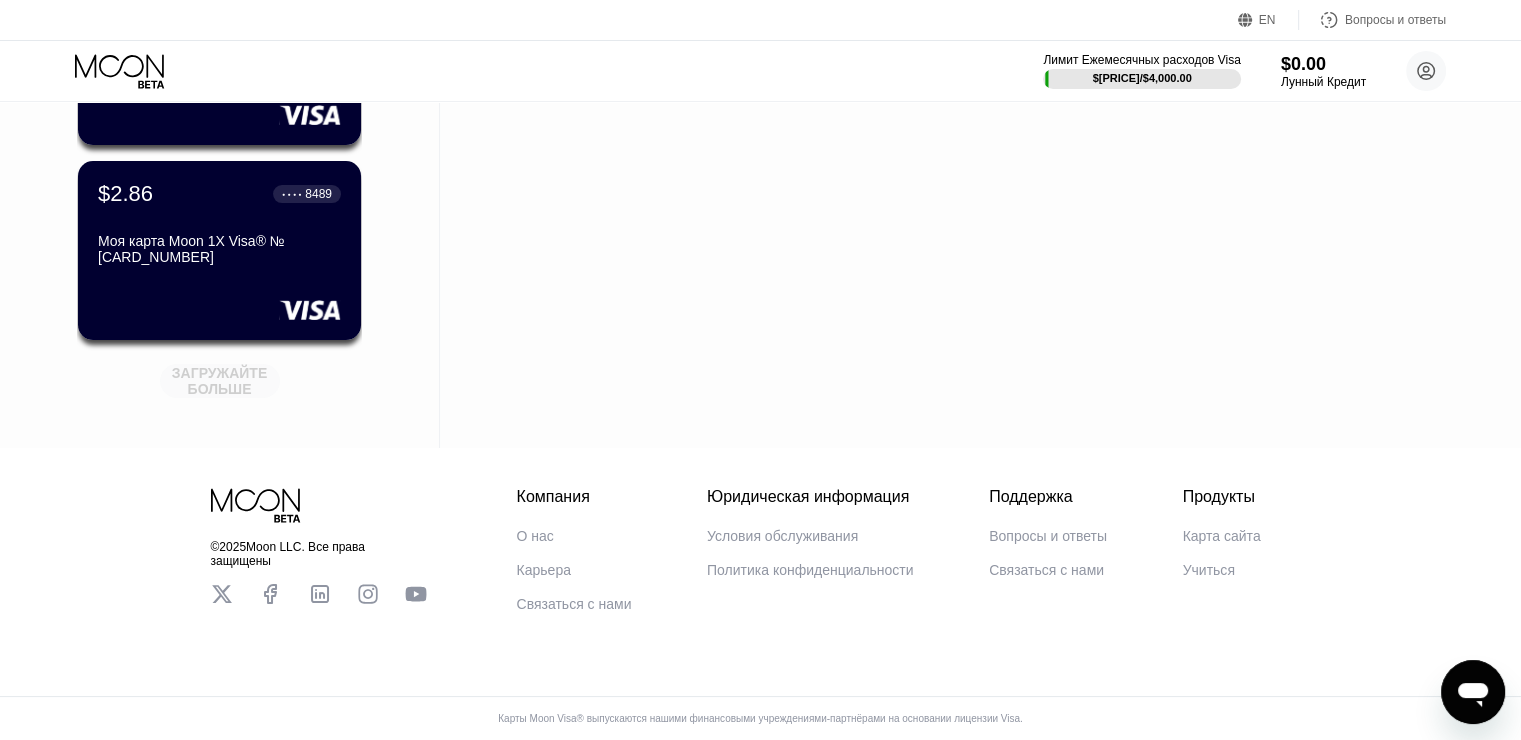 click on "ЗАГРУЖАЙТЕ БОЛЬШЕ" at bounding box center (220, 377) 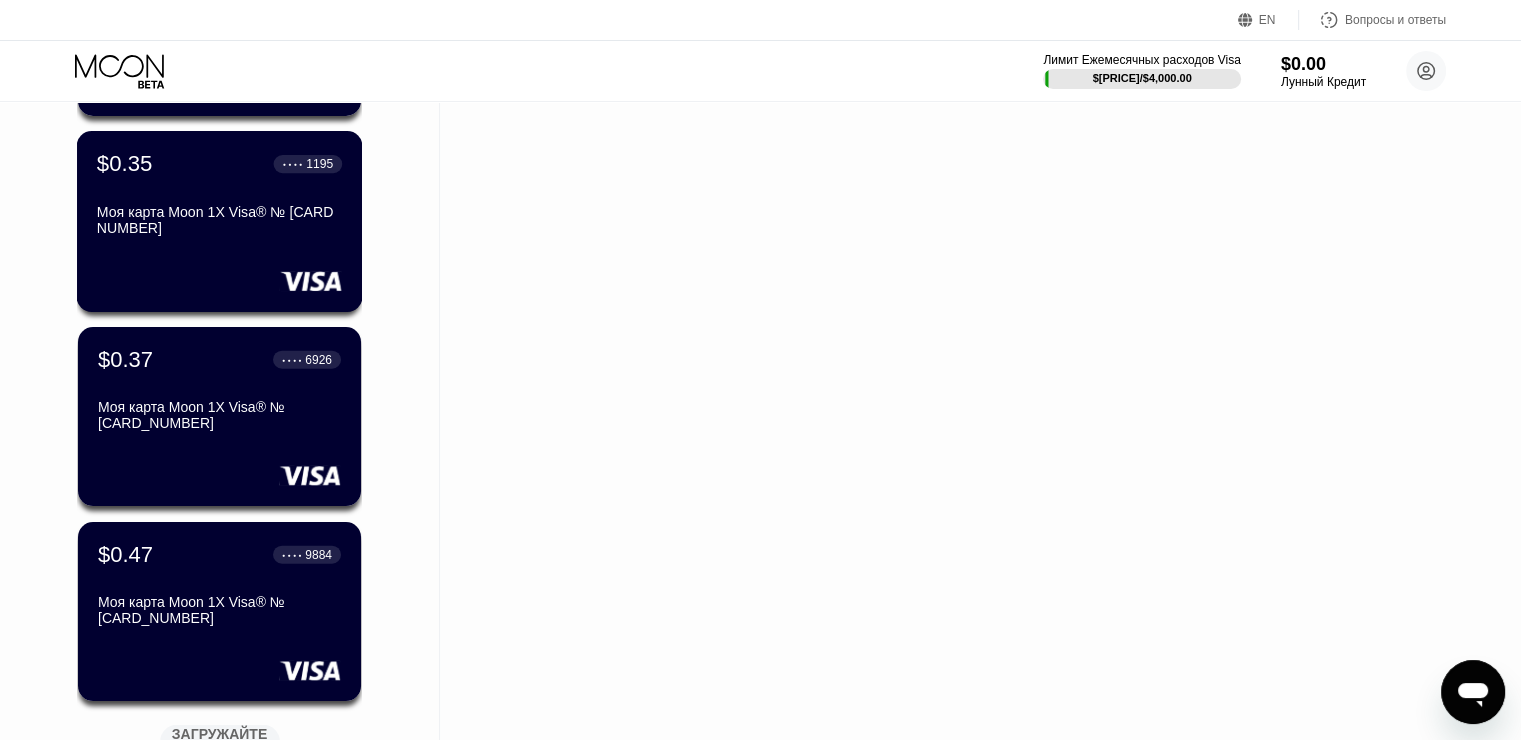 scroll, scrollTop: 12585, scrollLeft: 0, axis: vertical 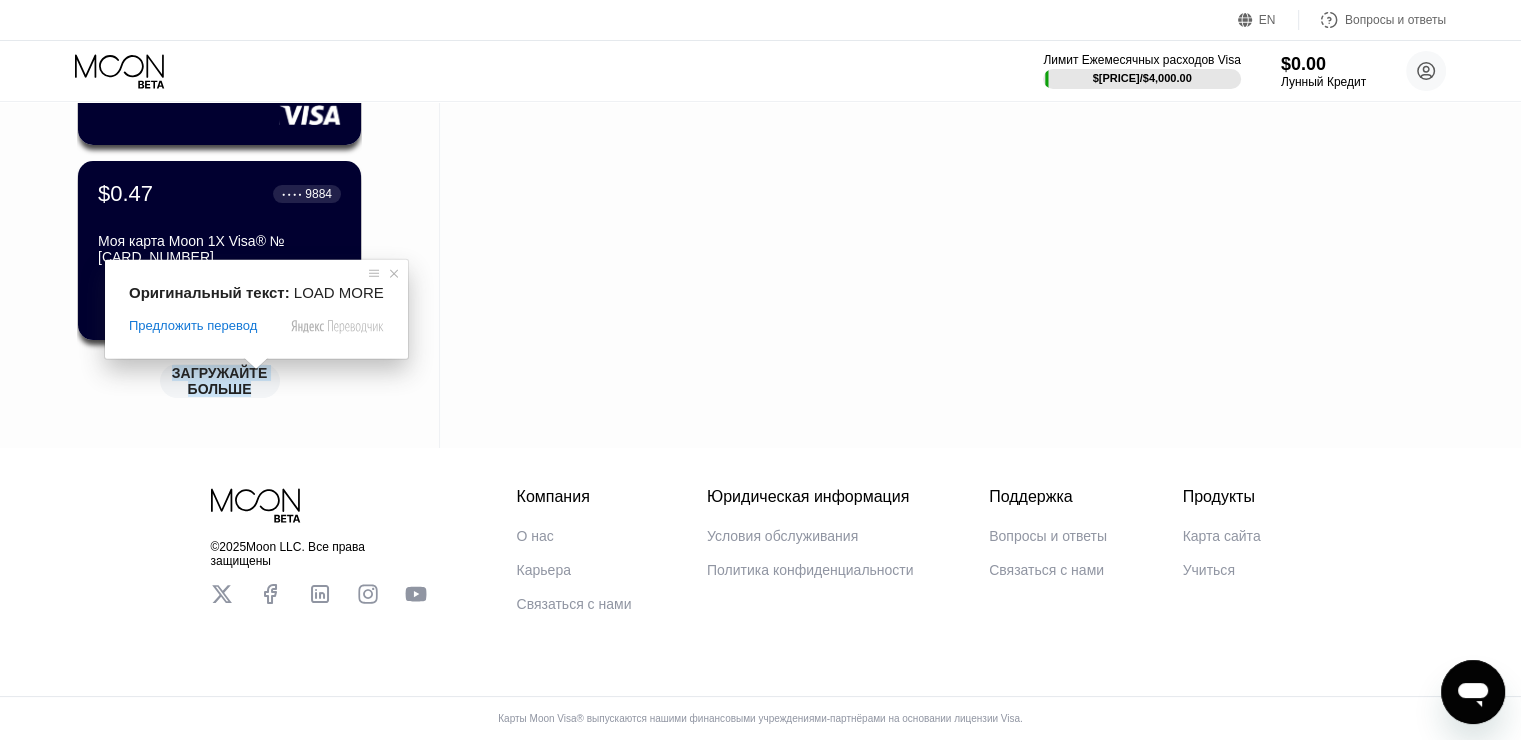 click at bounding box center [256, 364] 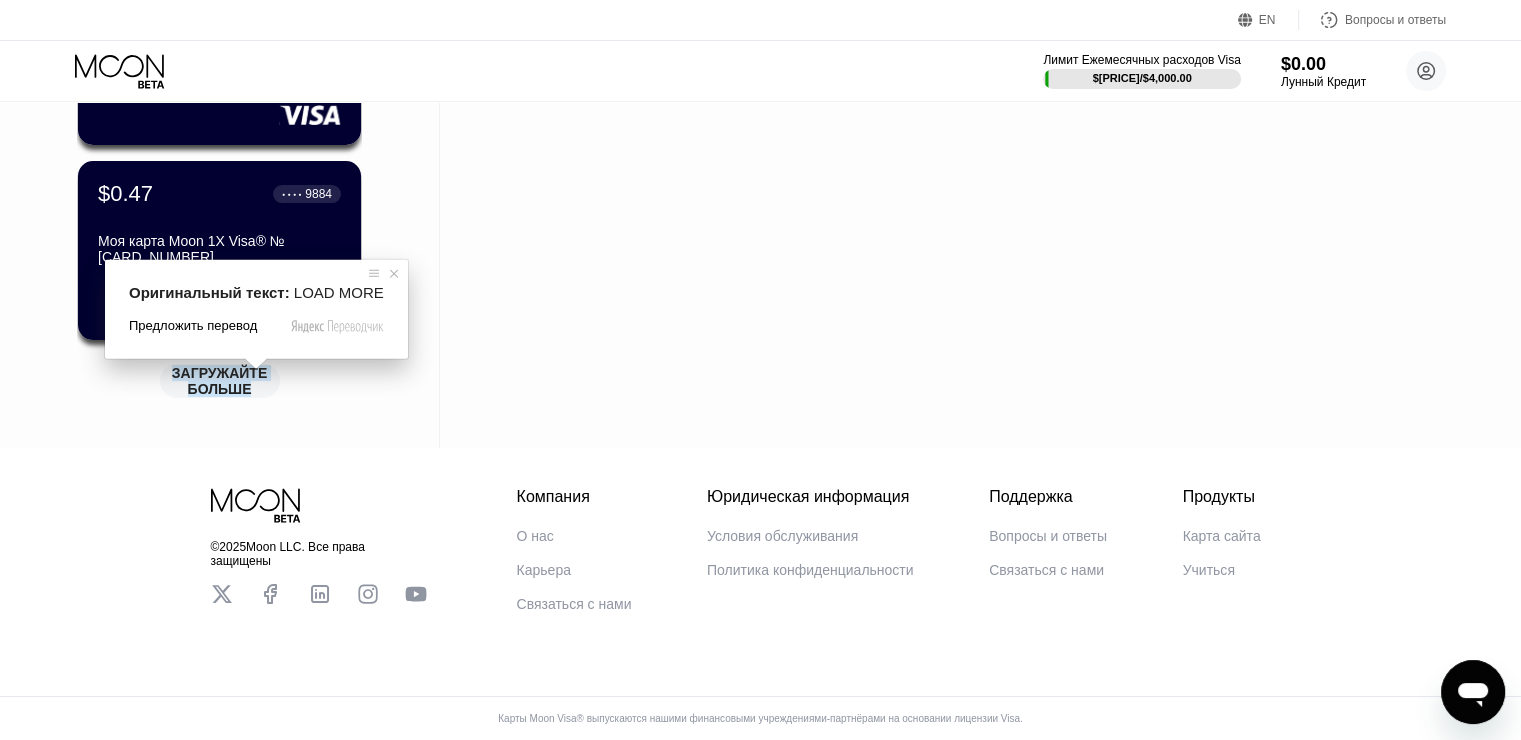 click on "ЗАГРУЖАЙТЕ БОЛЬШЕ" at bounding box center (221, 381) 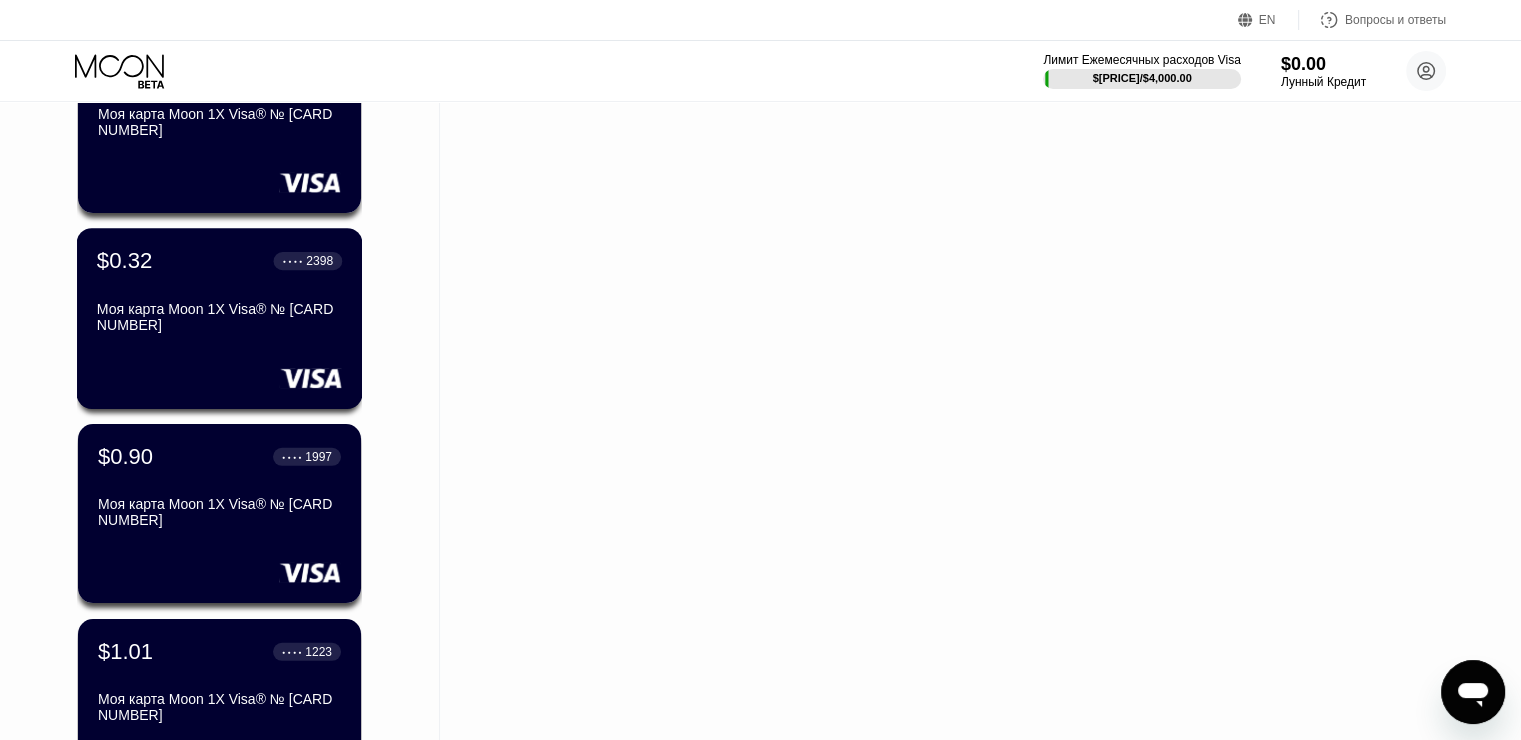 scroll, scrollTop: 13319, scrollLeft: 0, axis: vertical 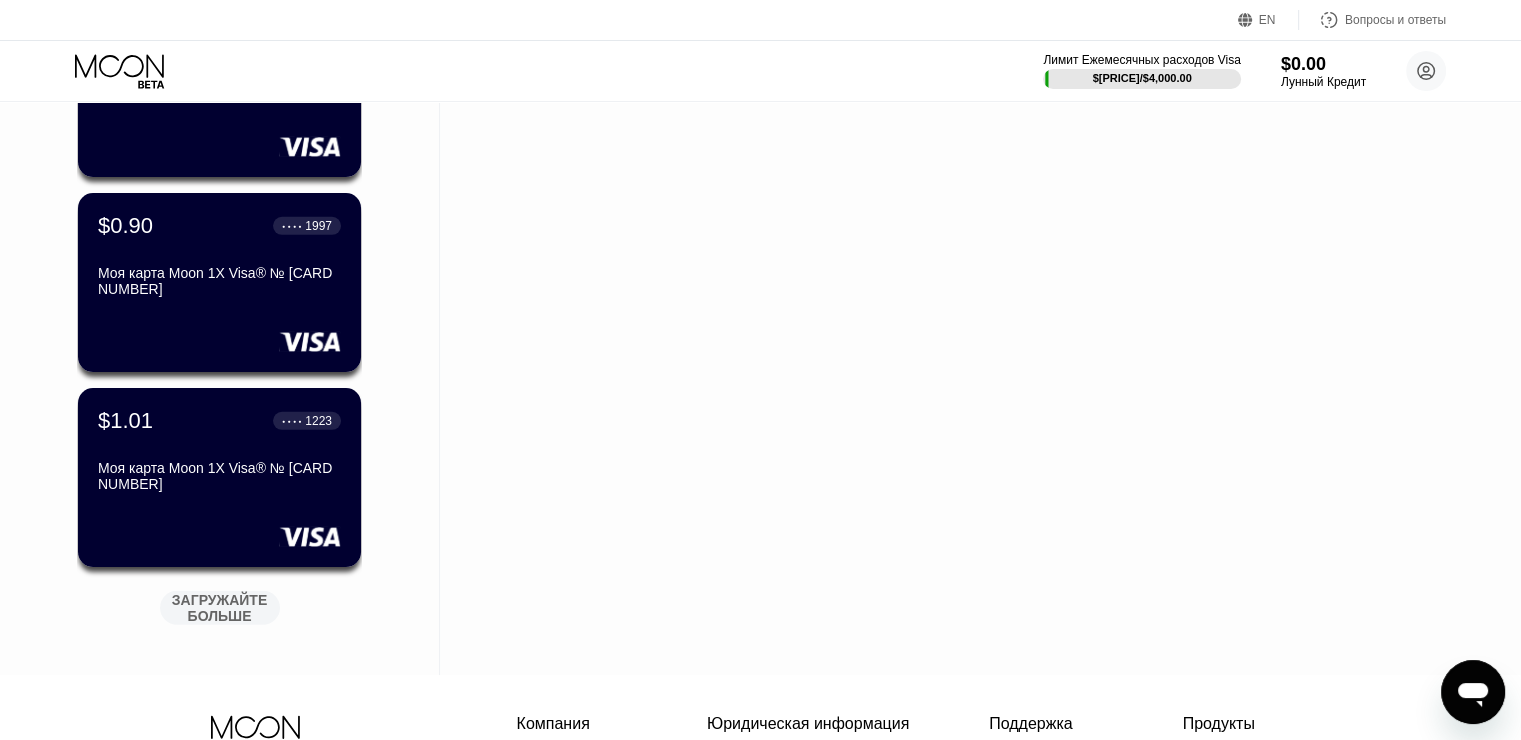 drag, startPoint x: 252, startPoint y: 667, endPoint x: 239, endPoint y: 640, distance: 29.966648 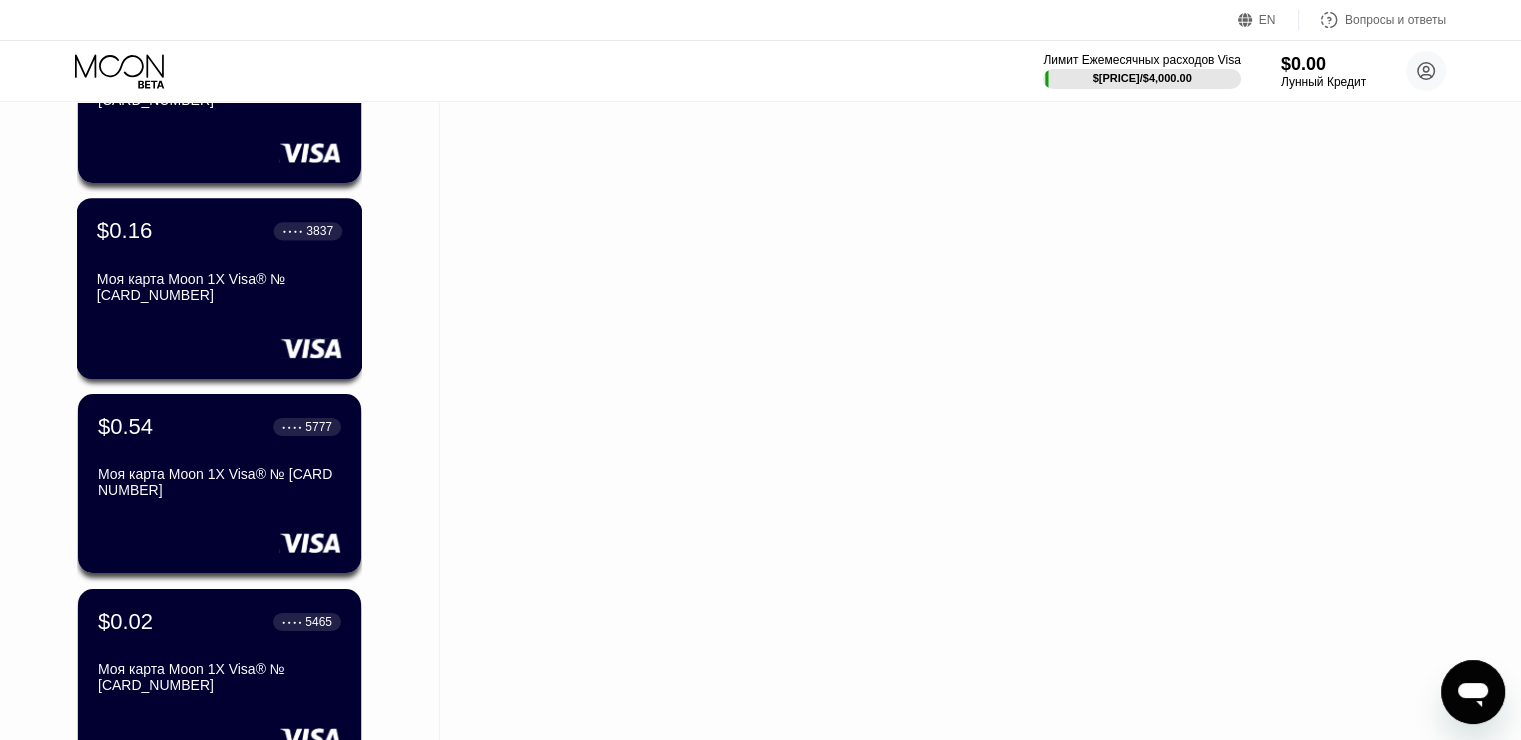 scroll, scrollTop: 14493, scrollLeft: 0, axis: vertical 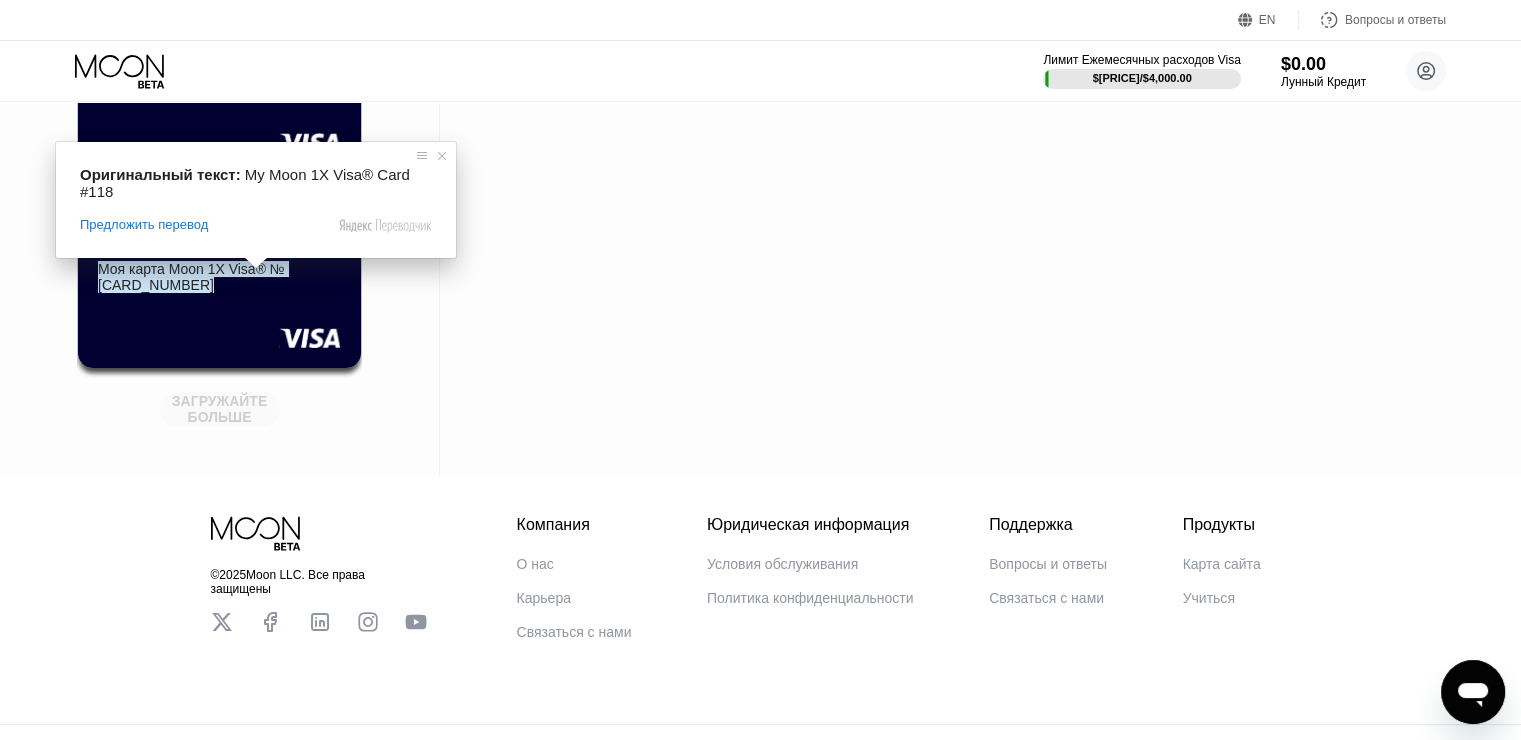 click on "ЗАГРУЖАЙТЕ БОЛЬШЕ" at bounding box center [221, 409] 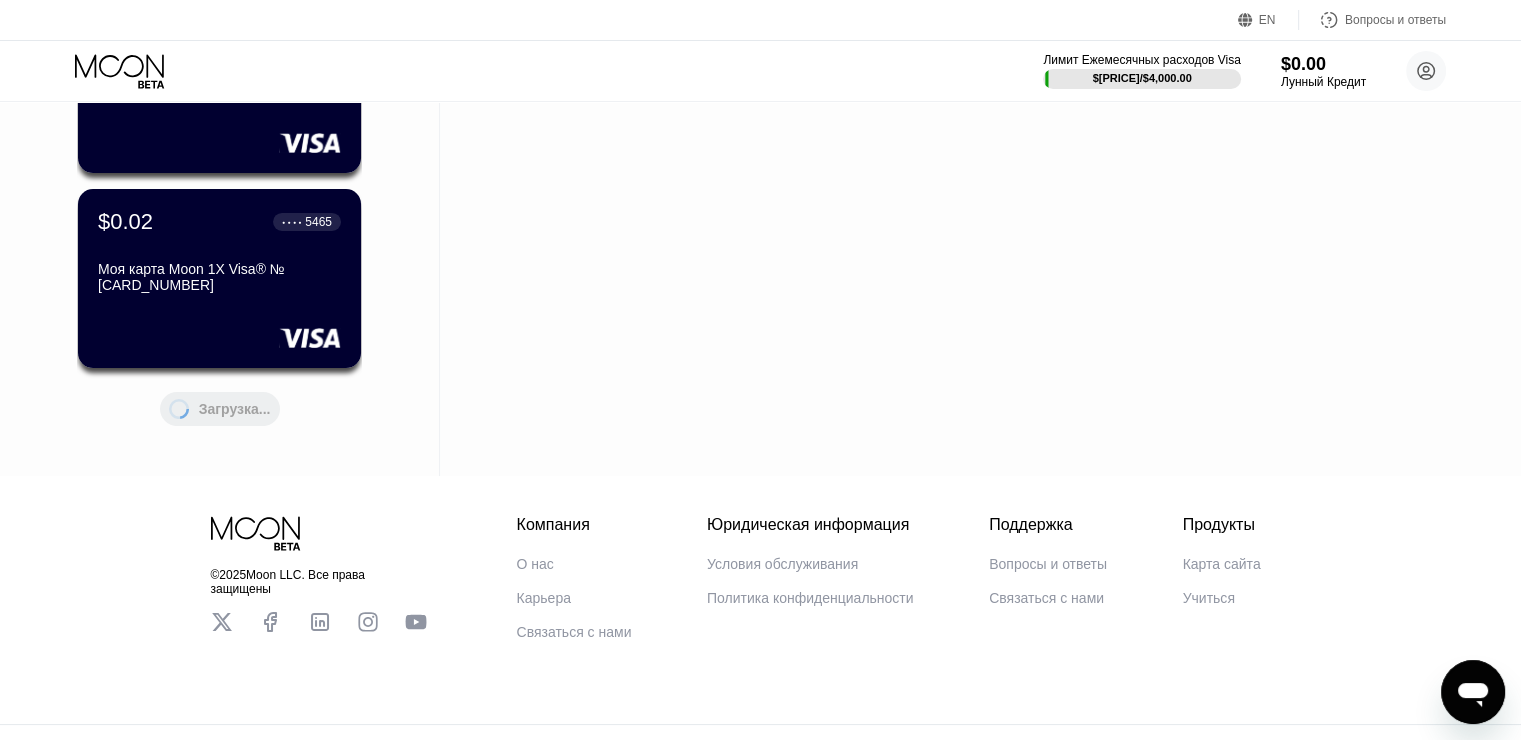 click on "Загрузка..." at bounding box center (220, 405) 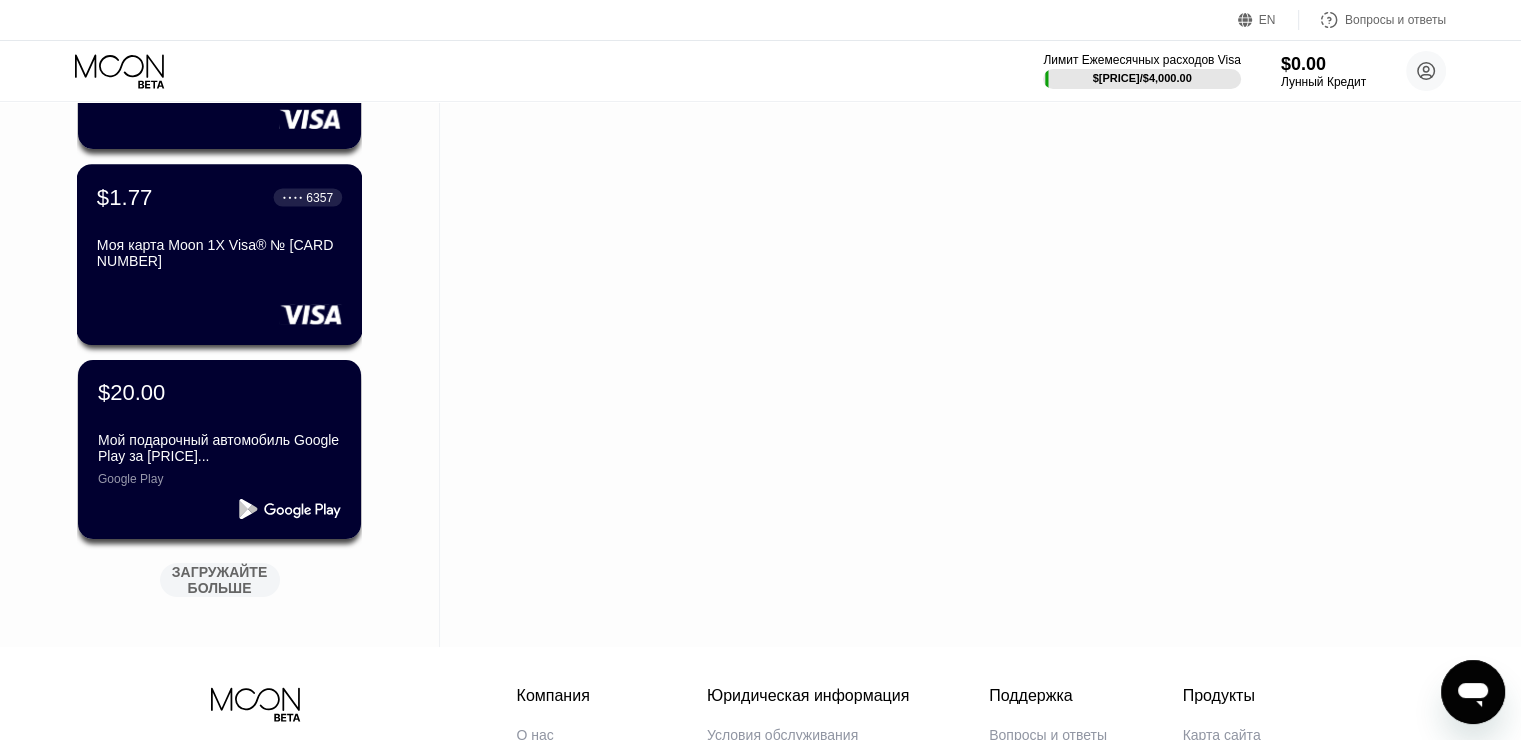 scroll, scrollTop: 15493, scrollLeft: 0, axis: vertical 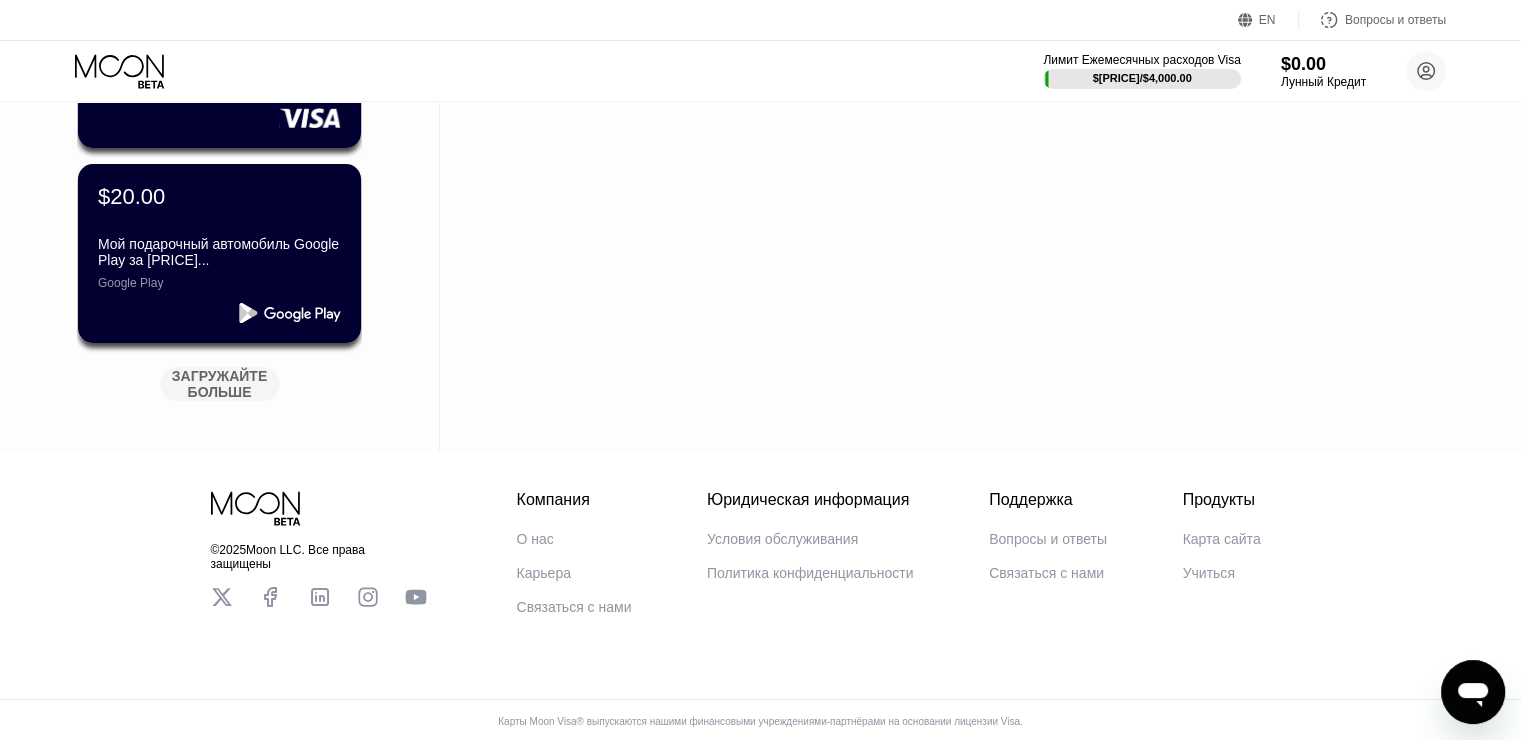click on "ЗАГРУЖАЙТЕ БОЛЬШЕ" at bounding box center [220, 384] 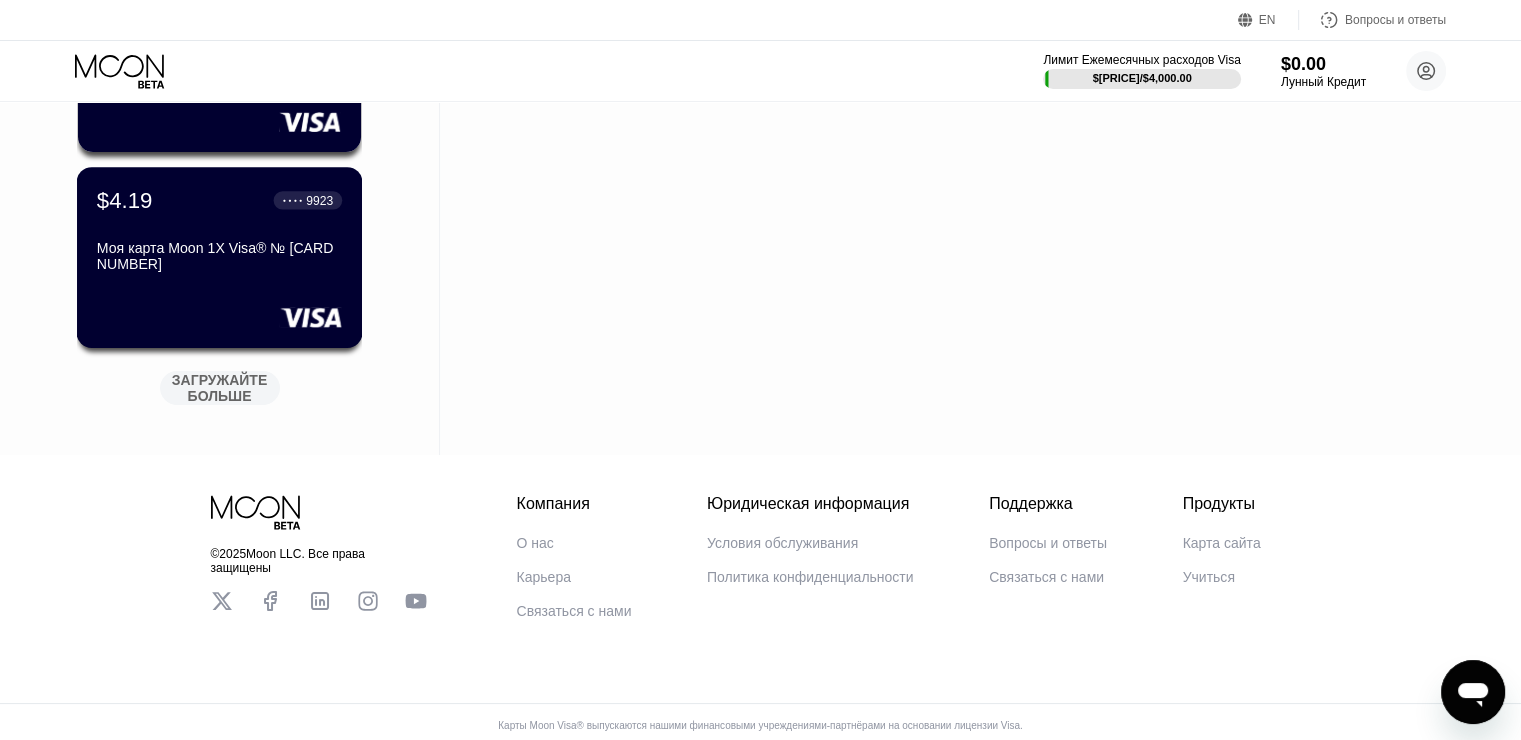 scroll, scrollTop: 16485, scrollLeft: 0, axis: vertical 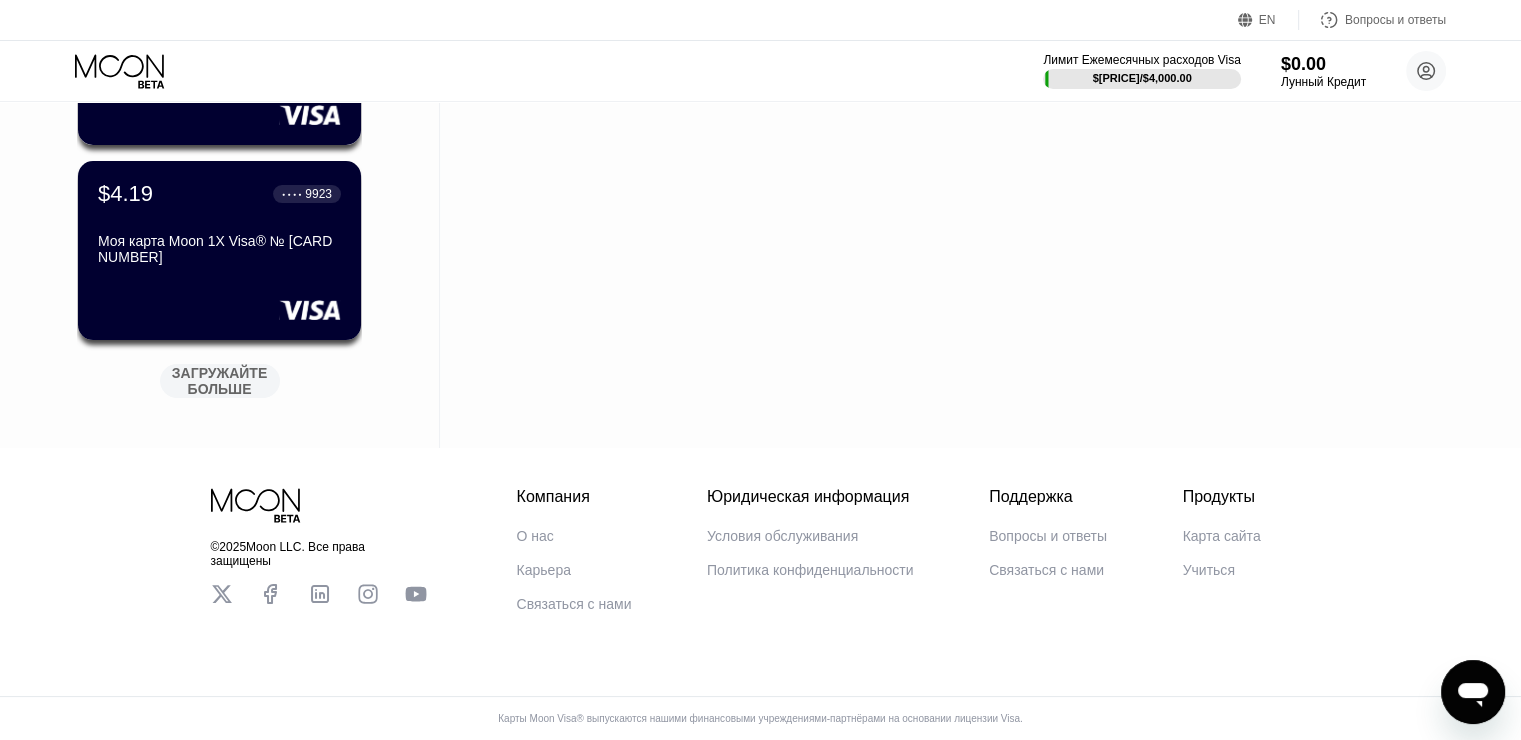click on "ЗАГРУЖАЙТЕ БОЛЬШЕ" at bounding box center [220, 377] 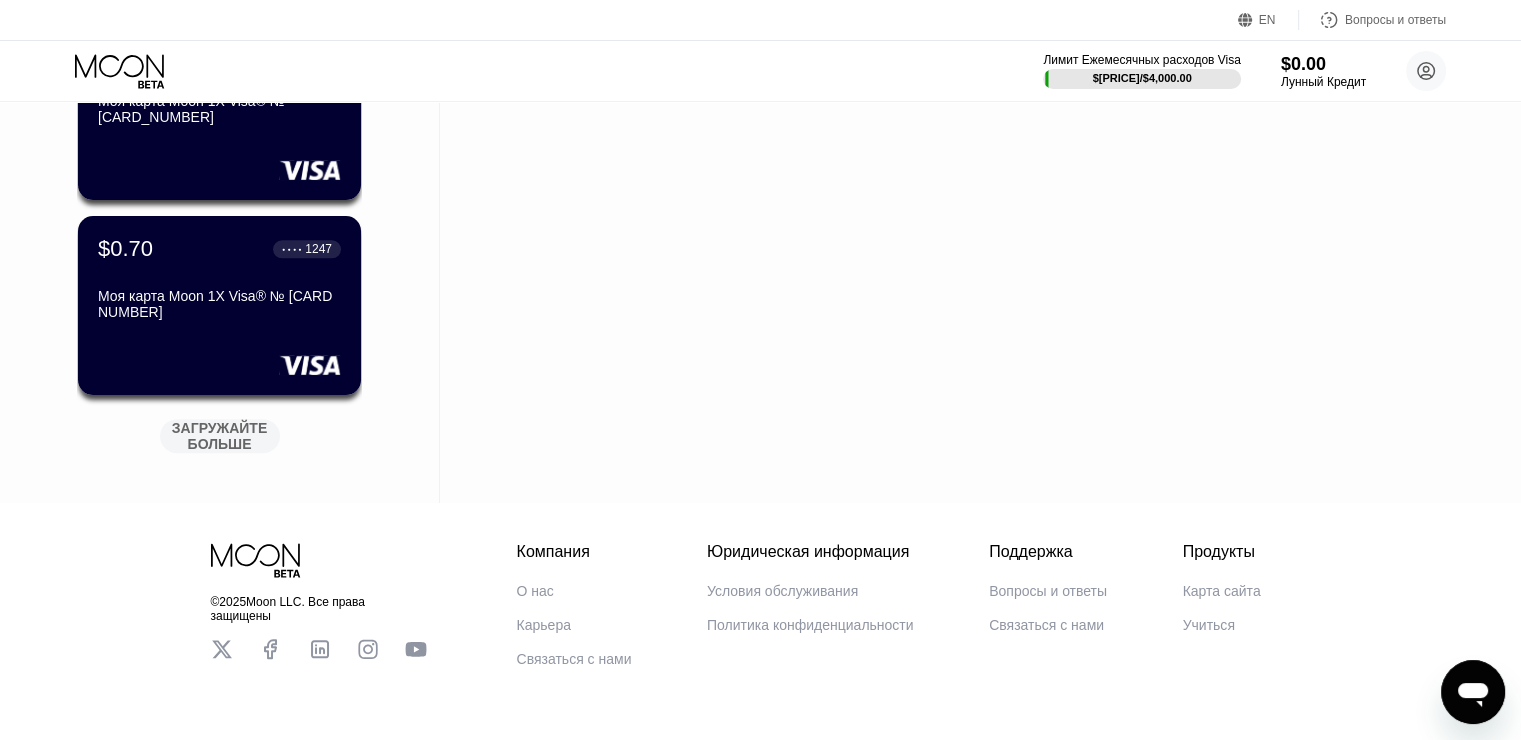 scroll, scrollTop: 17419, scrollLeft: 0, axis: vertical 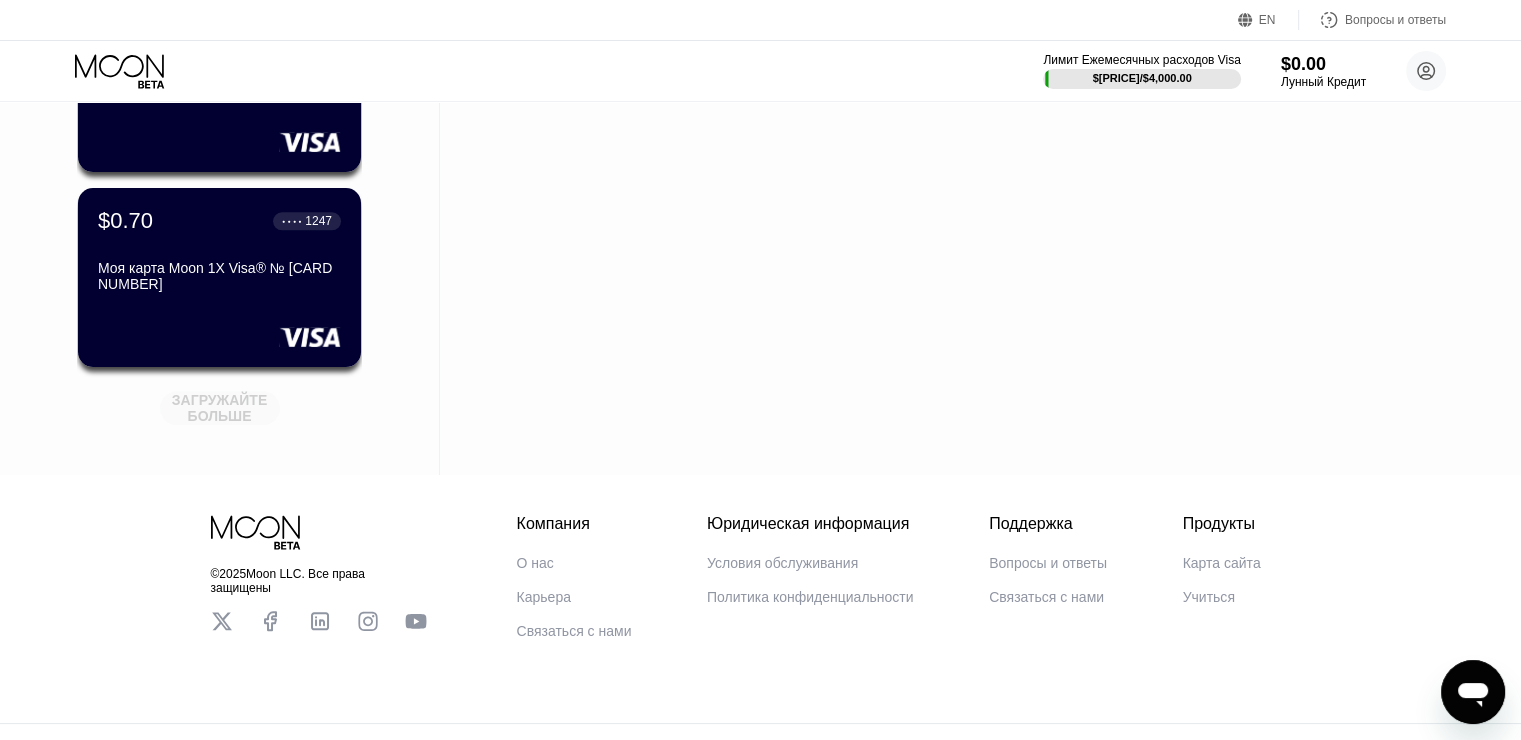 click on "ЗАГРУЖАЙТЕ БОЛЬШЕ" at bounding box center [220, 408] 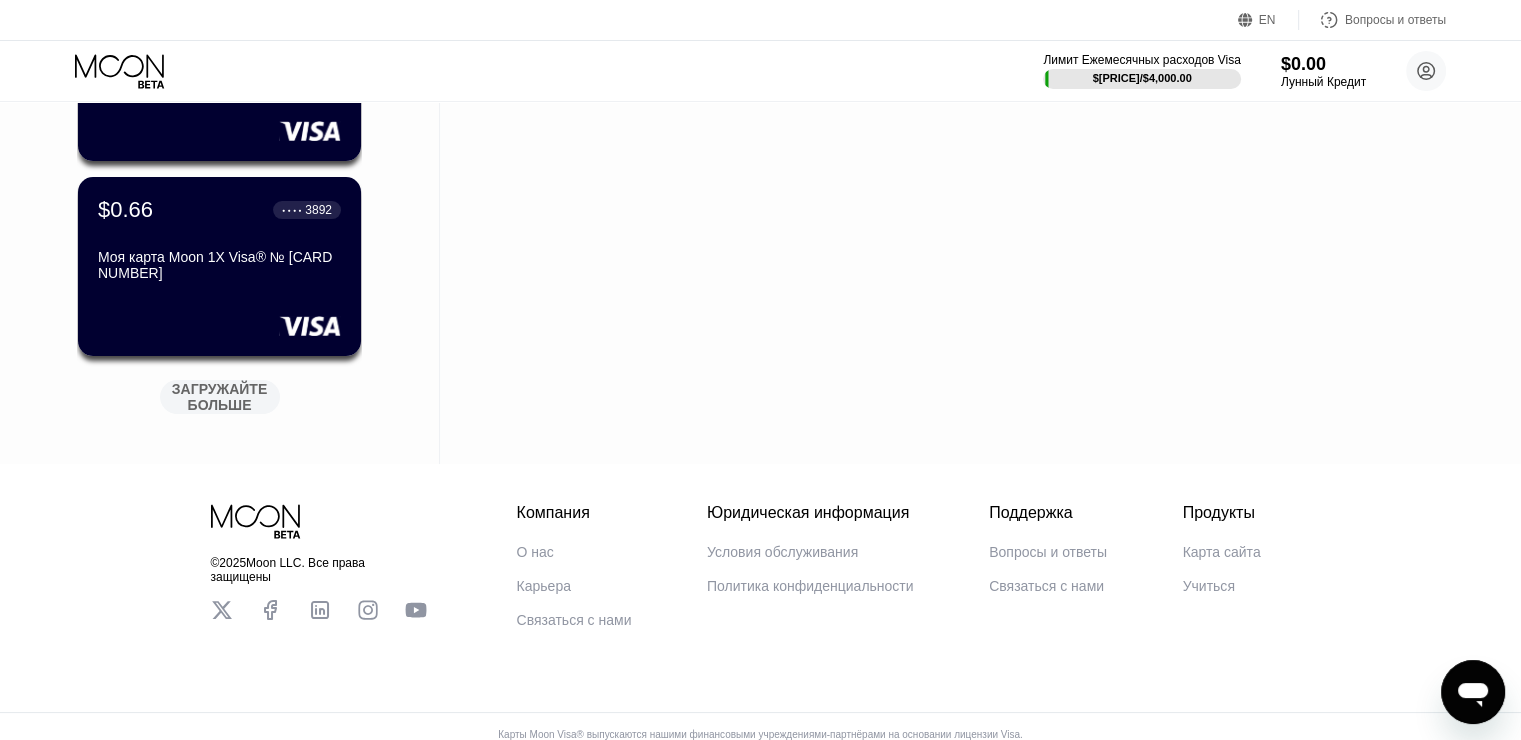 scroll, scrollTop: 18419, scrollLeft: 0, axis: vertical 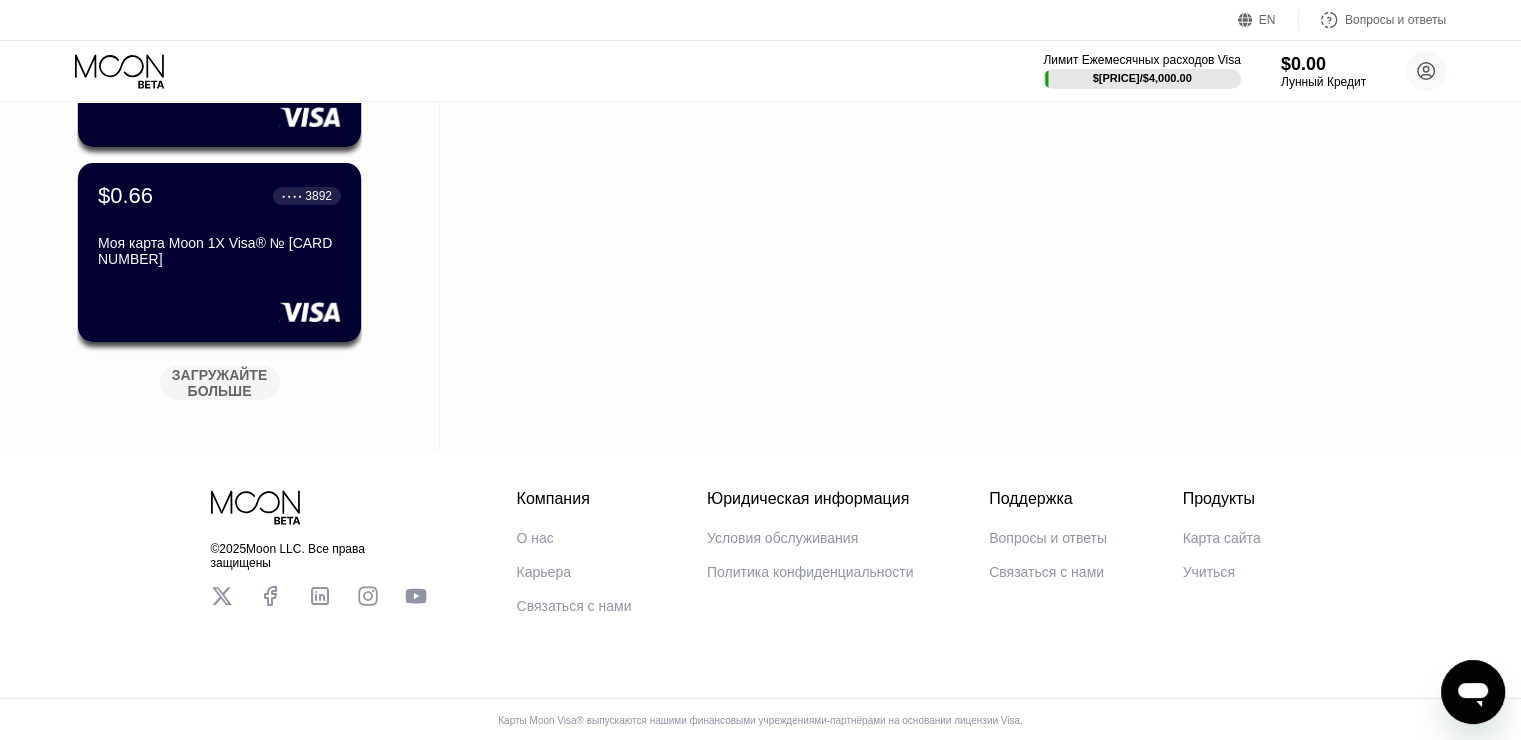 click on "ЗАГРУЖАЙТЕ БОЛЬШЕ" at bounding box center [221, 383] 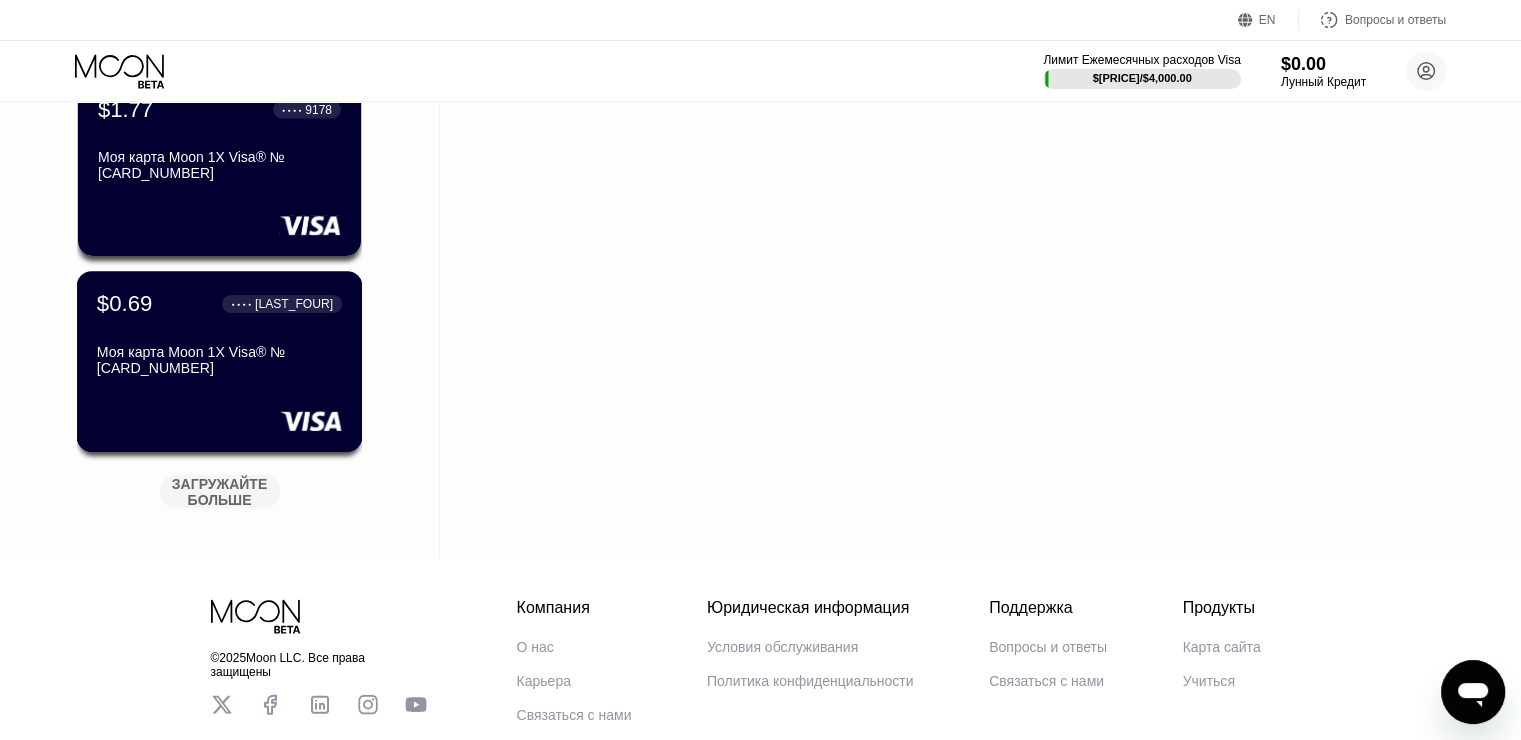 scroll, scrollTop: 19219, scrollLeft: 0, axis: vertical 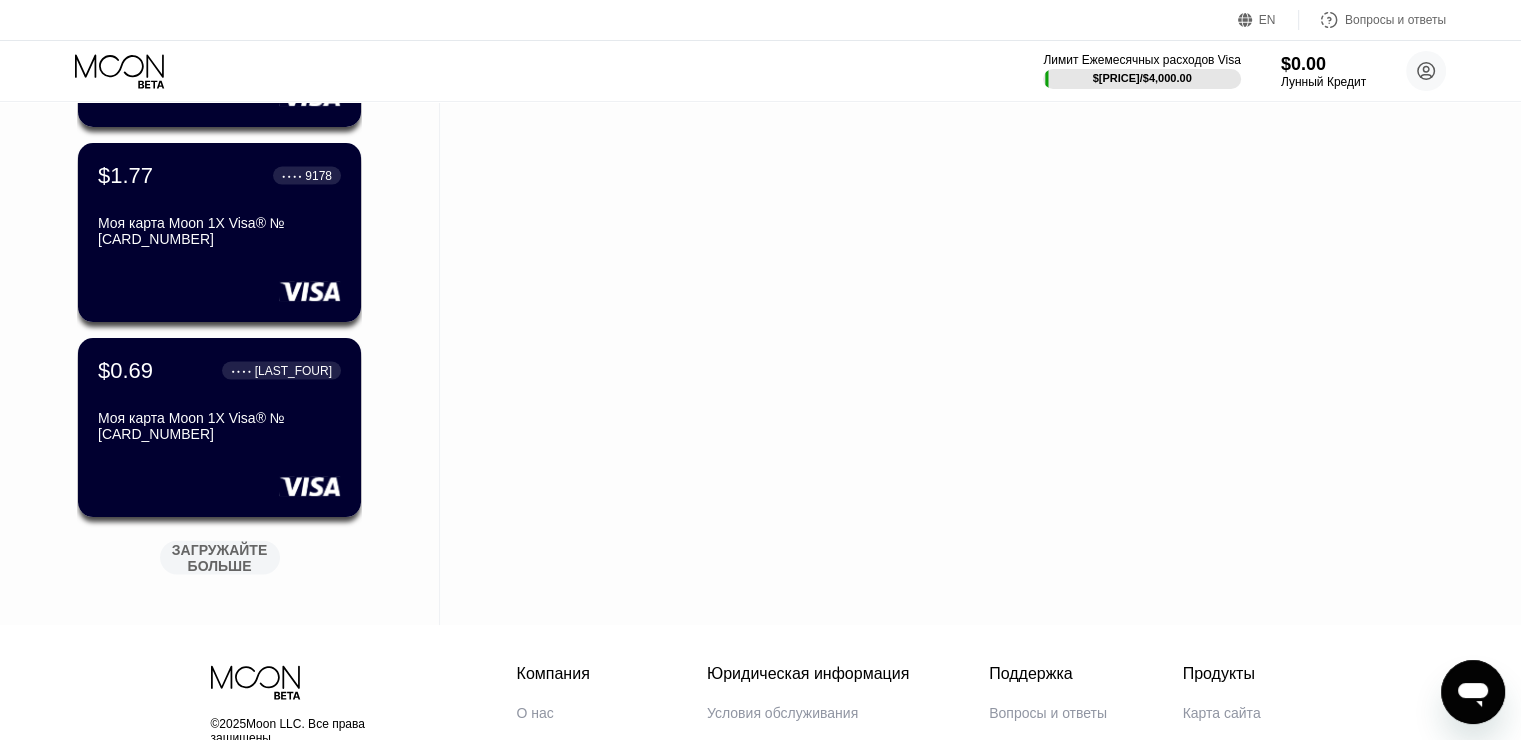 click on "ЗАГРУЖАЙТЕ БОЛЬШЕ" at bounding box center (221, 558) 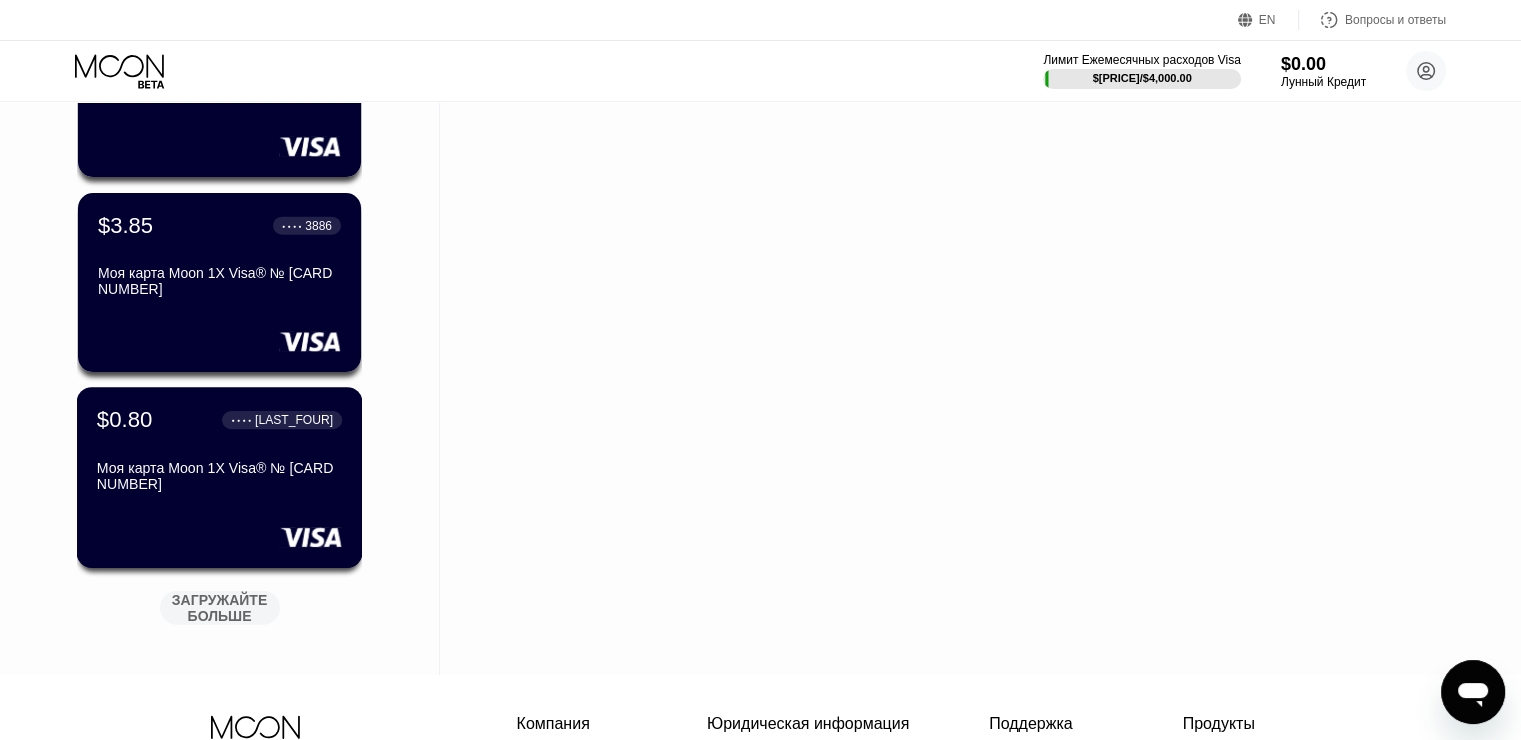 scroll, scrollTop: 20144, scrollLeft: 0, axis: vertical 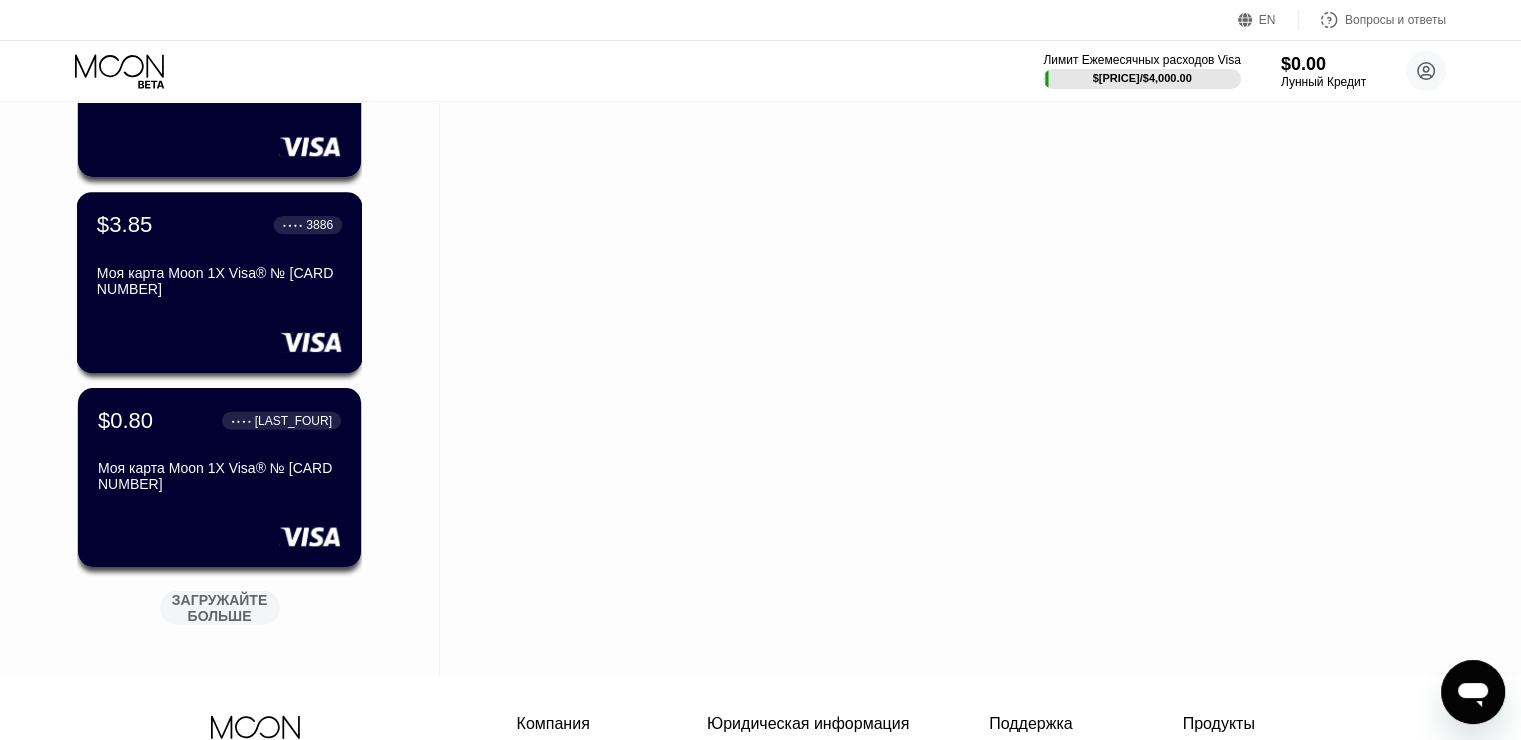 click on "[PRICE] ● ● ● ● [LAST 4 DIGITS] Моя карта Moon 1X Visa® № [CARD NUMBER]" at bounding box center [220, 282] 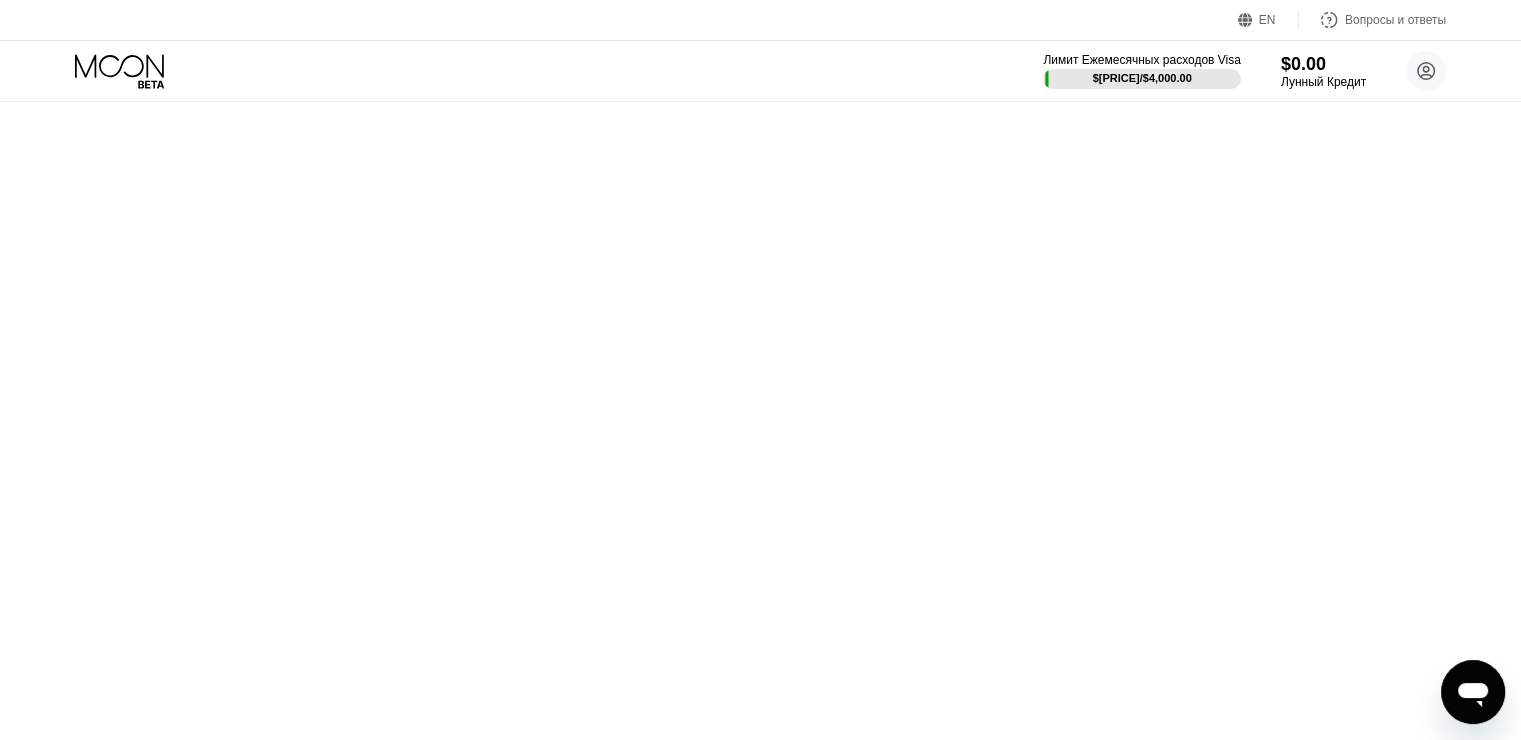 scroll, scrollTop: 0, scrollLeft: 0, axis: both 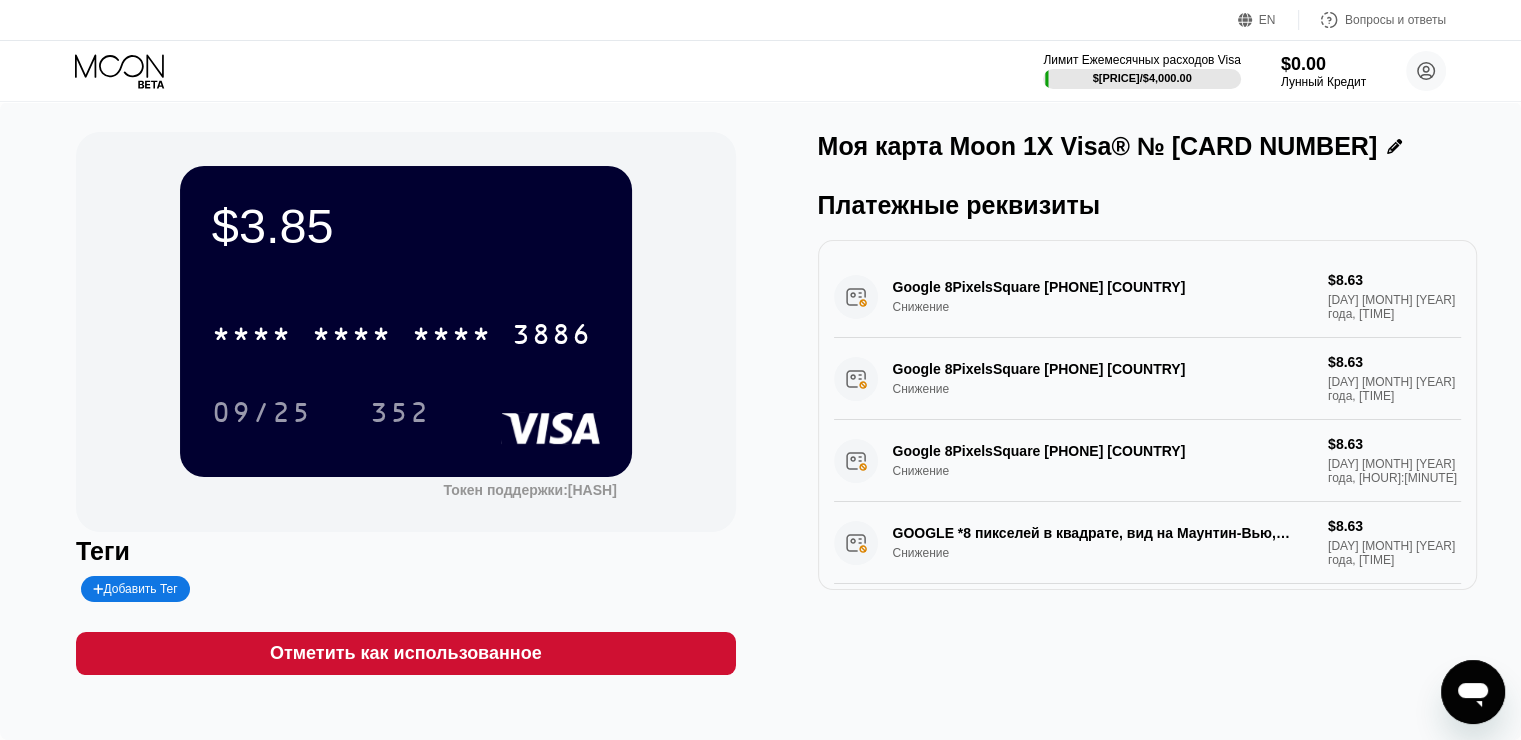 click on "* * * *" at bounding box center [352, 337] 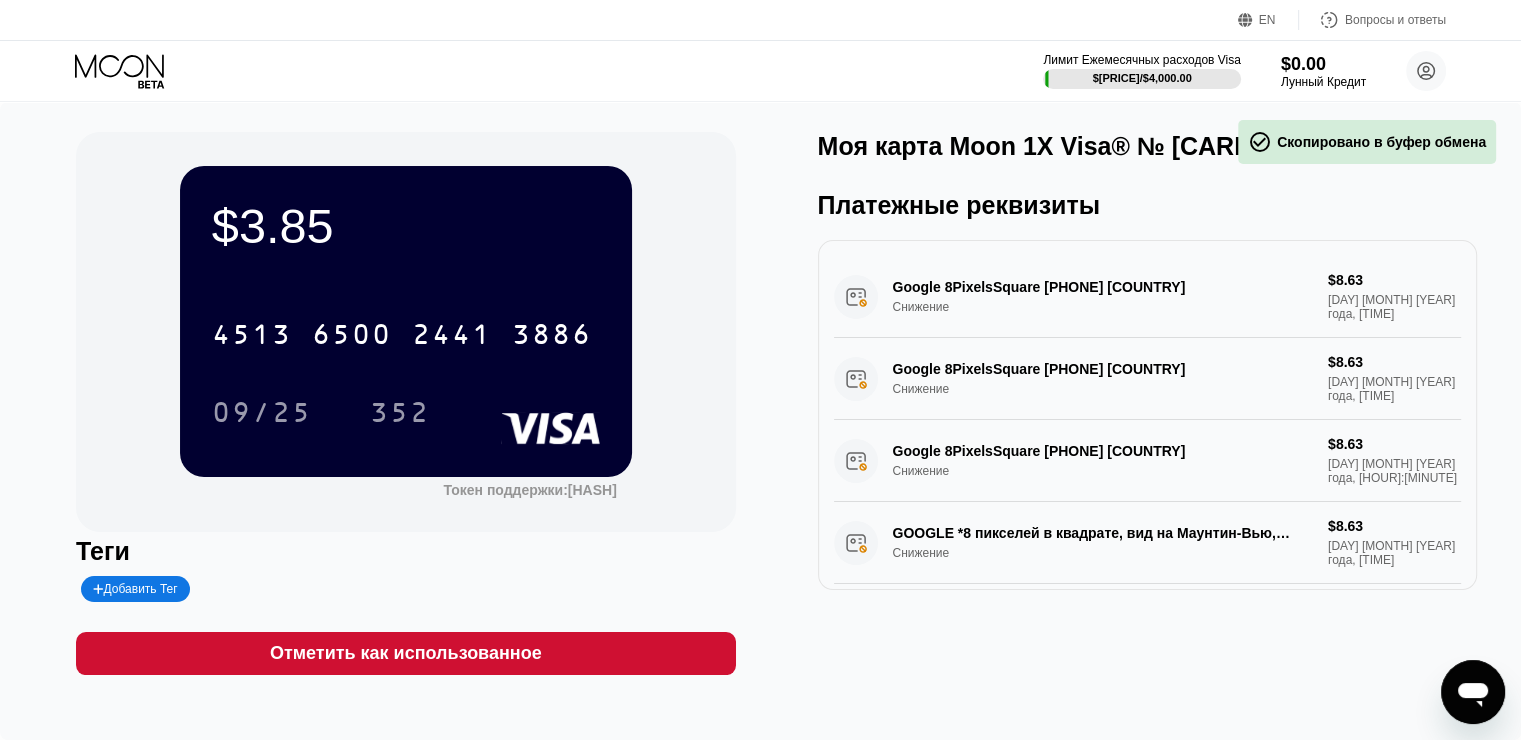 click on "352" at bounding box center [400, 415] 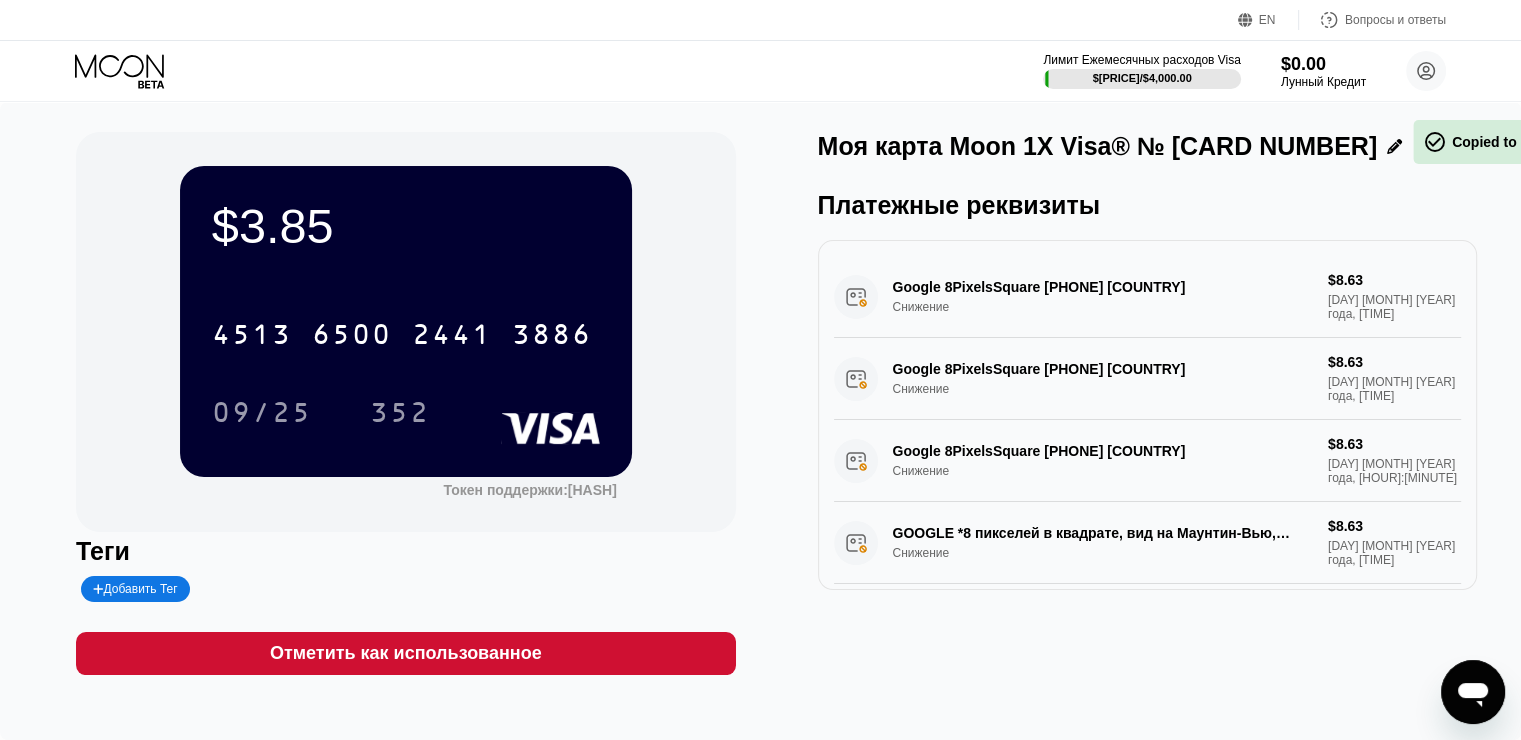 click on "352" at bounding box center [400, 415] 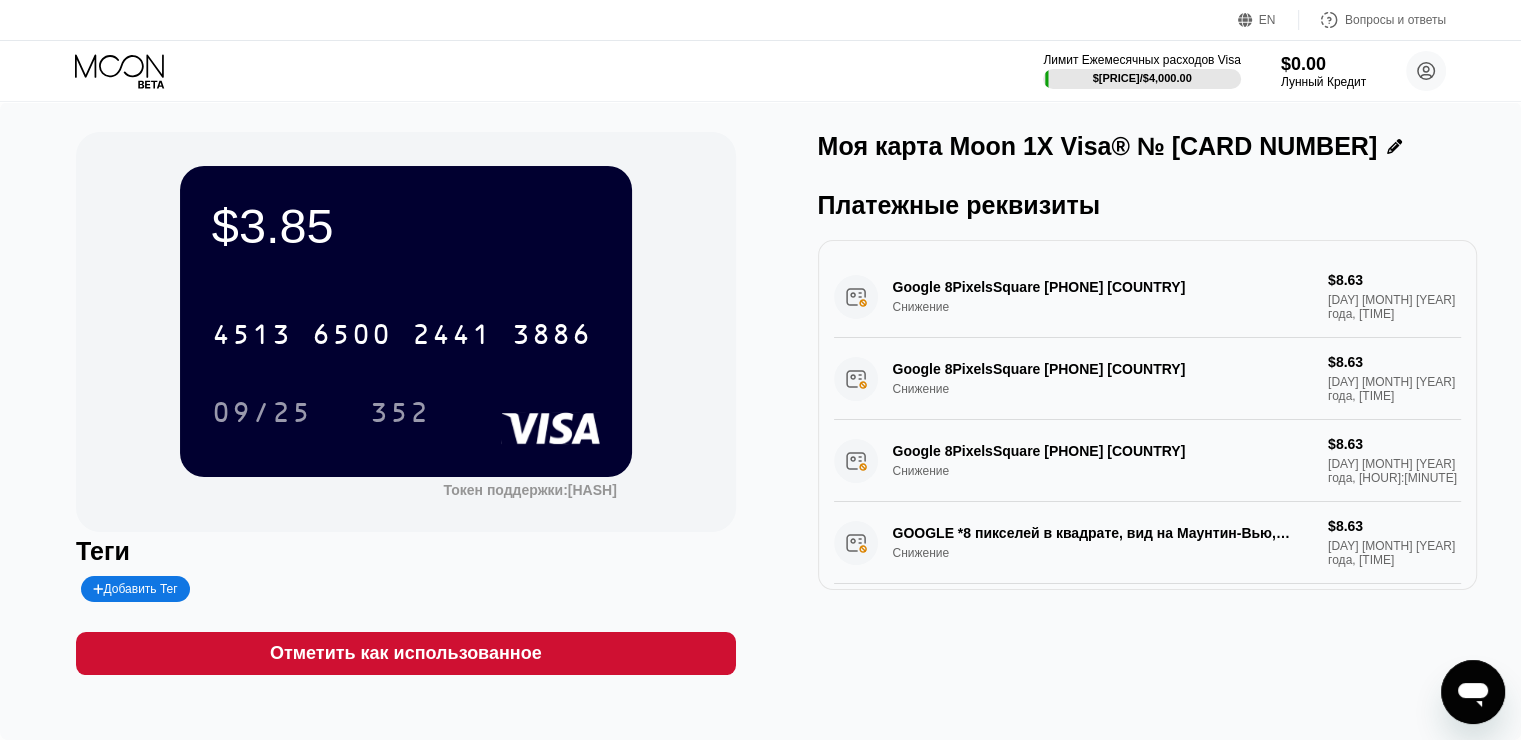 click on "Лимит Ежемесячных расходов Visa [PRICE] / [PRICE] [PRICE] Лунный Кредит [FIRST] [LAST] [EMAIL]  Главная Настройки Поддержка Карьера О нас Выход Политика конфиденциальности Условия" at bounding box center [760, 71] 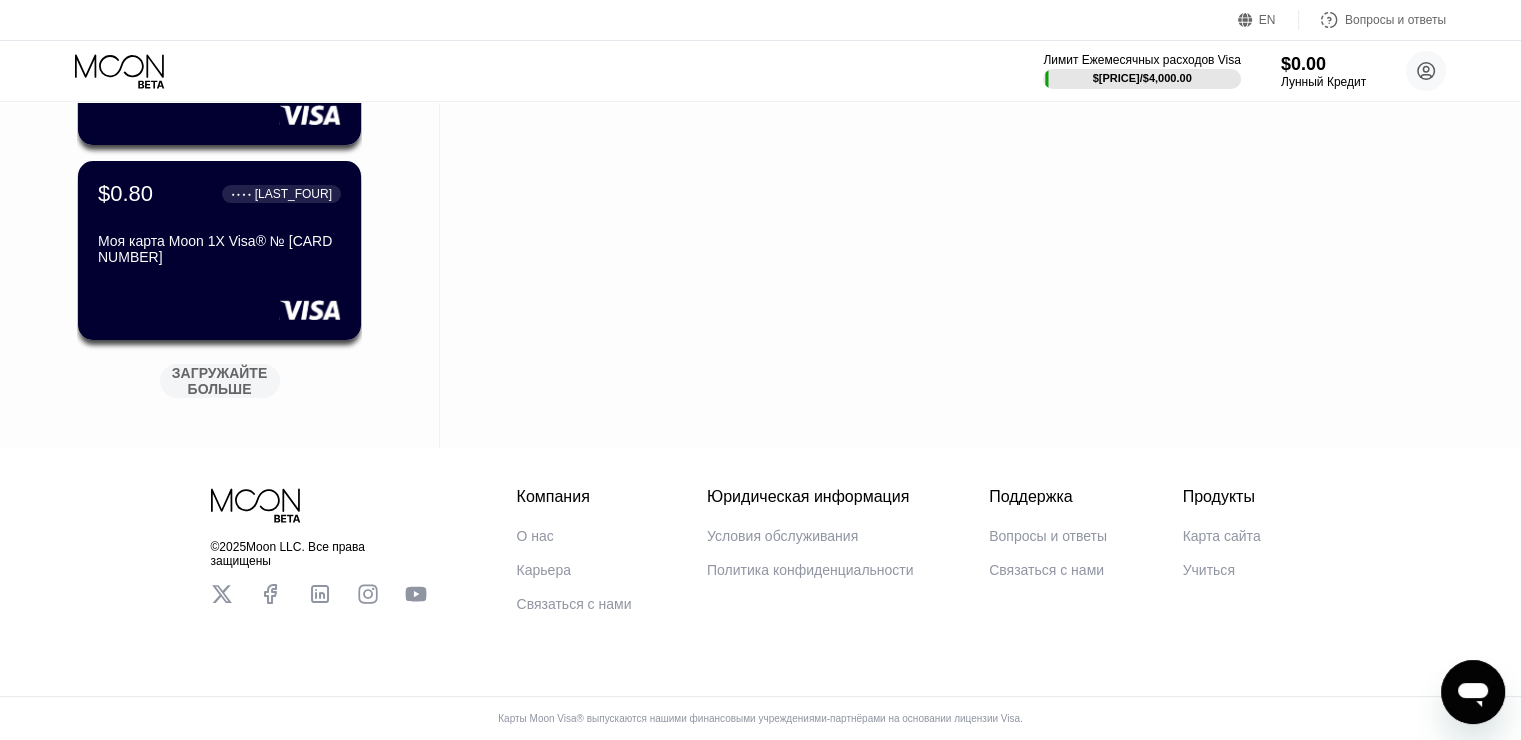 scroll, scrollTop: 20280, scrollLeft: 0, axis: vertical 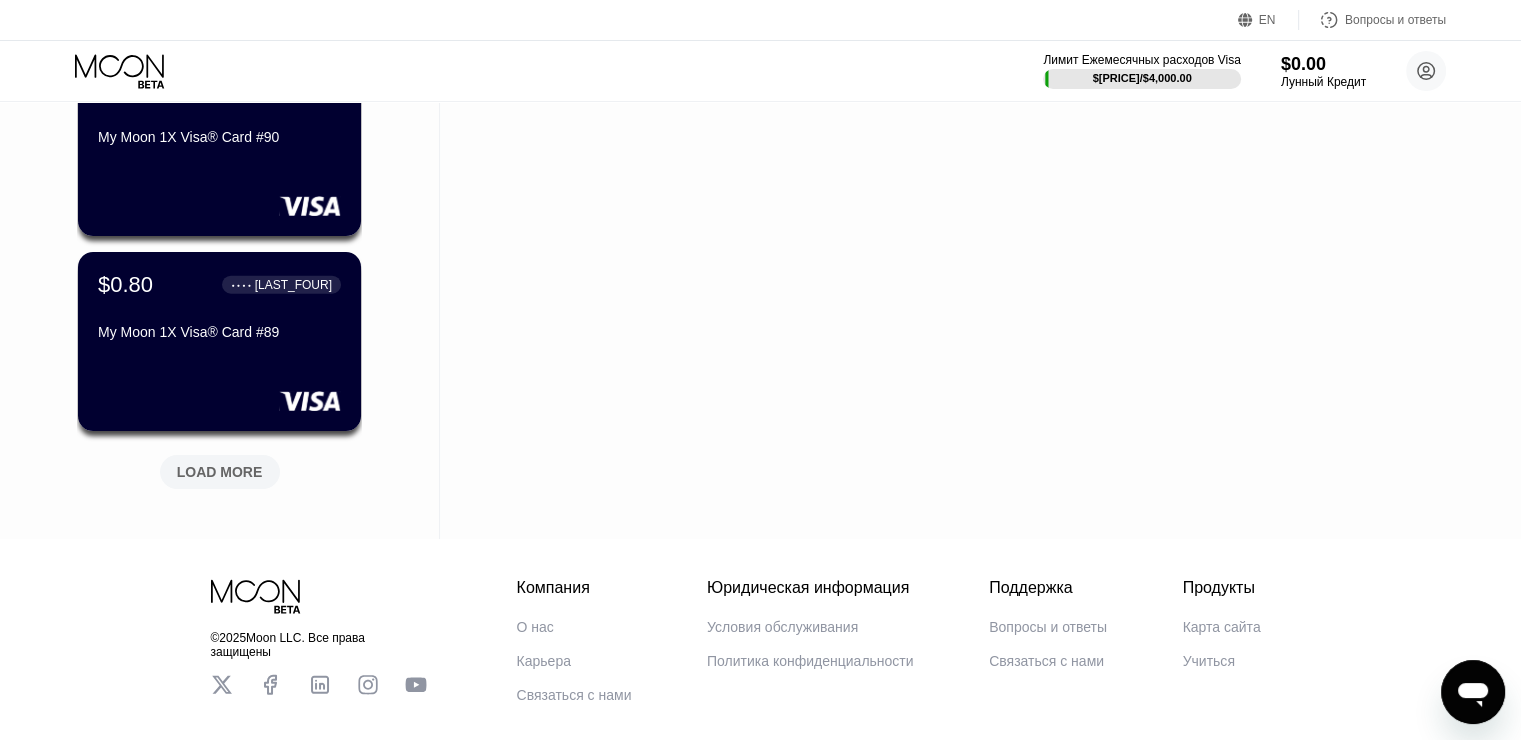click on "$[PRICE] ● ● ● ● [LAST_FOUR]" at bounding box center (219, -300) 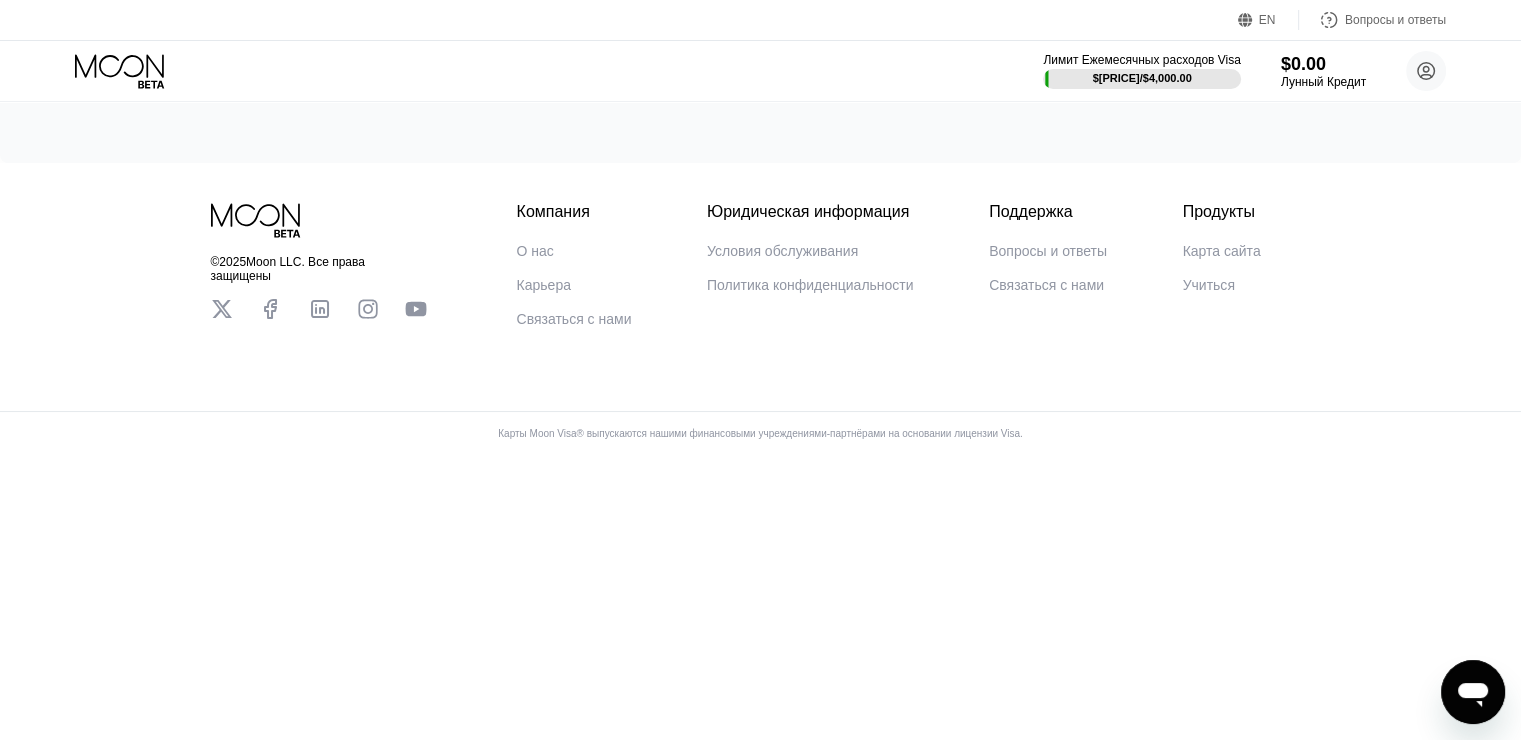 scroll, scrollTop: 0, scrollLeft: 0, axis: both 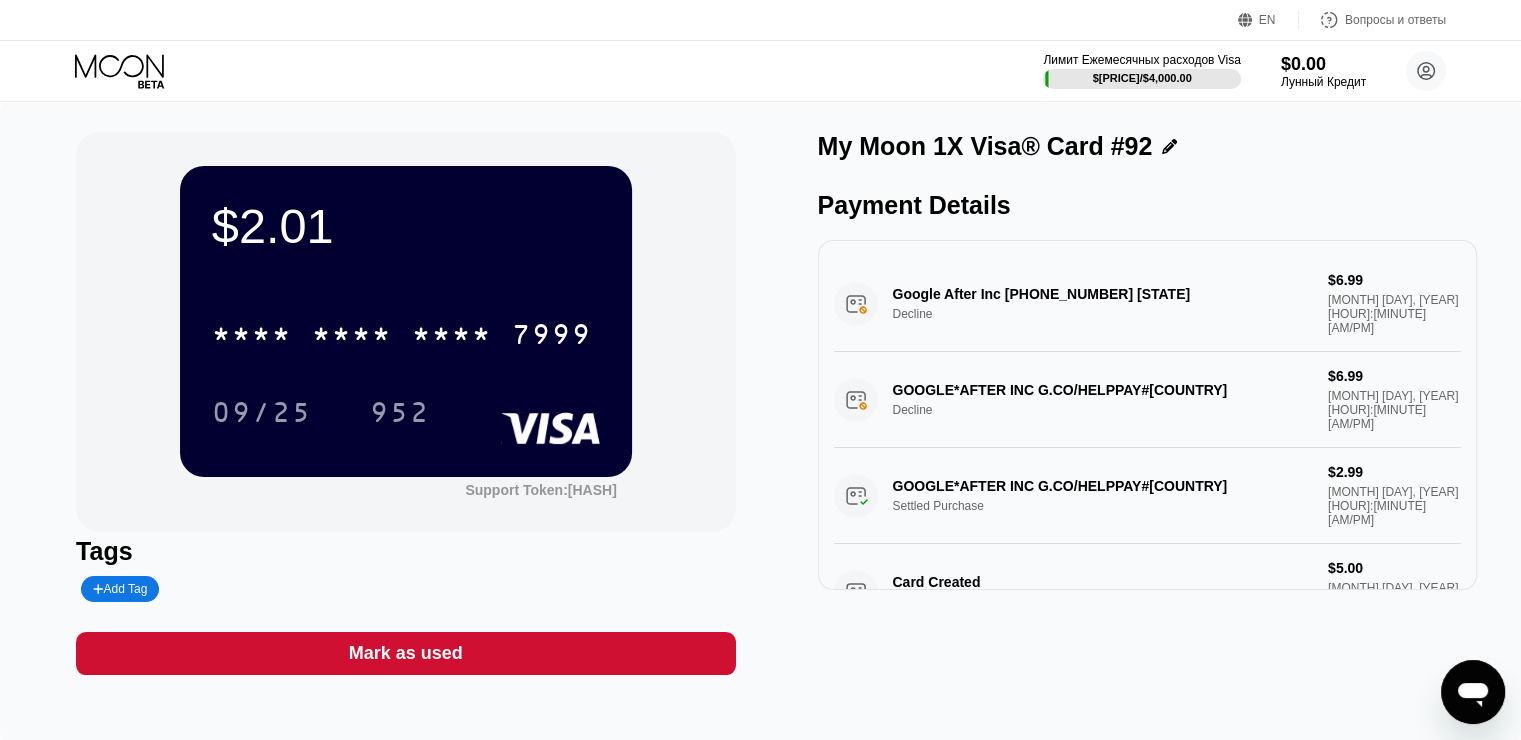 click on "* * * * * * * * * * * * [LAST_FOUR]" at bounding box center [402, 334] 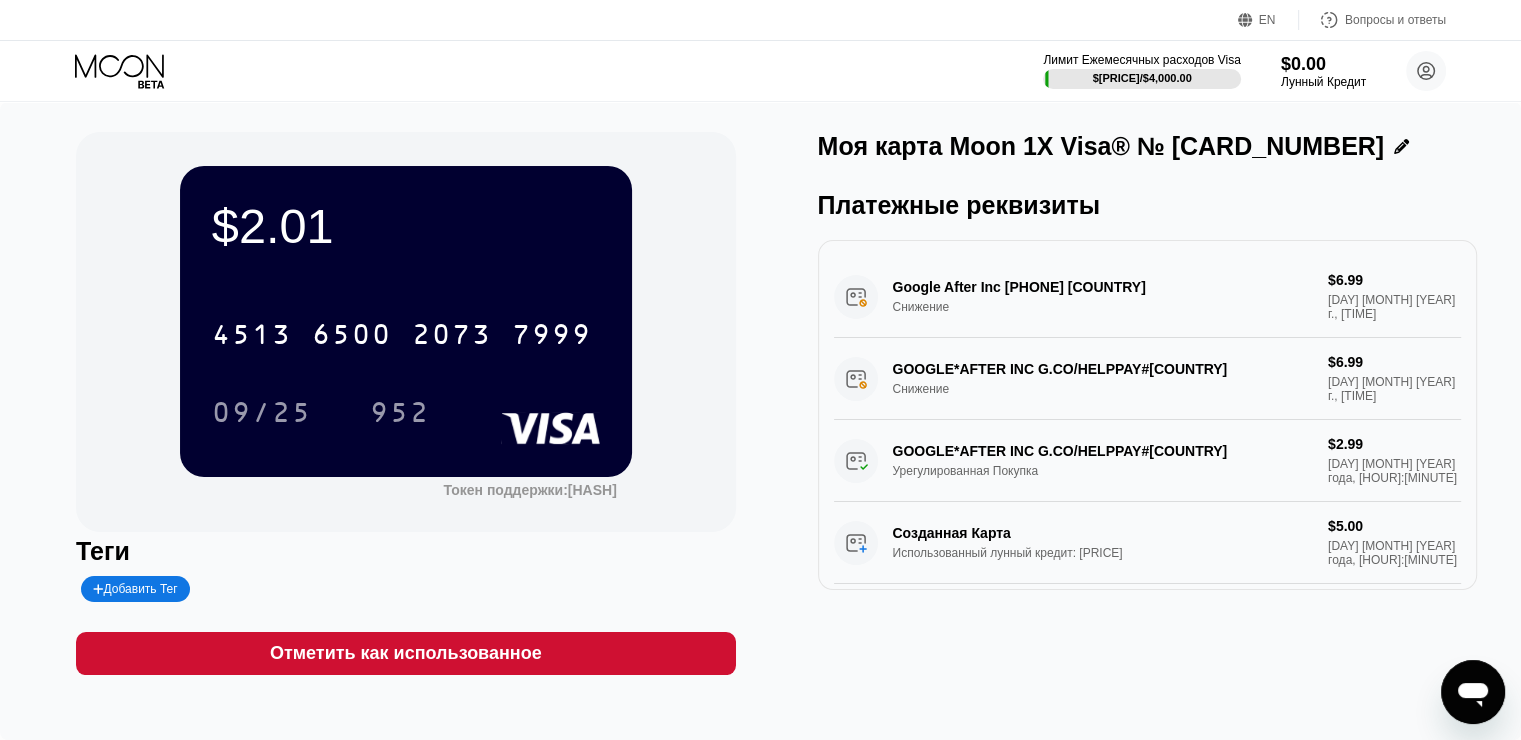 click on "952" at bounding box center [400, 415] 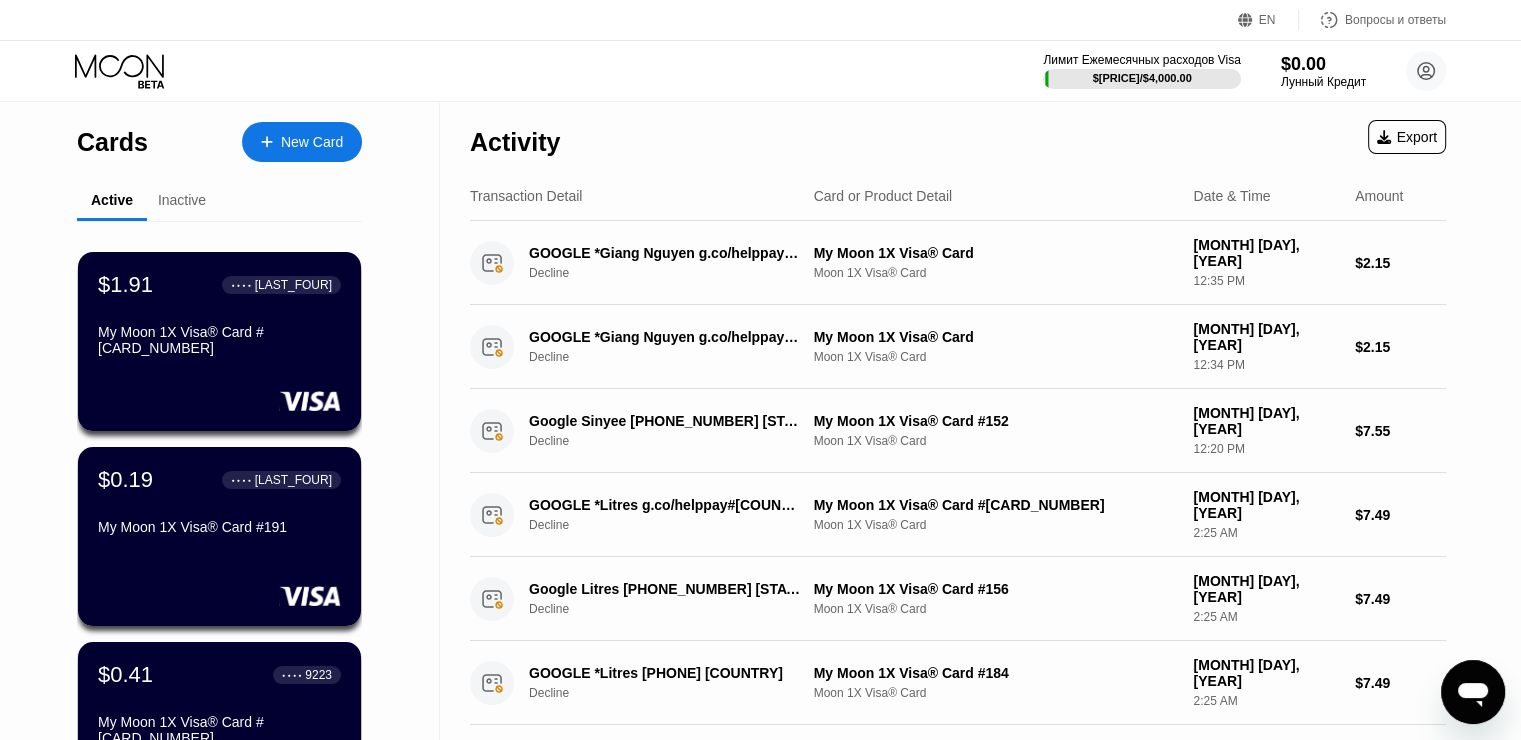 scroll, scrollTop: 5528, scrollLeft: 0, axis: vertical 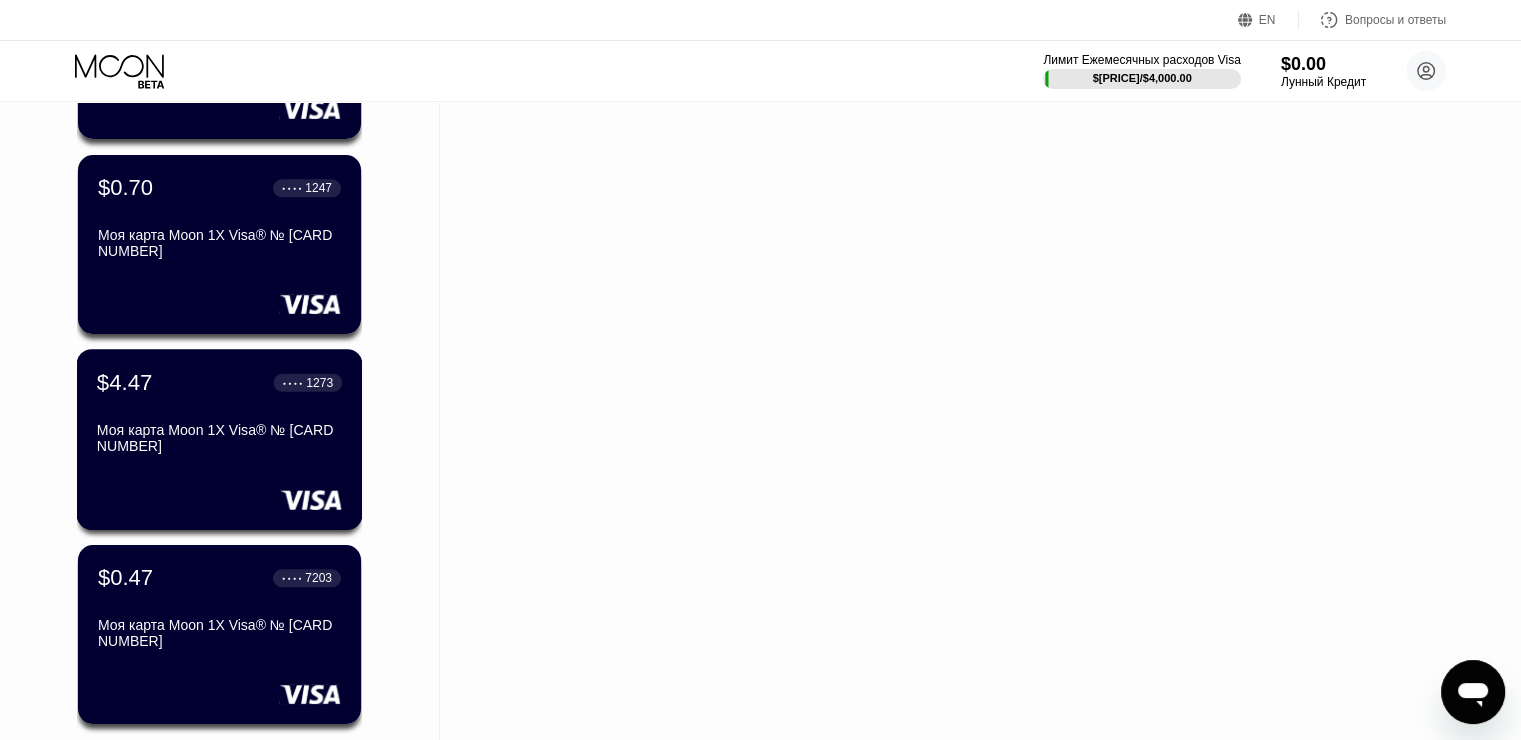 click on "Моя карта Moon 1X Visa® № [CARD NUMBER]" at bounding box center [219, 442] 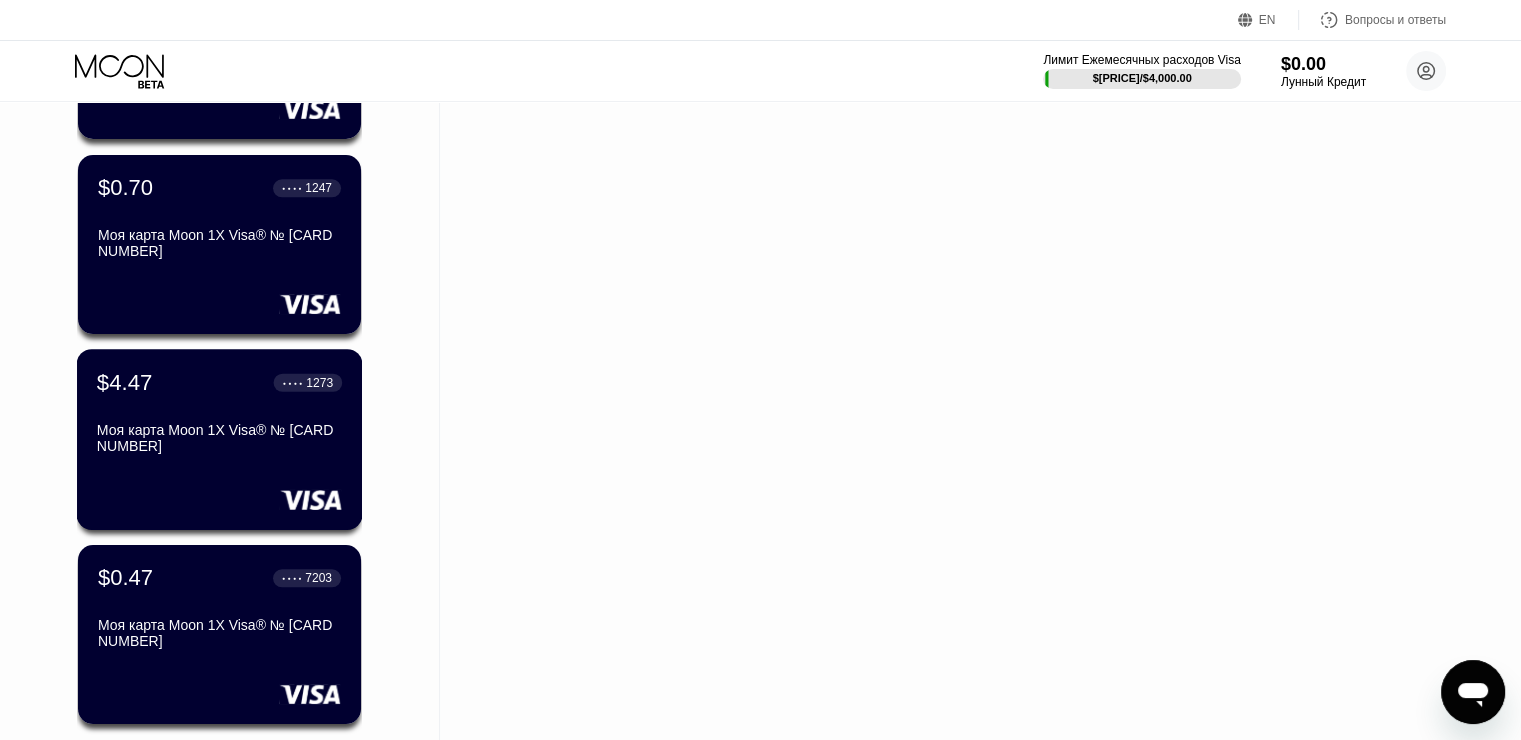 click on "EN Язык Выберите элемент Сохранить Вопросы и ответы Лимит Ежемесячных расходов Visa $[PRICE] / $[PRICE] $0.00 Лунный Кредит [FIRST] [LAST] [EMAIL]  Главная Настройки Поддержка Карьера О нас Выход Политика конфиденциальности Условия Карты    Новая Карта Активный Неактивный $[PRICE] ● ● ● ● [LAST_FOUR] My Moon 1X Visa® Card #[CARD_NUMBER] $[PRICE] ● ● ● ● [LAST_FOUR] My Moon 1X Visa® Card #[CARD_NUMBER] $[PRICE] ● ● ● ● [LAST_FOUR] My Moon 1X Visa® Card #[CARD_NUMBER] $[PRICE] ● ● ● ● [LAST_FOUR] My Moon 1X Visa® Card #[CARD_NUMBER] $[PRICE] ● ● ● ● [LAST_FOUR] My Moon 1X Visa® Card #[CARD_NUMBER] $[PRICE] ● ● ● ● [LAST_FOUR] My Moon 1X Visa® Card #[CARD_NUMBER] $[PRICE] ● ● ● ● [LAST_FOUR] My Moon 1X Visa® Card #[CARD_NUMBER] $[PRICE] ● ● ● ● [LAST_FOUR] My Moon 1X Visa® Card #[CARD_NUMBER] $[PRICE] ● ● ● ● [LAST_FOUR] My Moon 1X Visa® Card #[CARD_NUMBER] $[PRICE] ● ● ● ● [LAST_FOUR] My Moon 1X Visa® Card #[CARD_NUMBER] $[PRICE] ● ● ● ● [LAST_FOUR] My Moon 1X Visa® Card #[CARD_NUMBER] $[PRICE] ● ● ● ● [LAST_FOUR] My Moon 1X Visa® Card #[CARD_NUMBER] $[PRICE] ● ● ● ● [LAST_FOUR] My Moon 1X Visa® Card #[CARD_NUMBER] $[PRICE] ● ● ● ● [LAST_FOUR] My Moon 1X Visa® Card #[CARD_NUMBER] $[PRICE] ● ● ● ● [LAST_FOUR] My Moon 1X Visa® Card #[CARD_NUMBER] $[PRICE] ● ● ● ● [LAST_FOUR] My Moon 1X Visa® Card #[CARD_NUMBER] $[PRICE] ● ● ● ● [LAST_FOUR] My Moon 1X Visa® Card #[CARD_NUMBER] $[PRICE] ● ● ● ● [LAST_FOUR] My Moon 1X Visa® Card #[CARD_NUMBER] $[PRICE] ● ● ● ● [LAST_FOUR] My Moon 1X Visa® Card #[CARD_NUMBER]" at bounding box center (760, -17082) 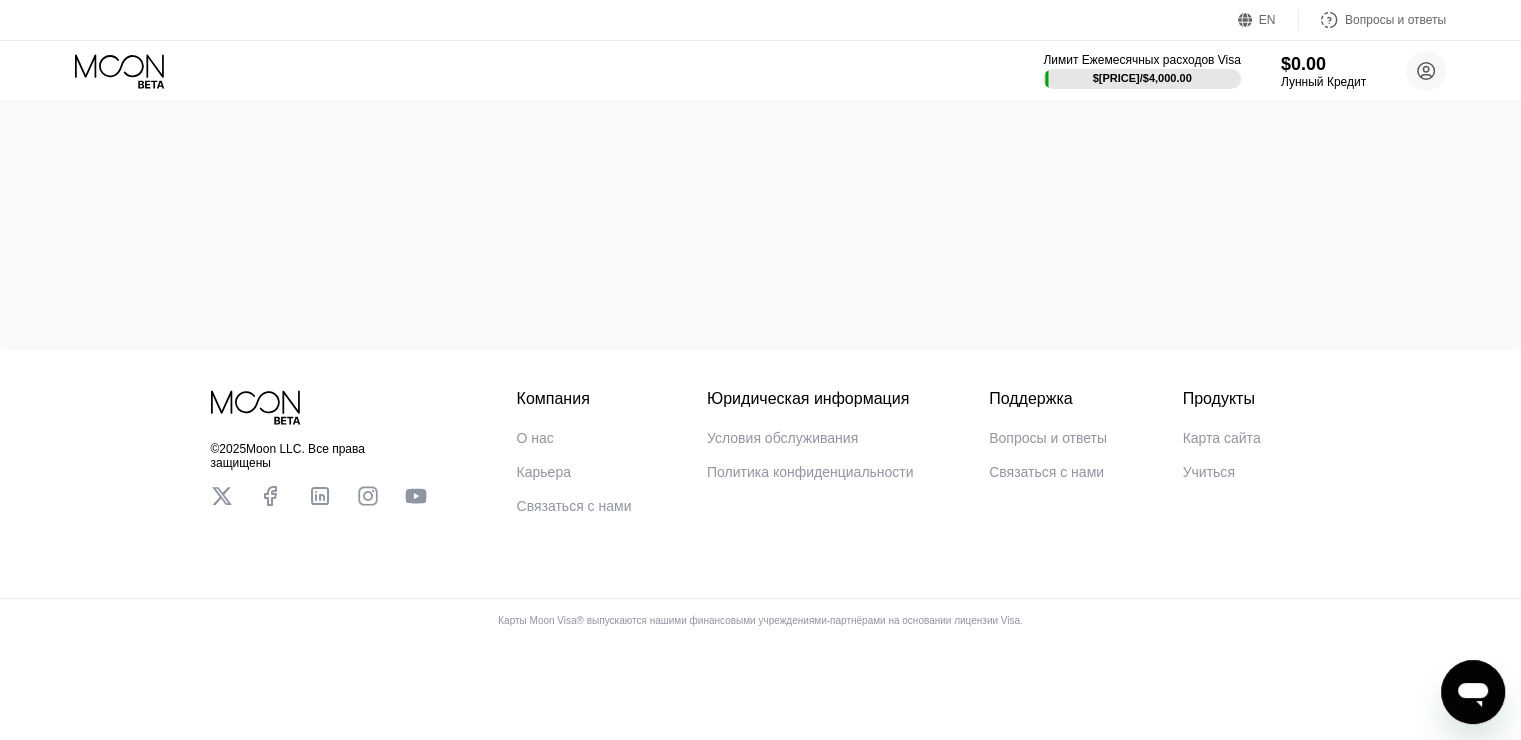 scroll, scrollTop: 0, scrollLeft: 0, axis: both 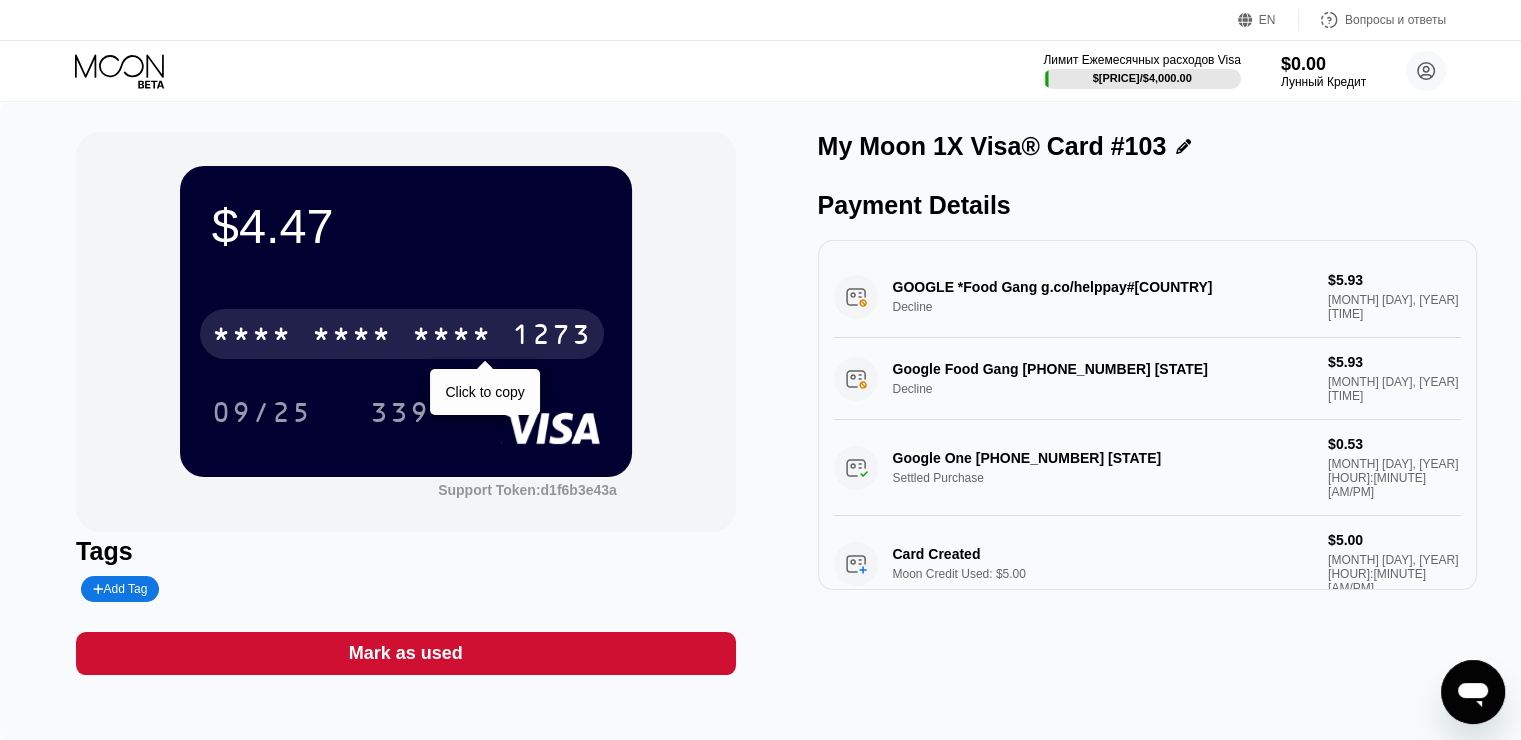 click on "* * * *" at bounding box center [352, 337] 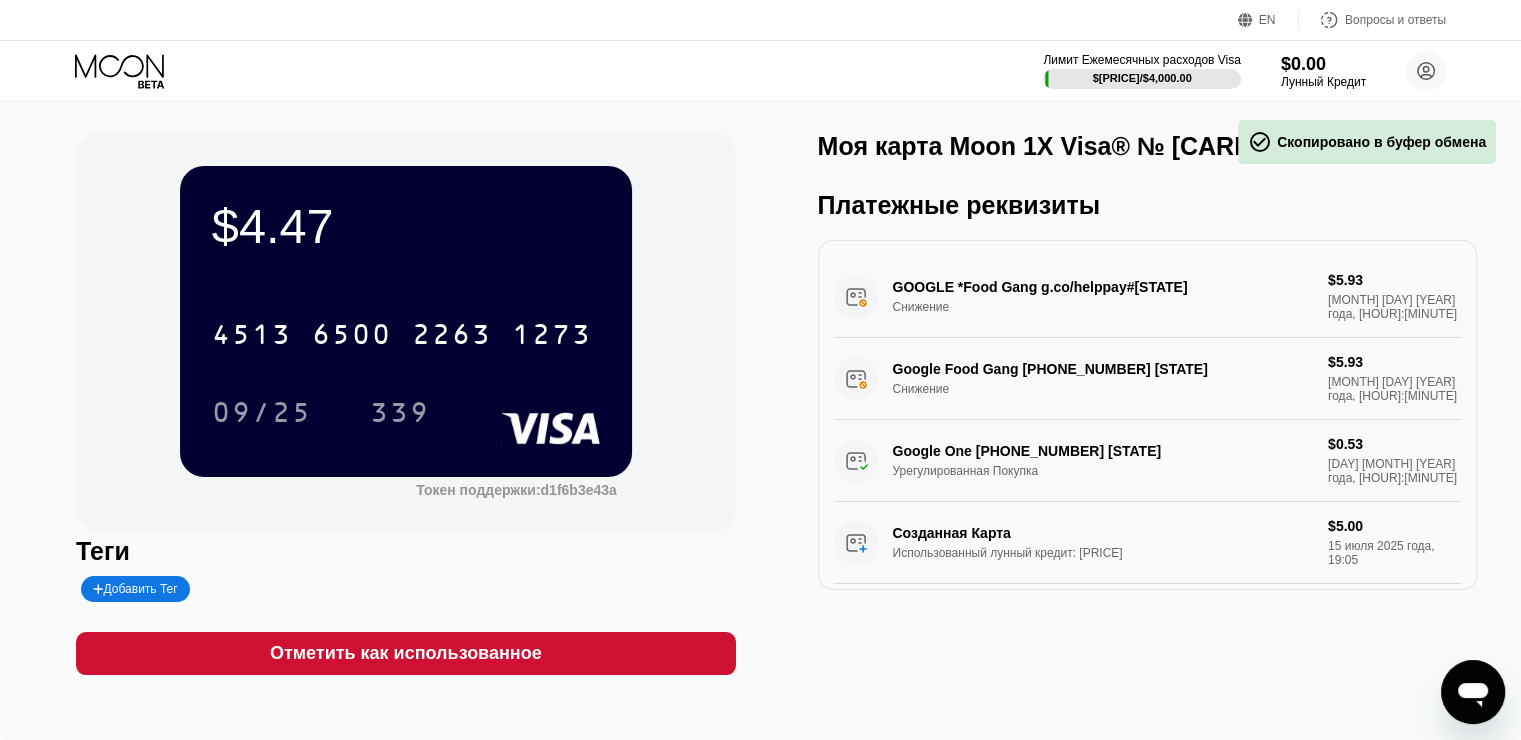 click on "339" at bounding box center (400, 415) 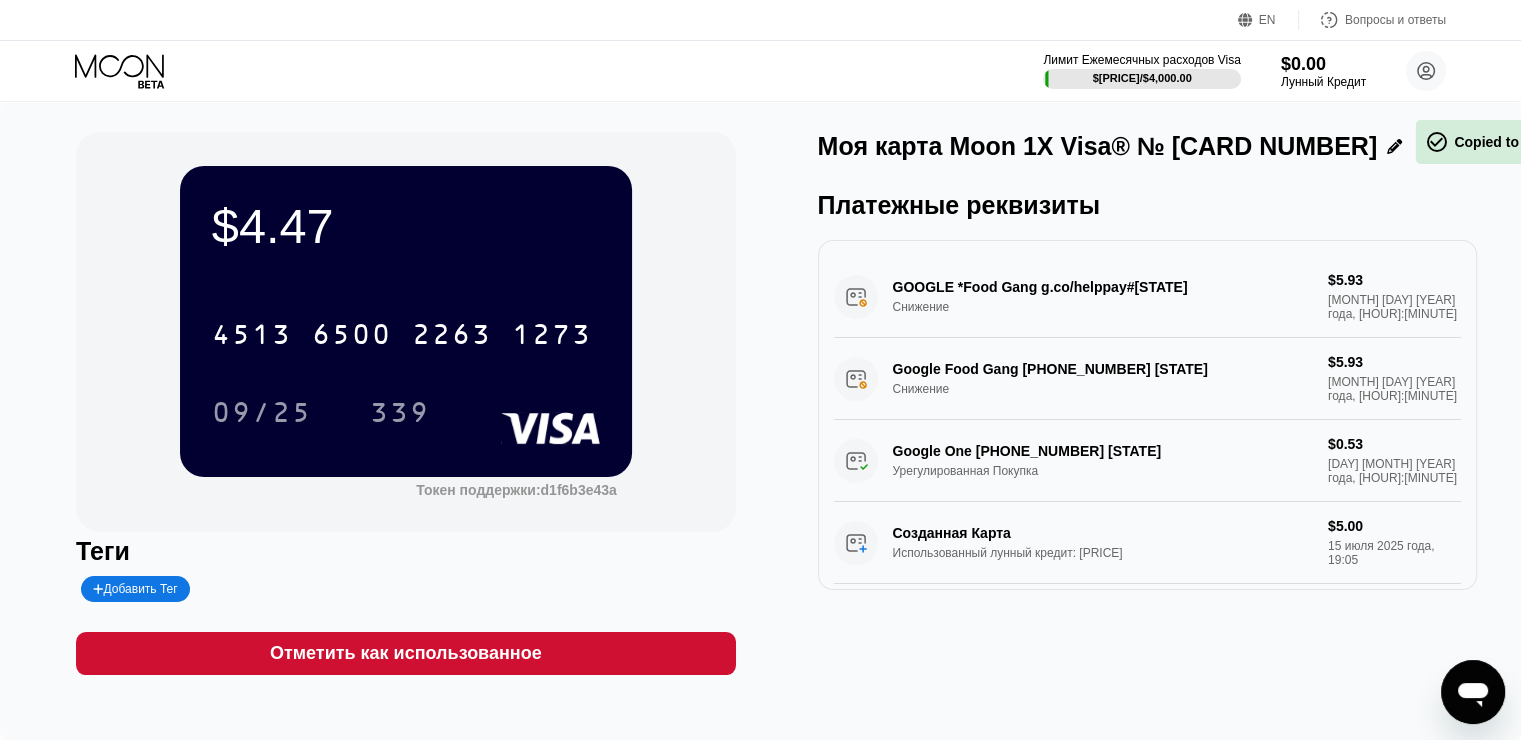 click on "339" at bounding box center [400, 415] 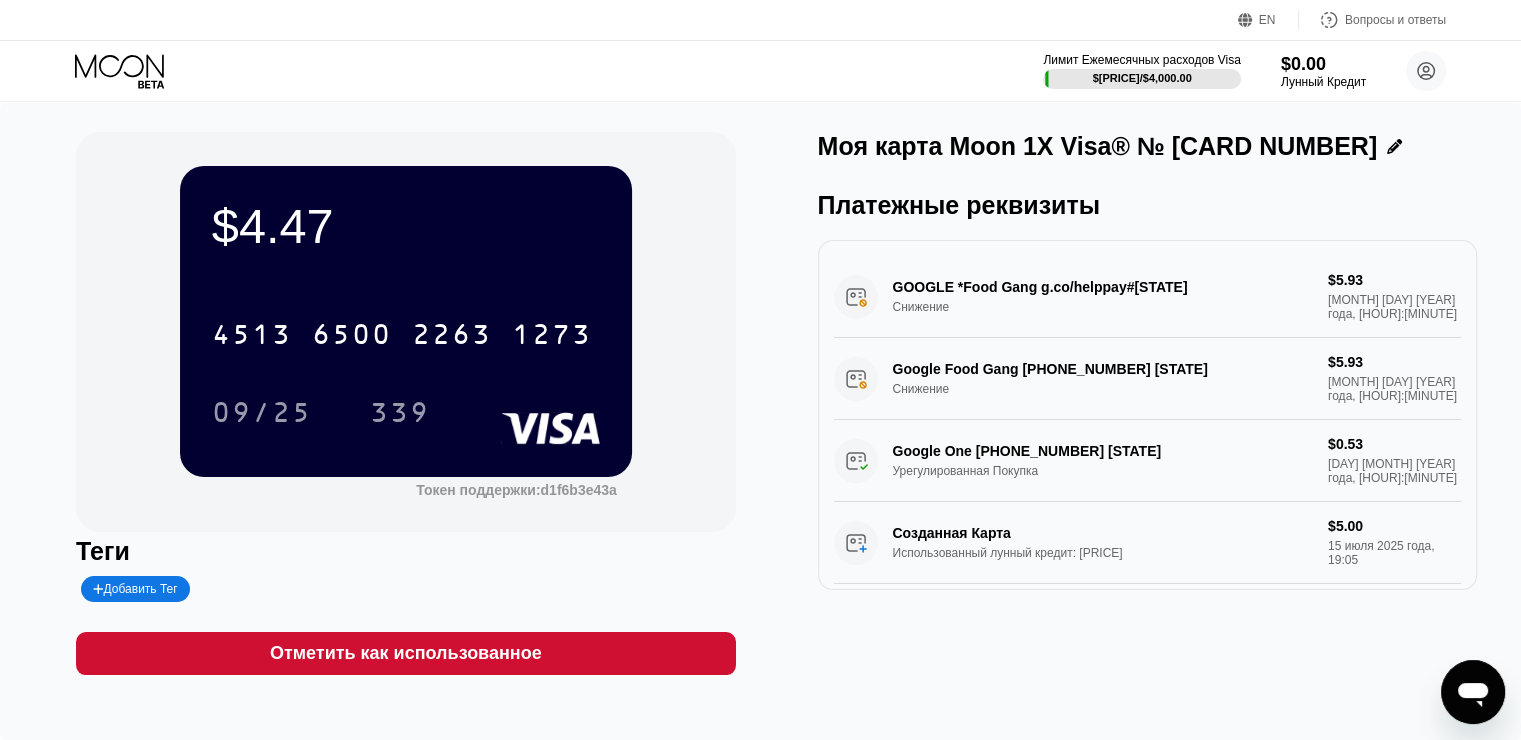 drag, startPoint x: 93, startPoint y: 60, endPoint x: 1535, endPoint y: 29, distance: 1442.3331 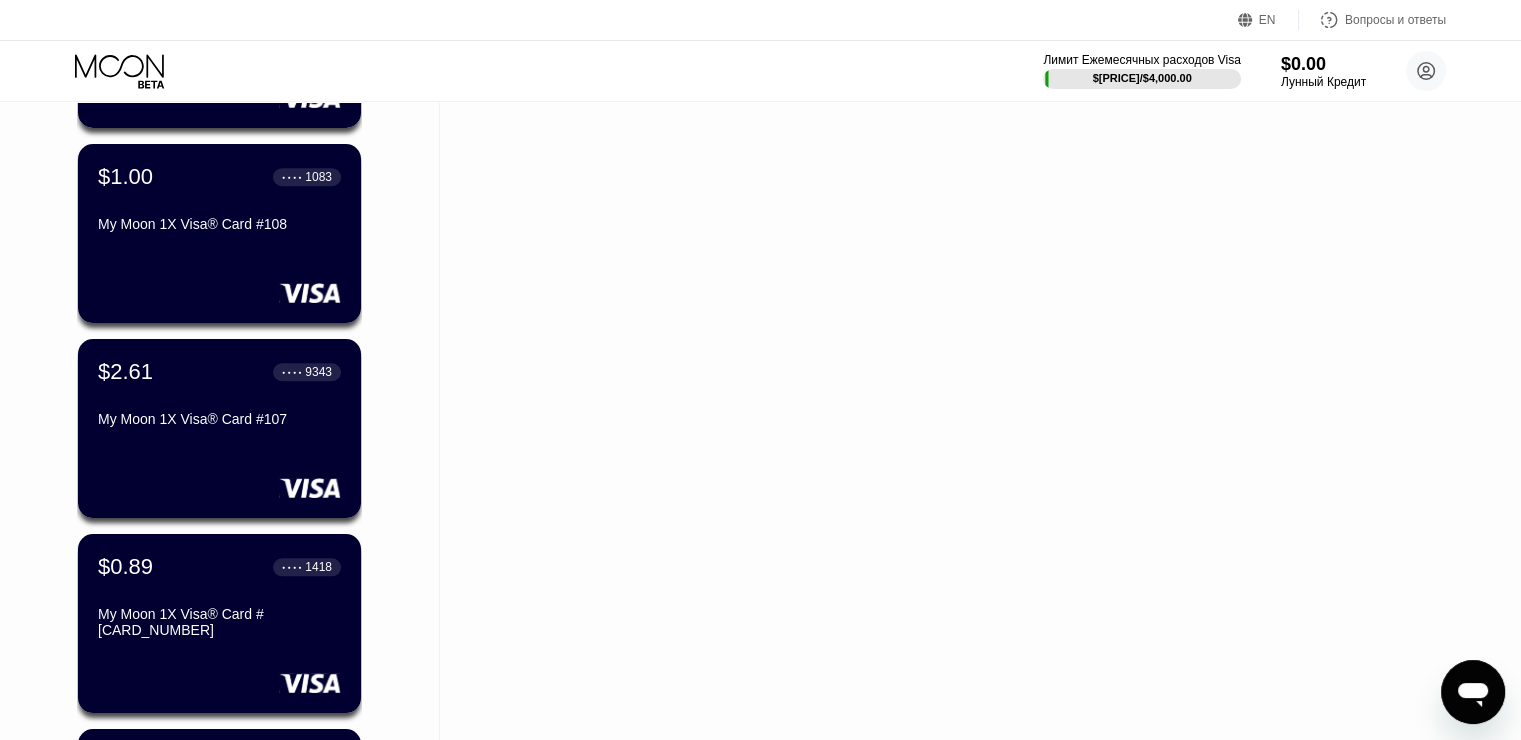 scroll, scrollTop: 18005, scrollLeft: 0, axis: vertical 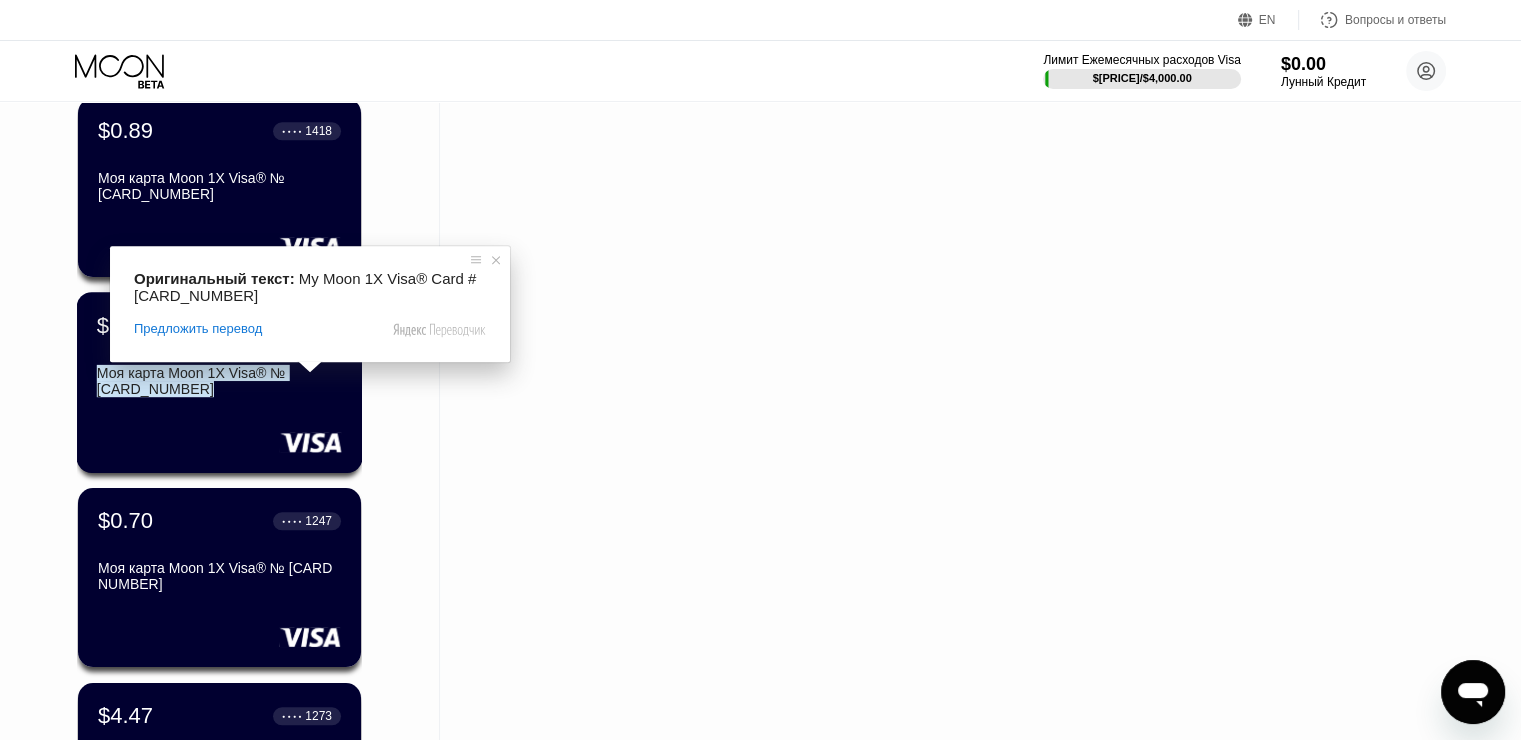 click on "Моя карта Moon 1X Visa® № [CARD_NUMBER]" at bounding box center (193, 381) 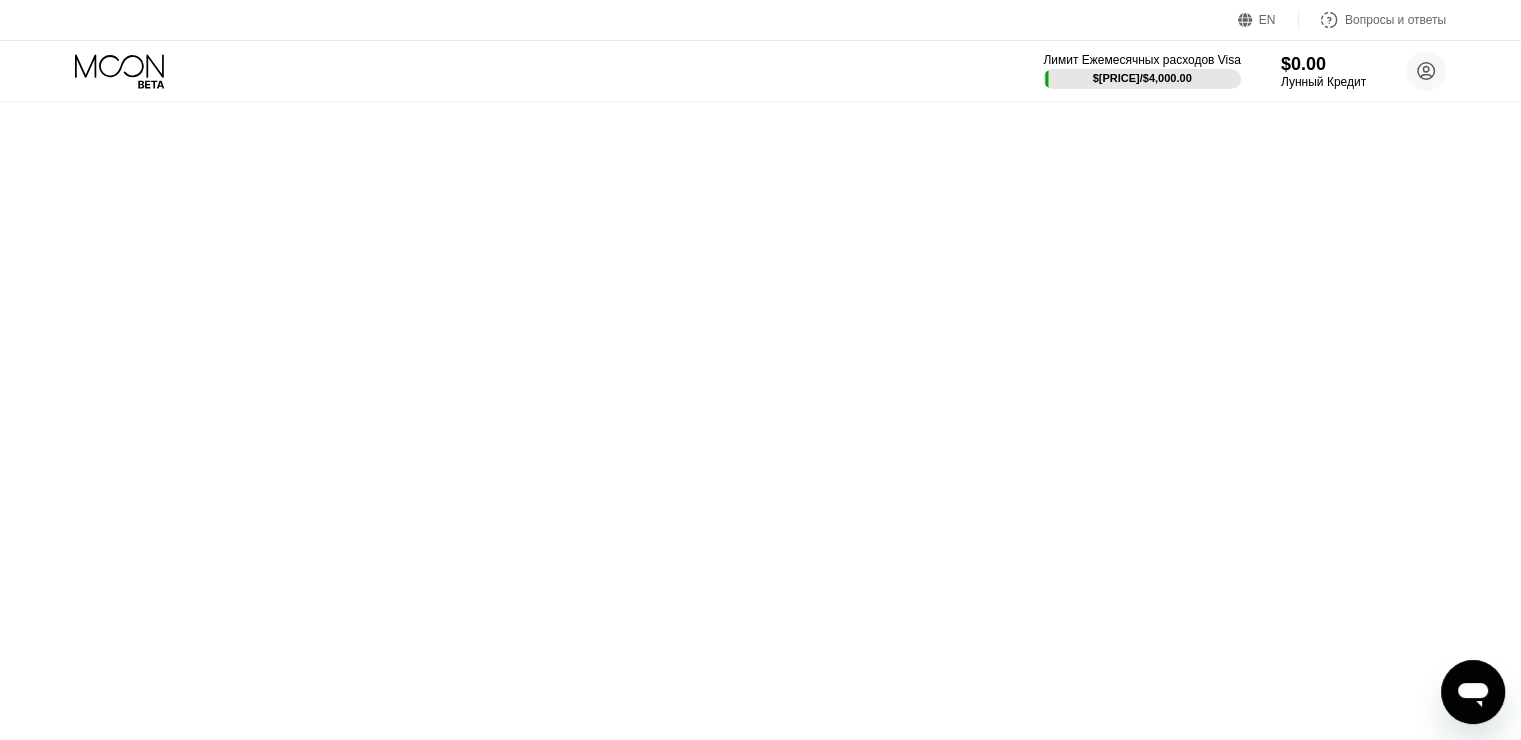 click at bounding box center (496, 627) 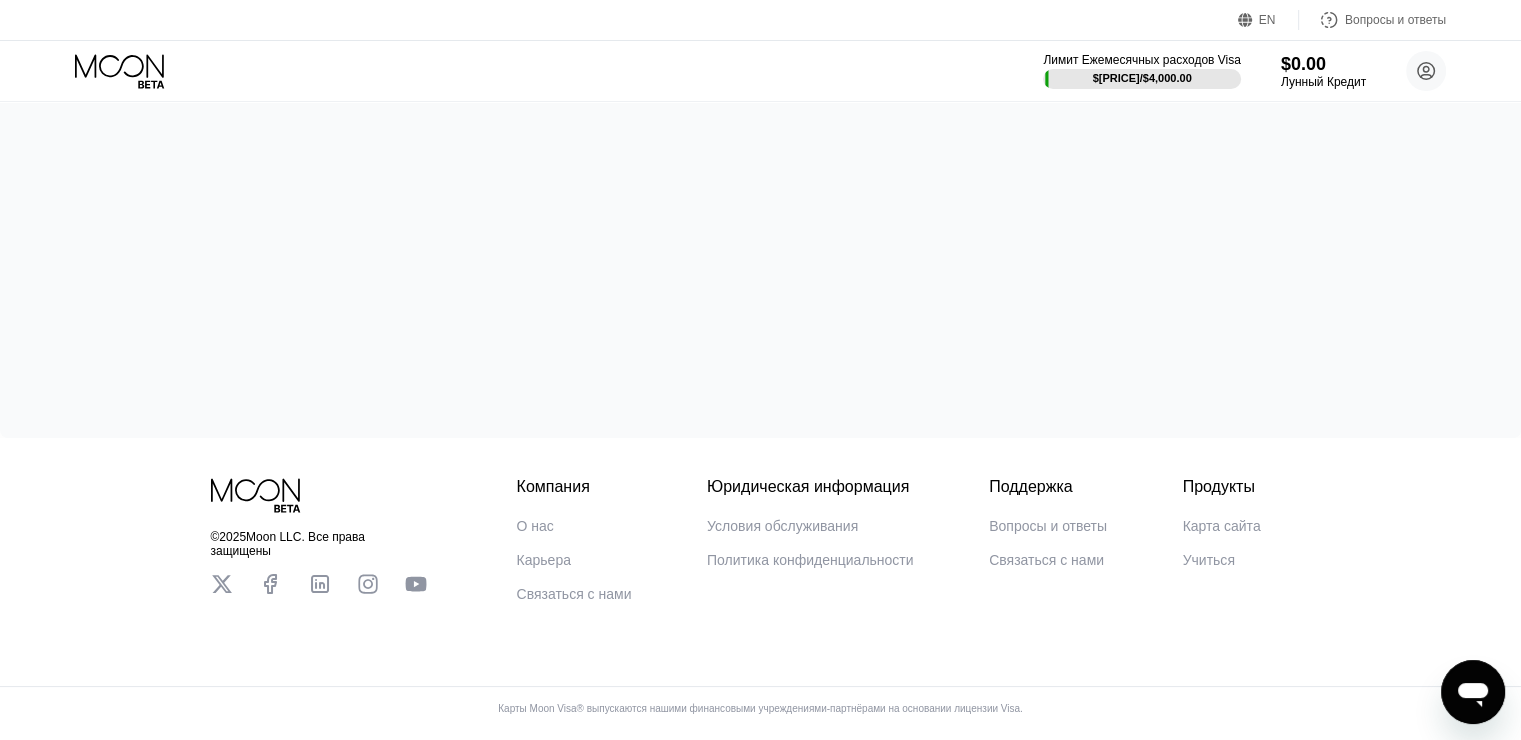 scroll, scrollTop: 0, scrollLeft: 0, axis: both 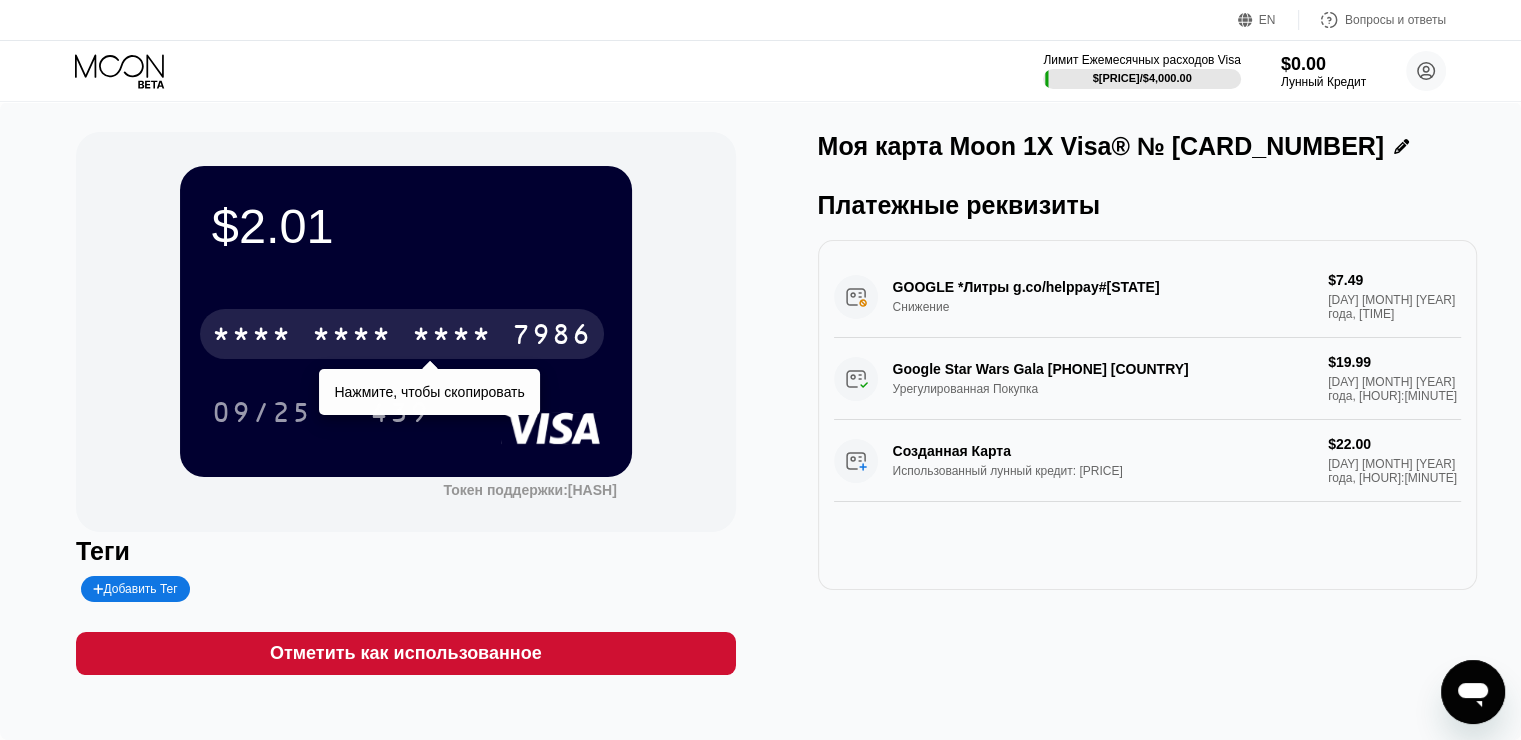 click on "* * * *" at bounding box center (452, 337) 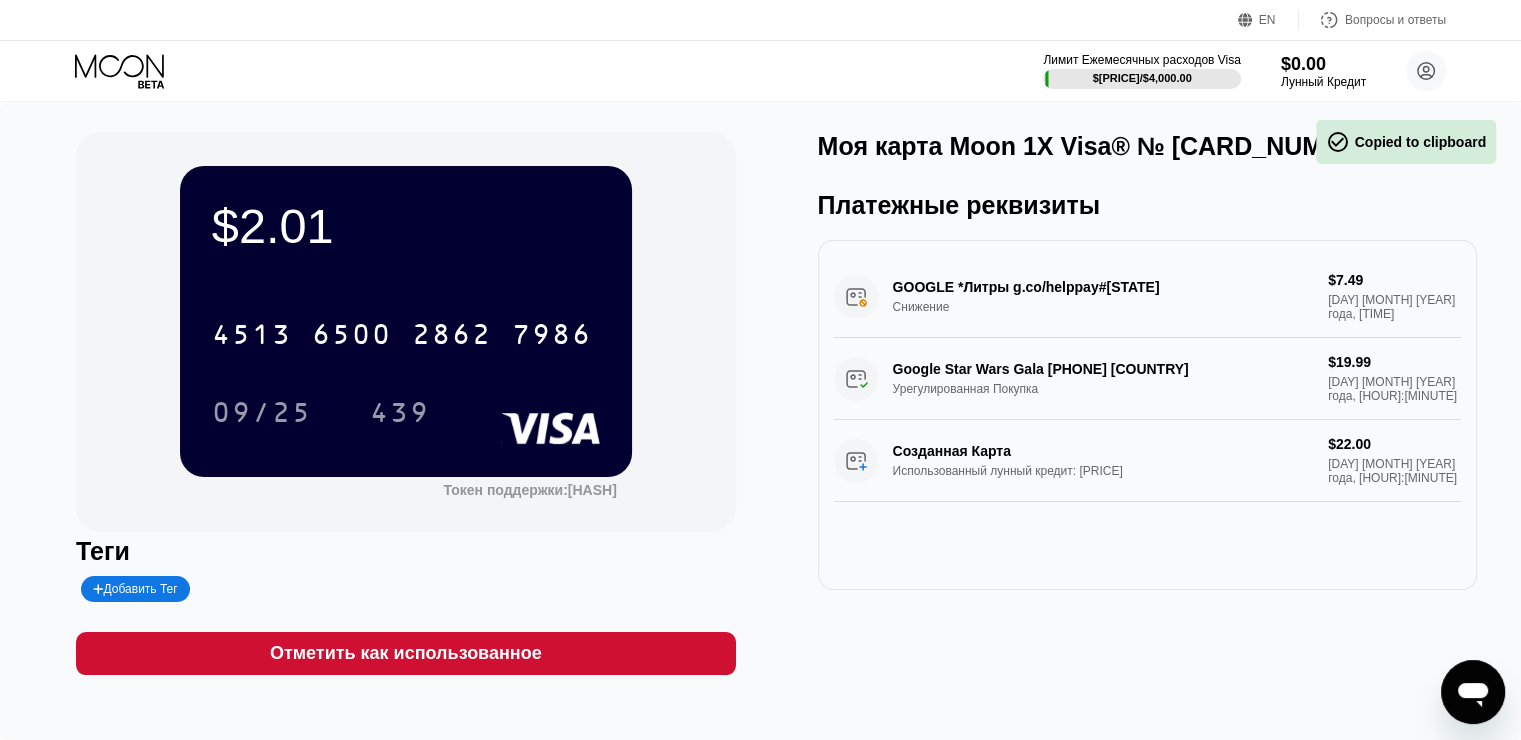 click on "Лимит Ежемесячных расходов Visa [PRICE] / [PRICE] [PRICE] Лунный Кредит [FIRST] [LAST] [EMAIL]  Главная Настройки Поддержка Карьера О нас Выход Политика конфиденциальности Условия" at bounding box center [760, 71] 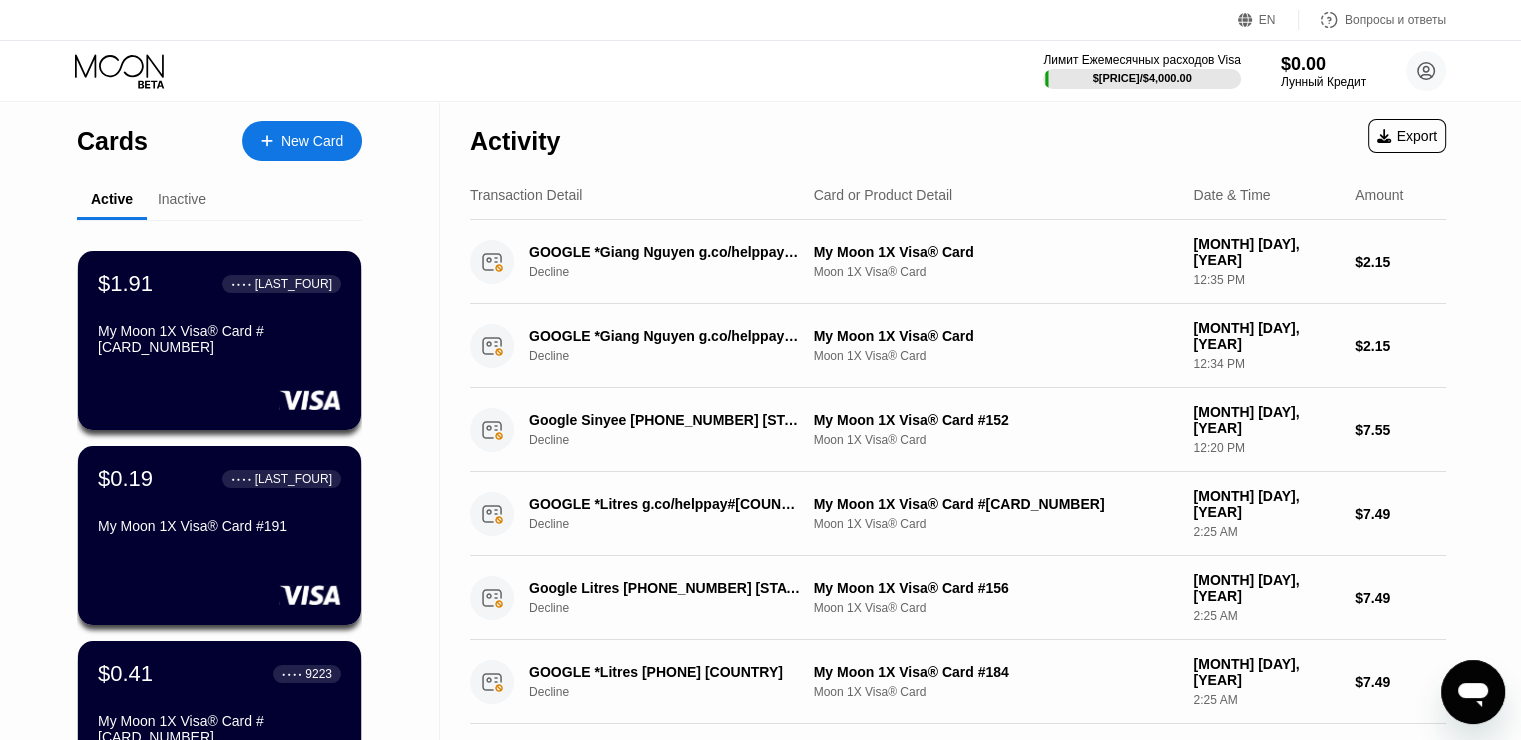 scroll, scrollTop: 66, scrollLeft: 0, axis: vertical 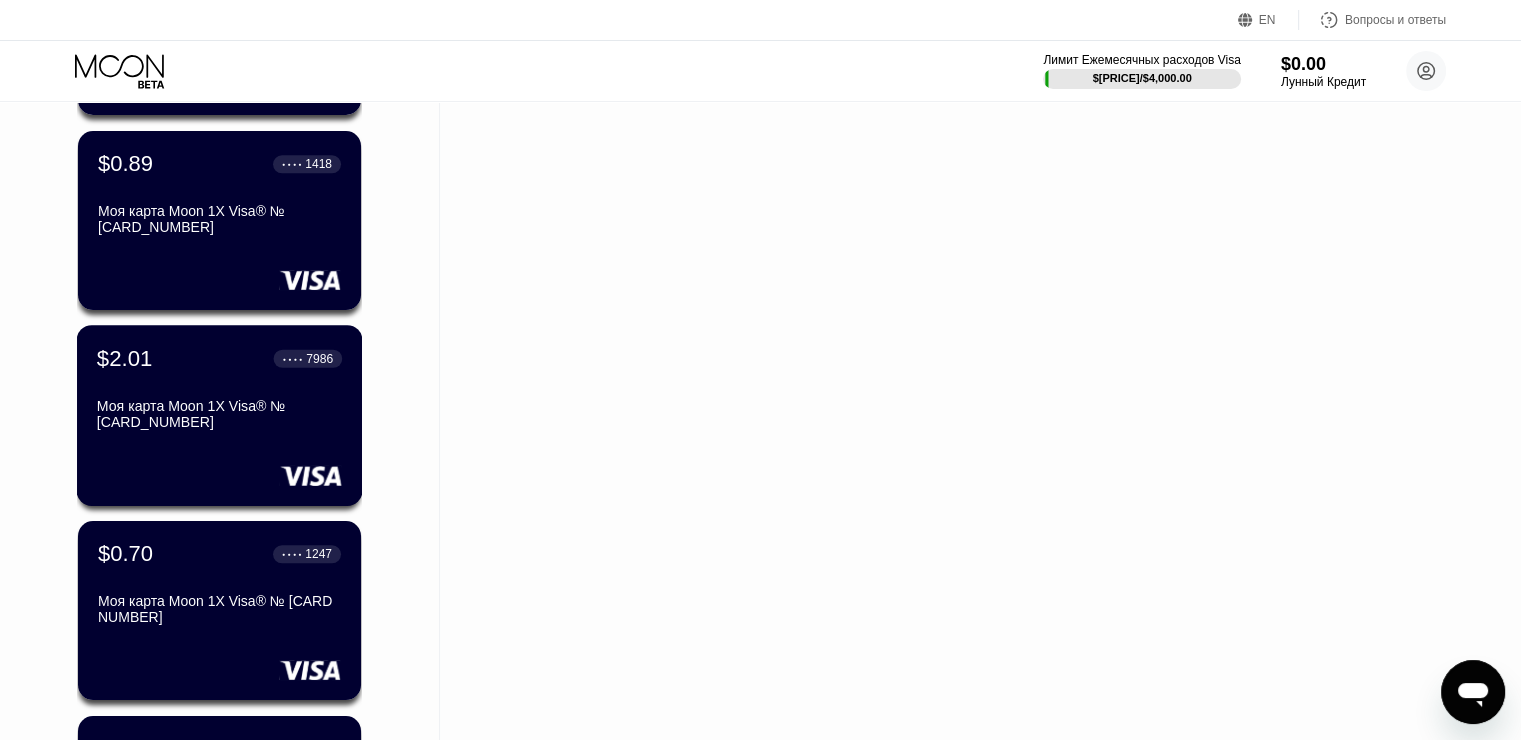 click on "Моя карта Moon 1X Visa® № [CARD_NUMBER]" at bounding box center (193, 414) 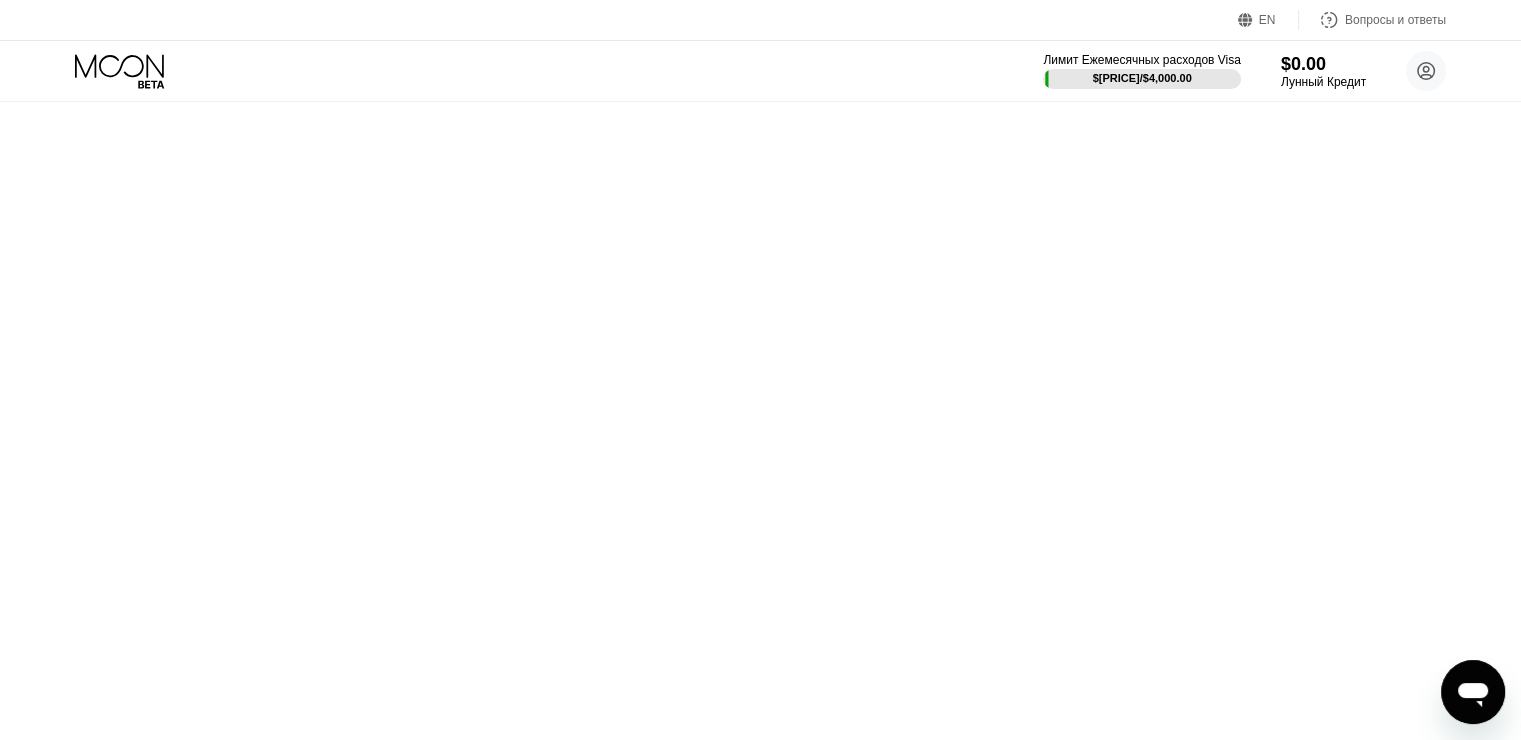 scroll, scrollTop: 0, scrollLeft: 0, axis: both 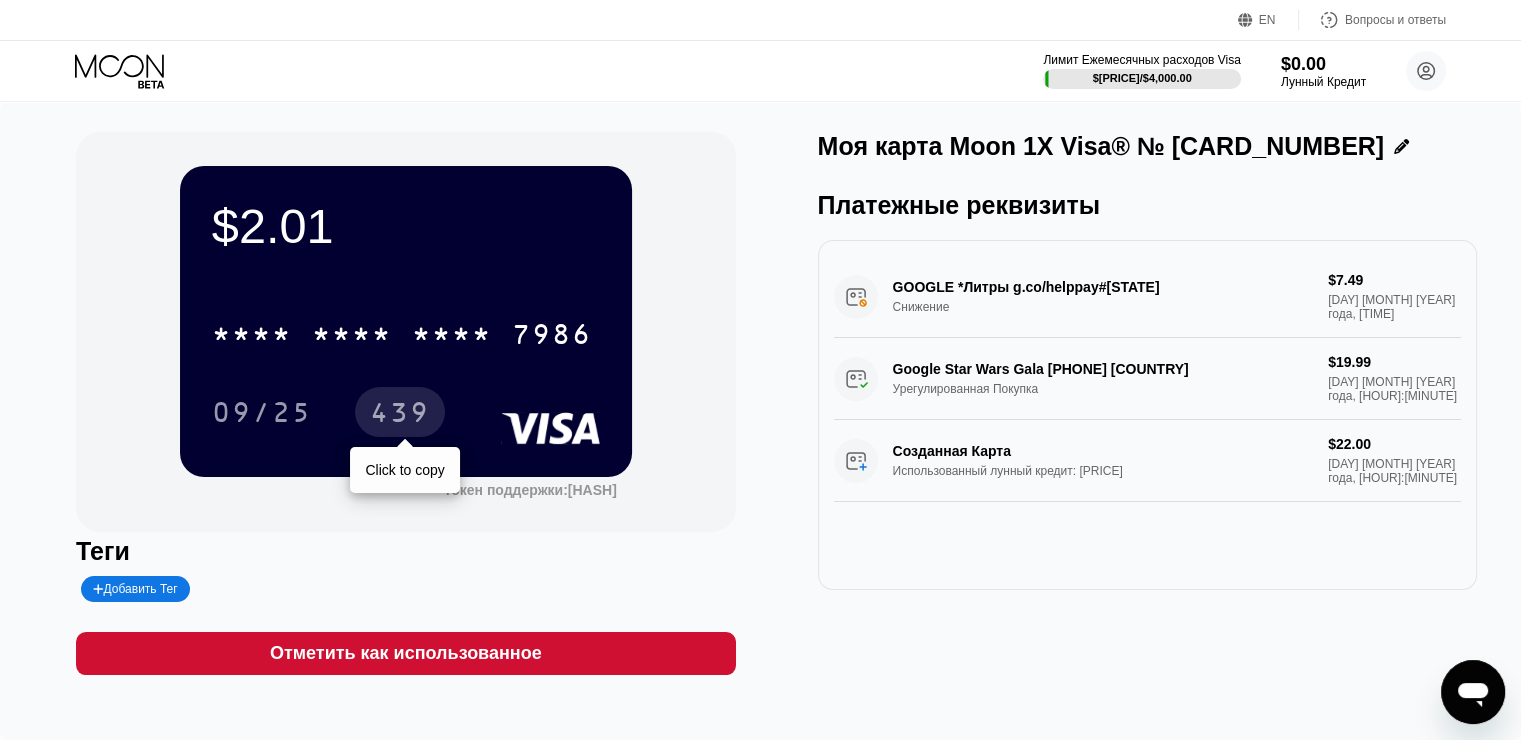 click on "439" at bounding box center [400, 415] 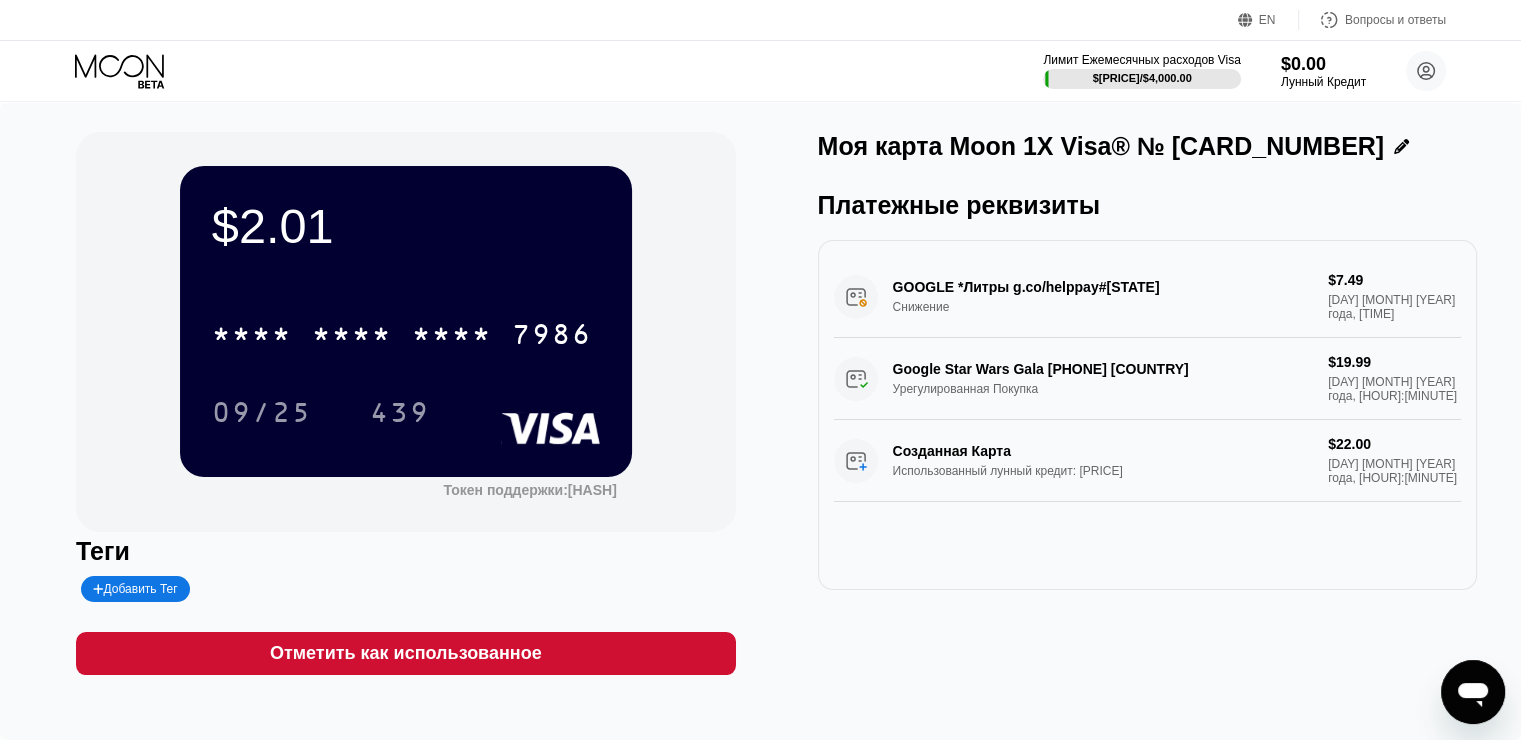click 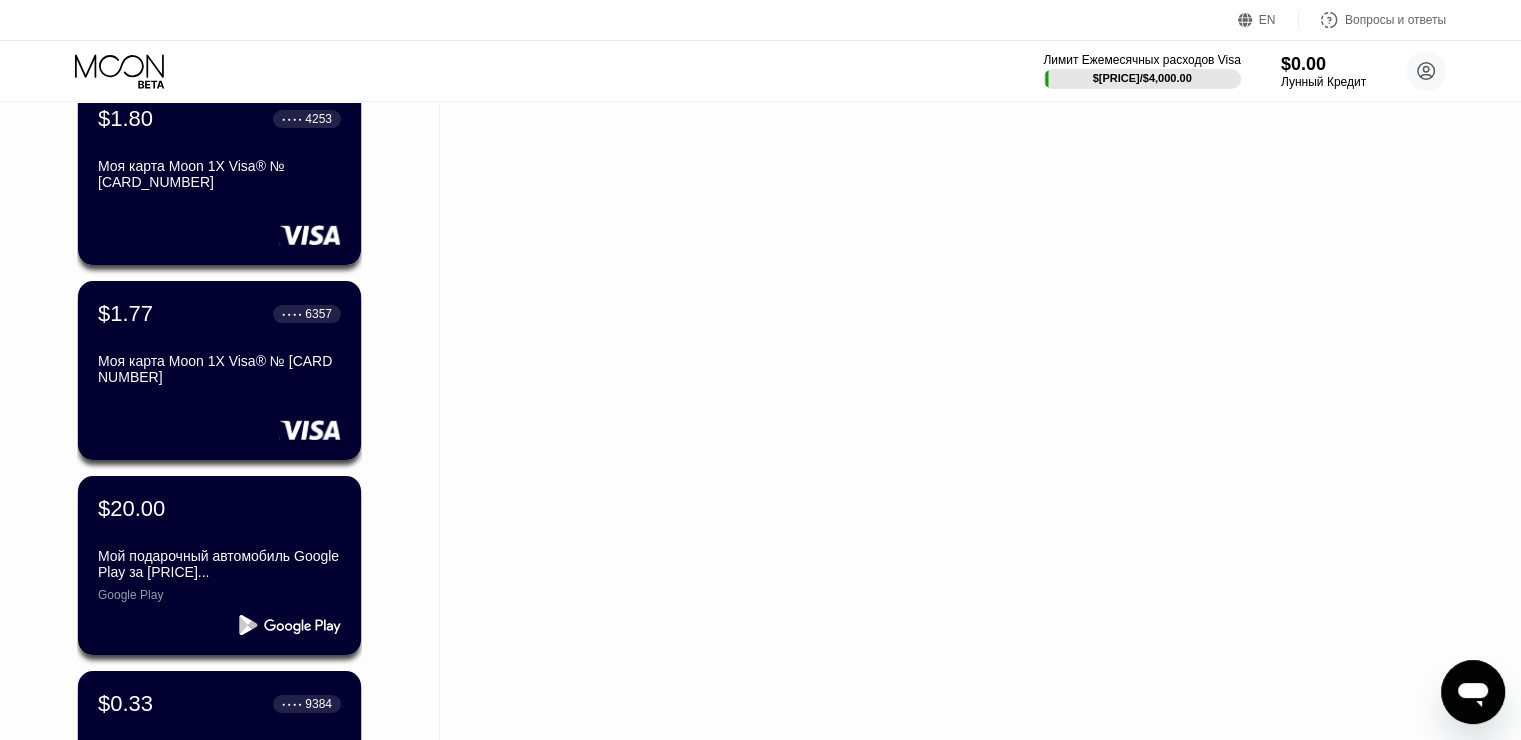 scroll, scrollTop: 15296, scrollLeft: 0, axis: vertical 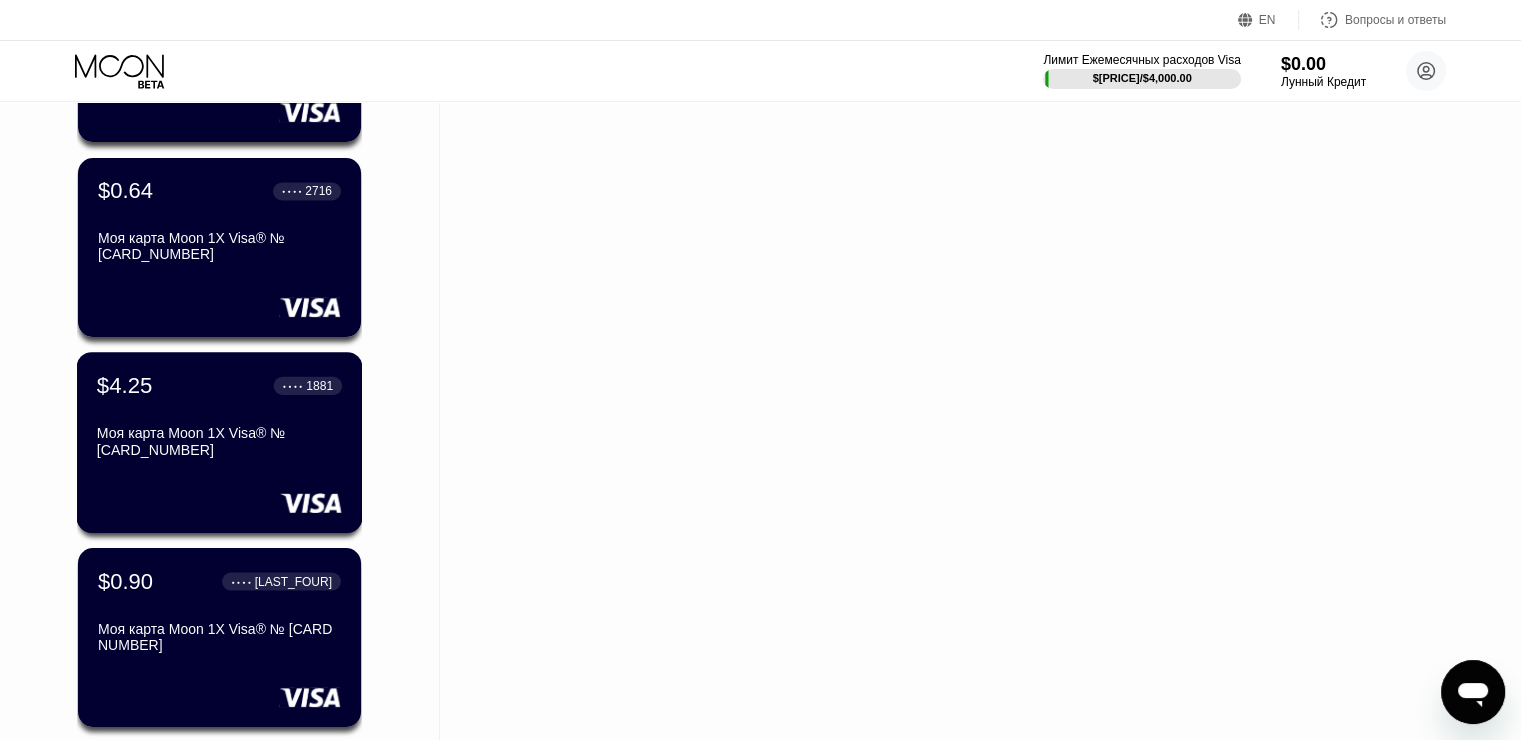 click on "$[PRICE] ● ● ● ● [LAST_FOUR] Моя карта Moon 1X Visa® № [CARD_NUMBER]" at bounding box center (219, 418) 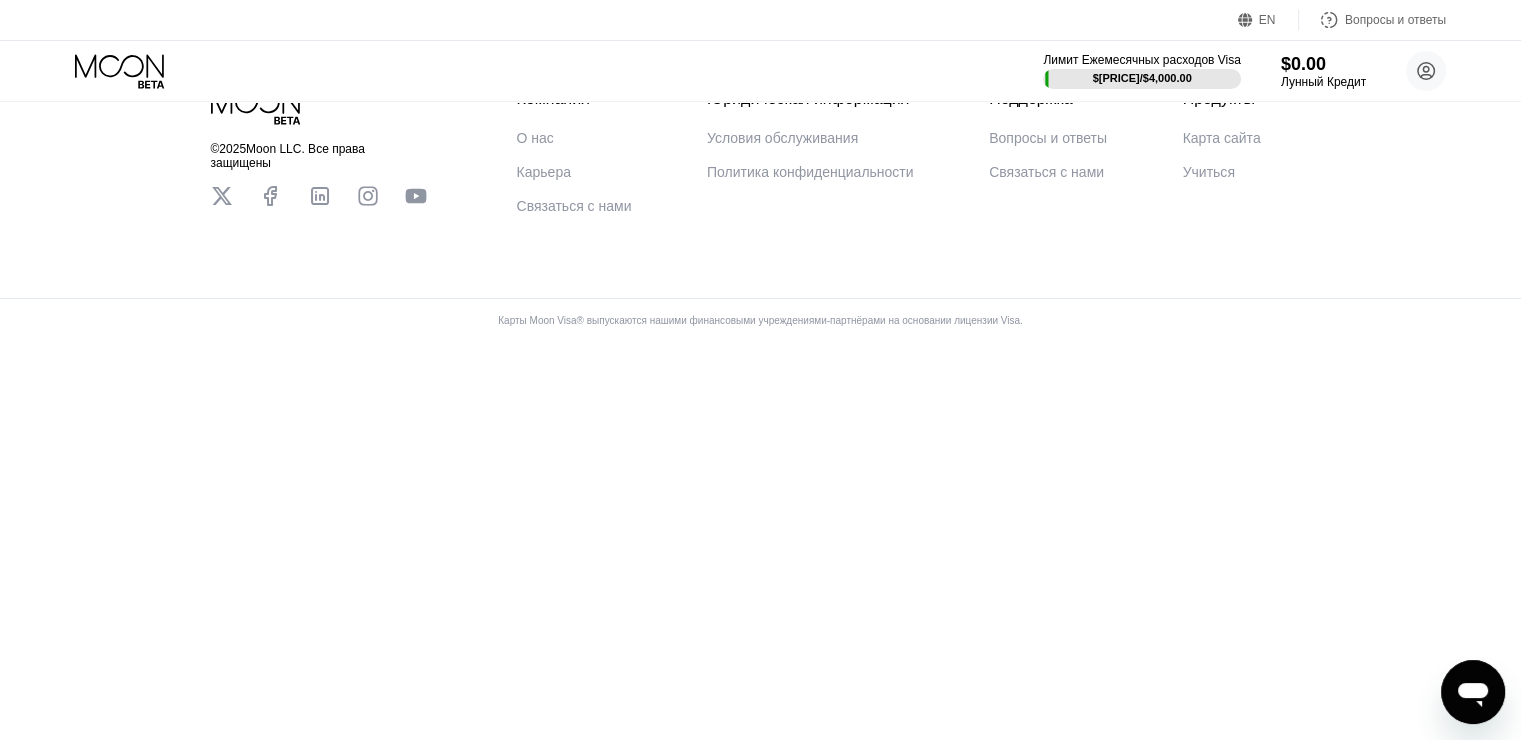 scroll, scrollTop: 0, scrollLeft: 0, axis: both 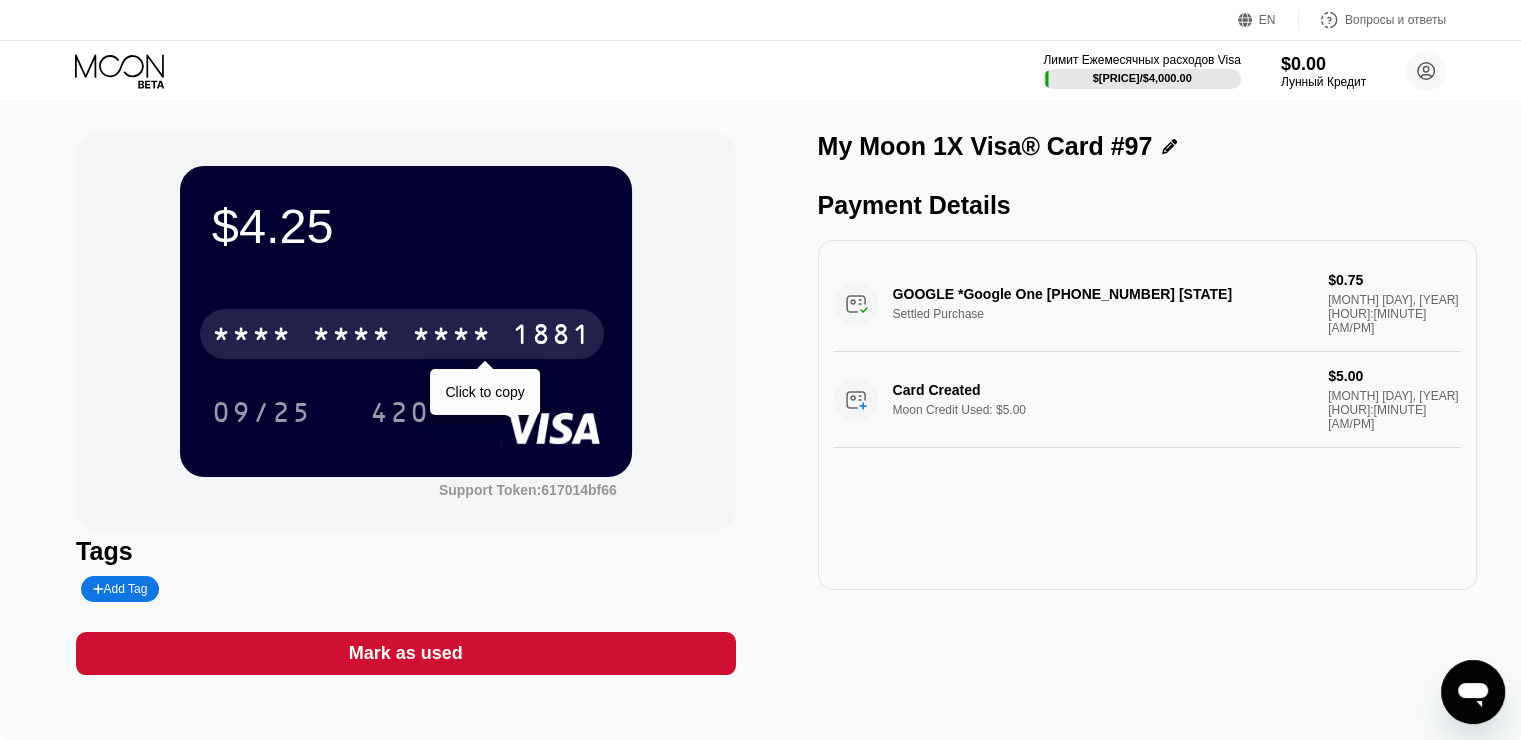 click on "* * * *" at bounding box center [352, 337] 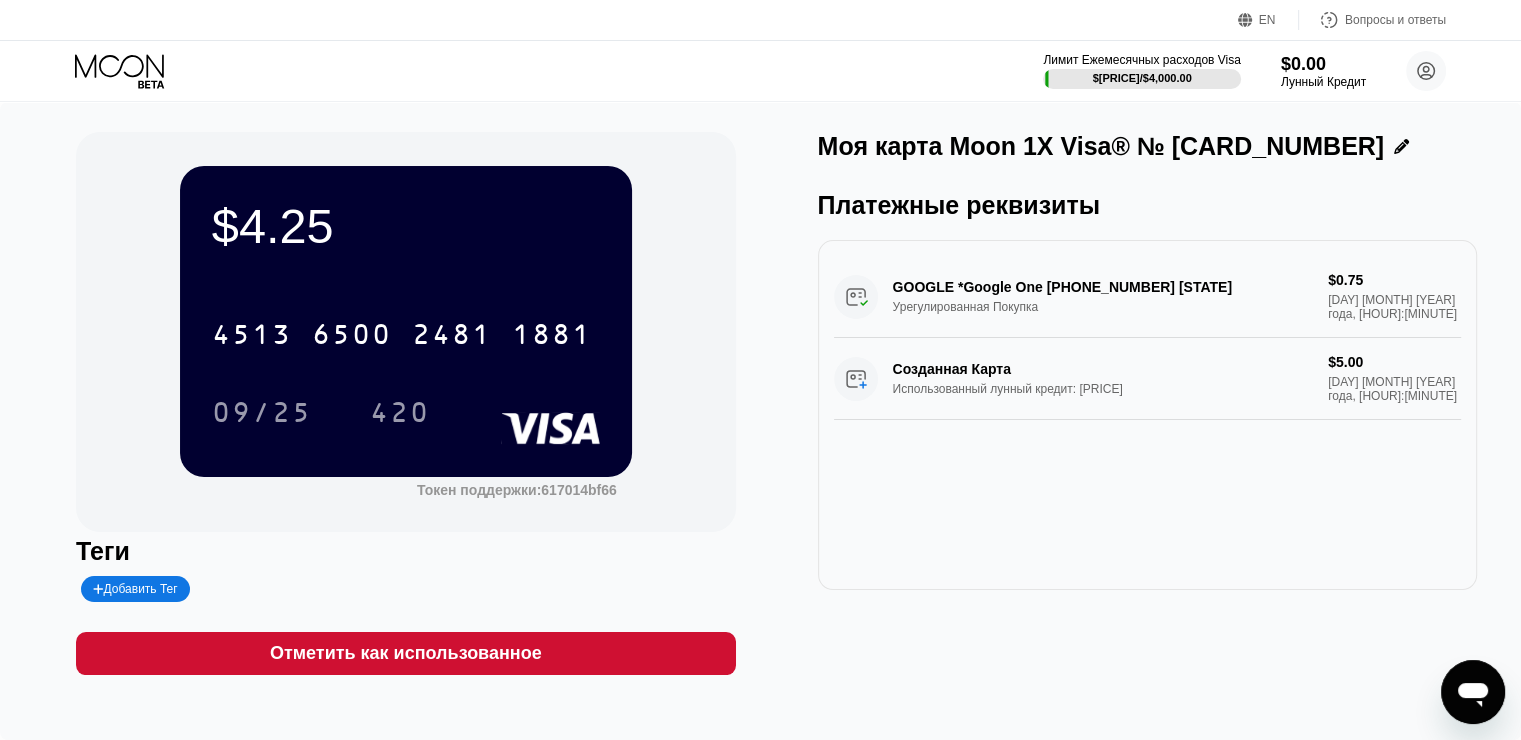 click 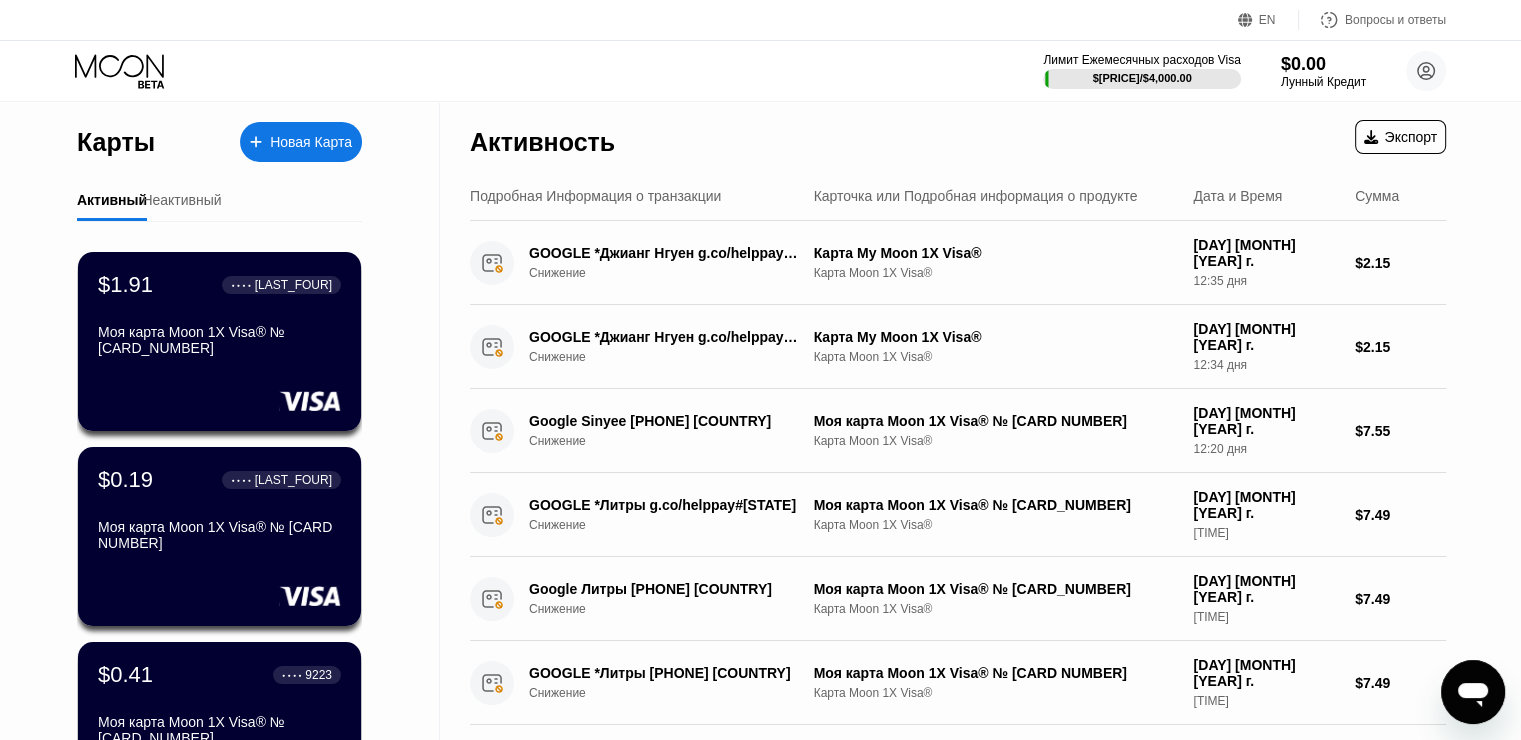 scroll, scrollTop: 2836, scrollLeft: 0, axis: vertical 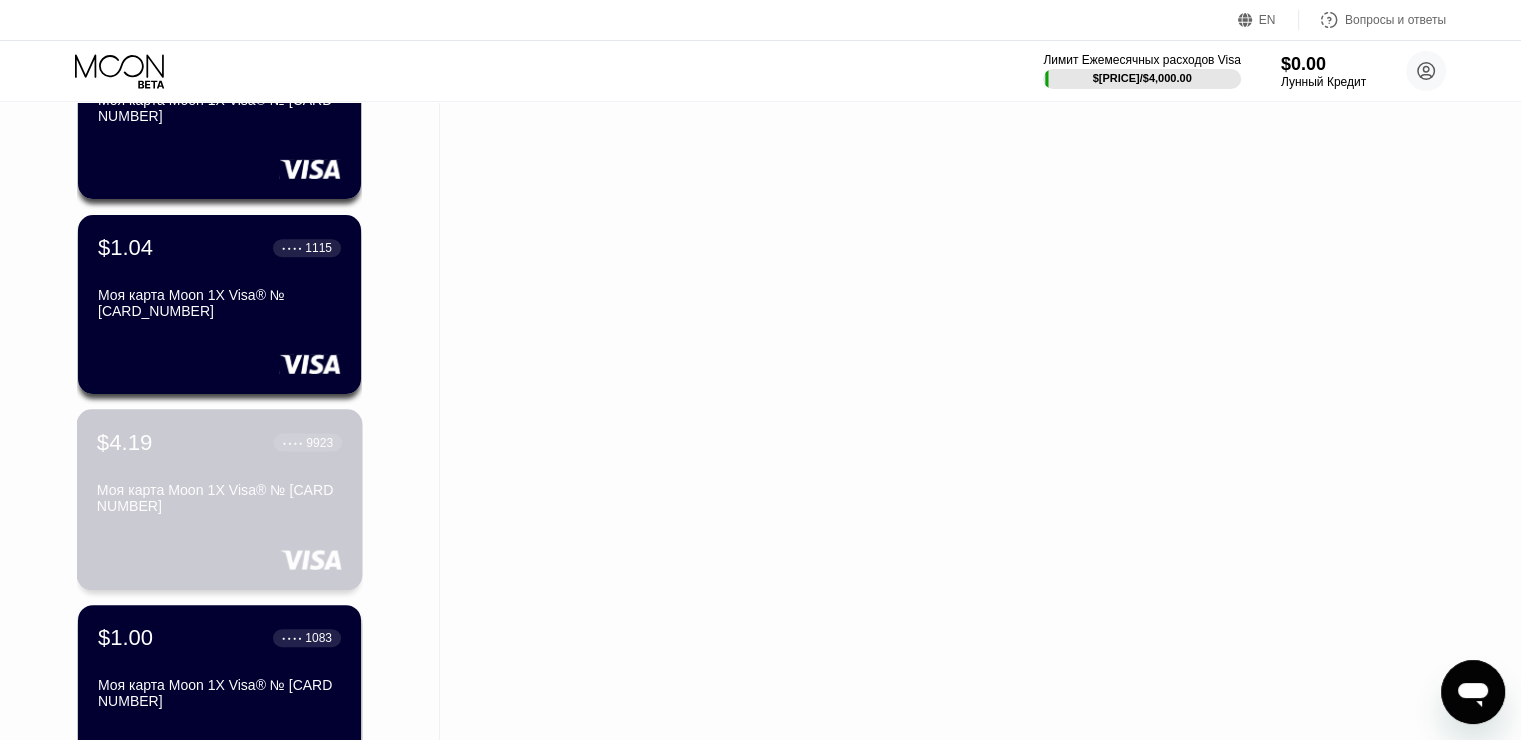 click on "Моя карта Moon 1X Visa® № [CARD NUMBER]" at bounding box center (217, 498) 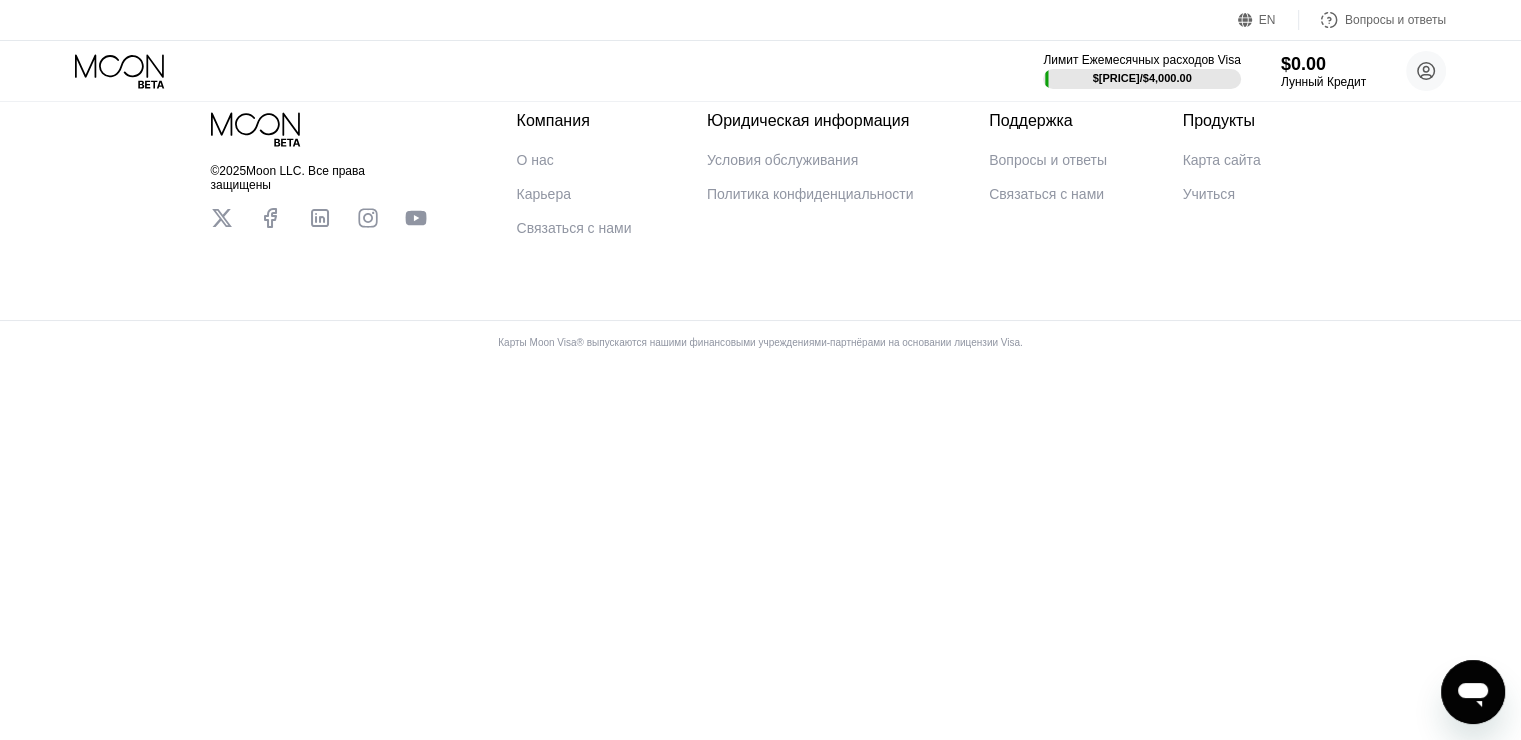 scroll, scrollTop: 0, scrollLeft: 0, axis: both 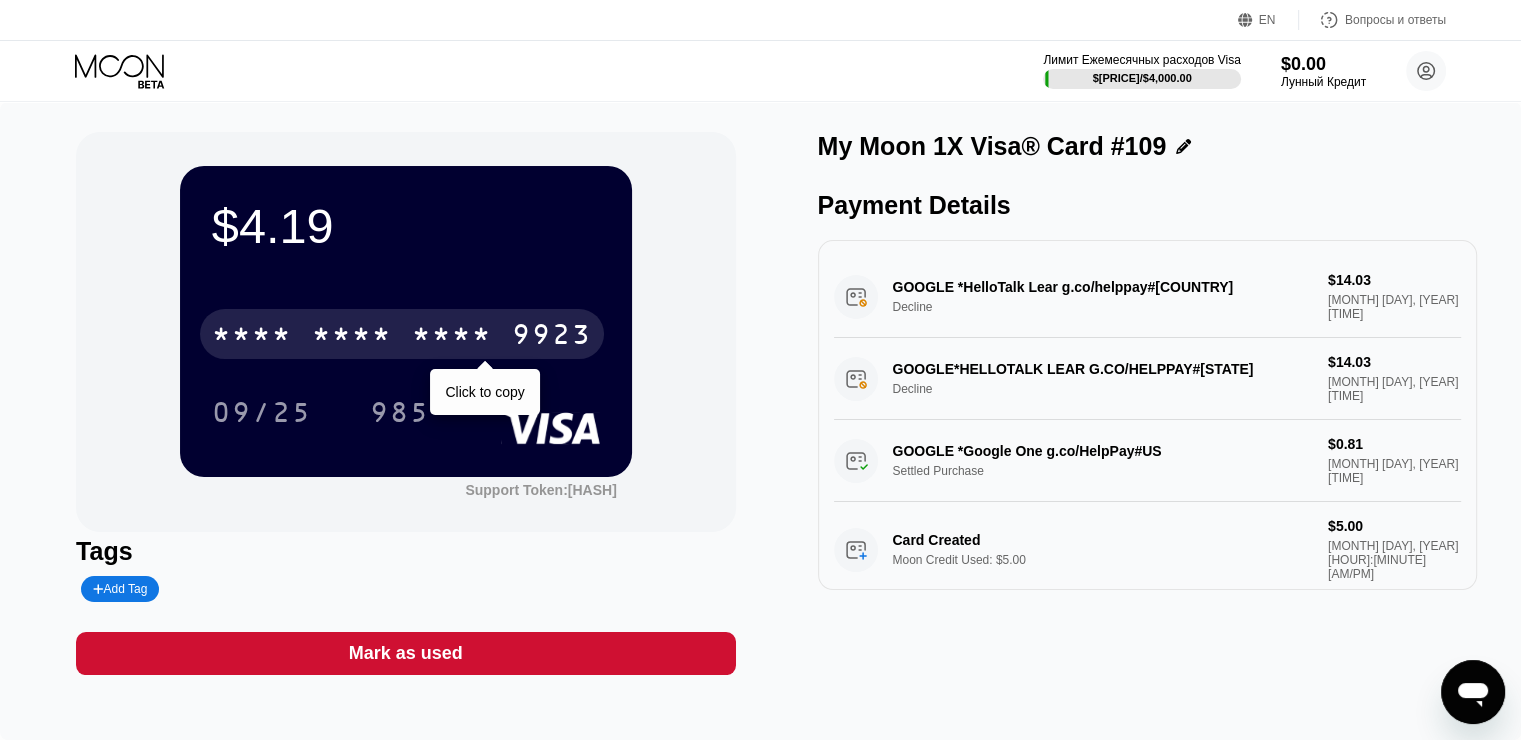 drag, startPoint x: 433, startPoint y: 343, endPoint x: 780, endPoint y: 11, distance: 480.24265 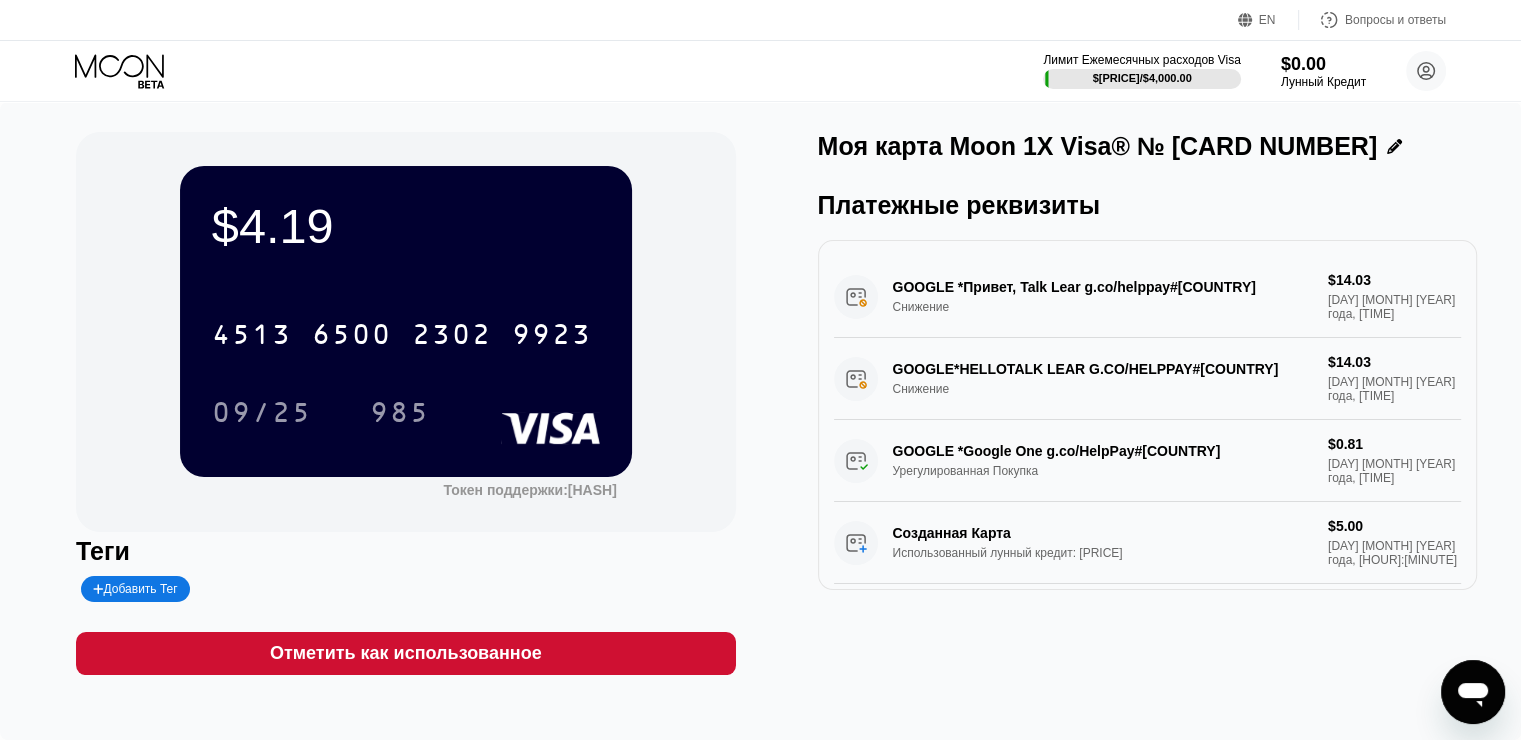 click on "2302" at bounding box center (452, 337) 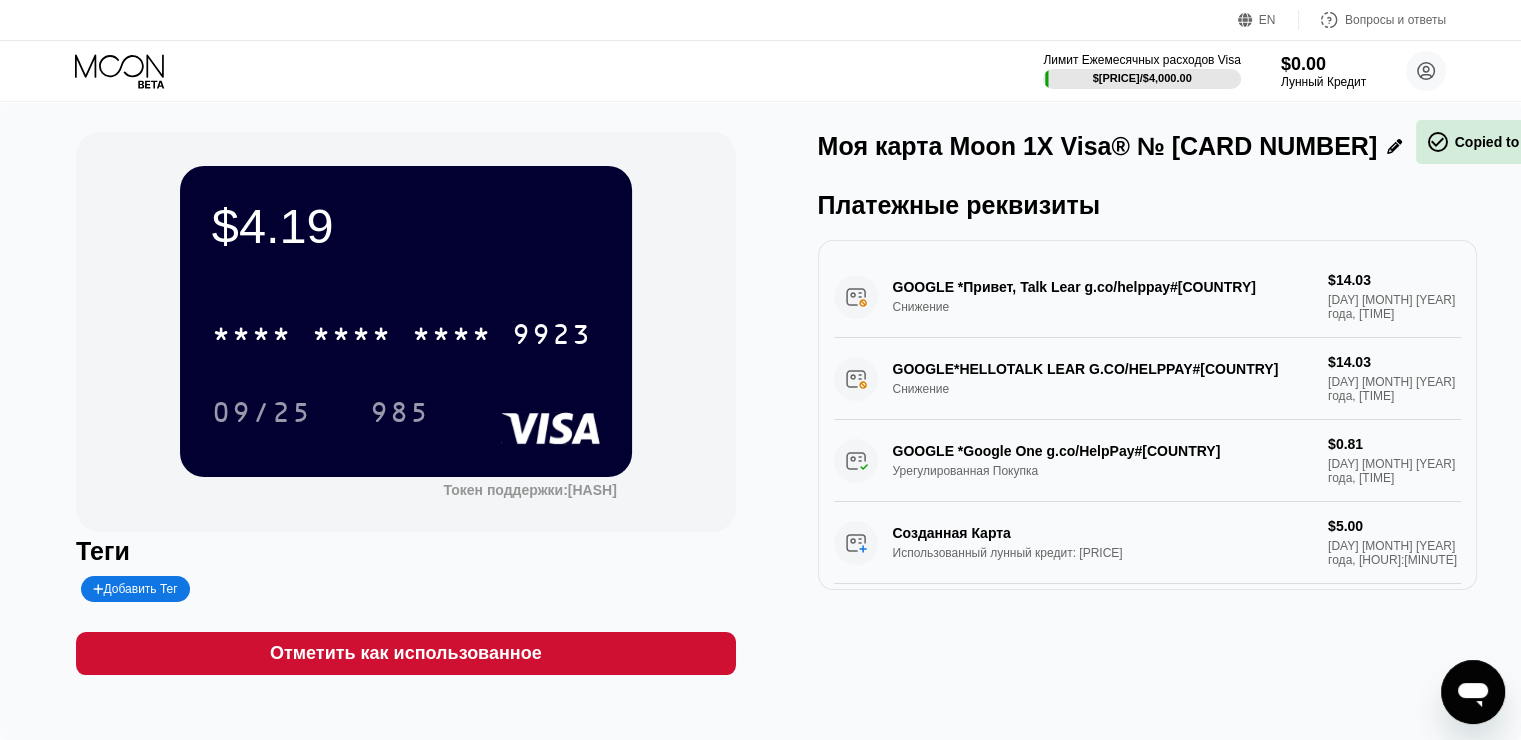 drag, startPoint x: 296, startPoint y: 338, endPoint x: 870, endPoint y: 8, distance: 662.0997 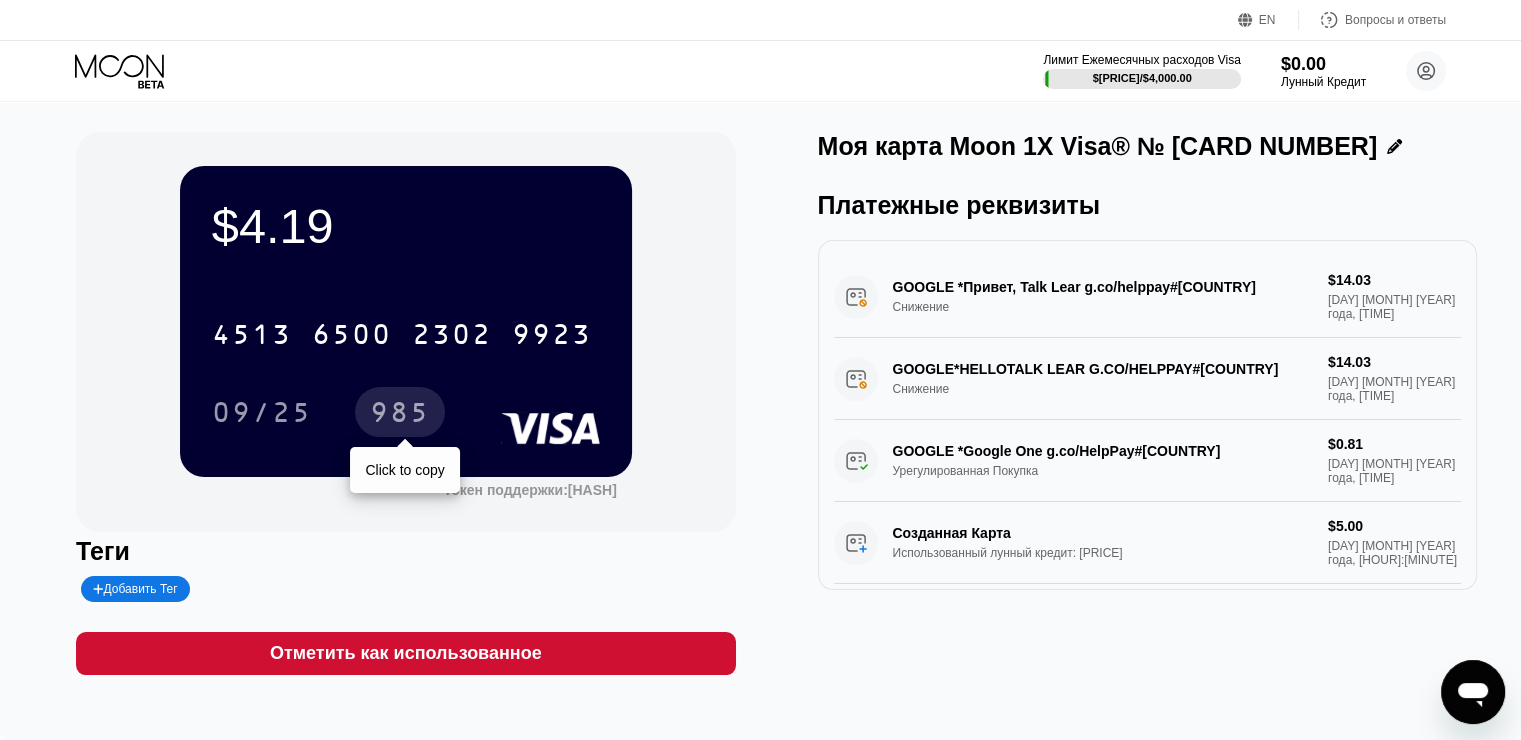 click on "985" at bounding box center (400, 412) 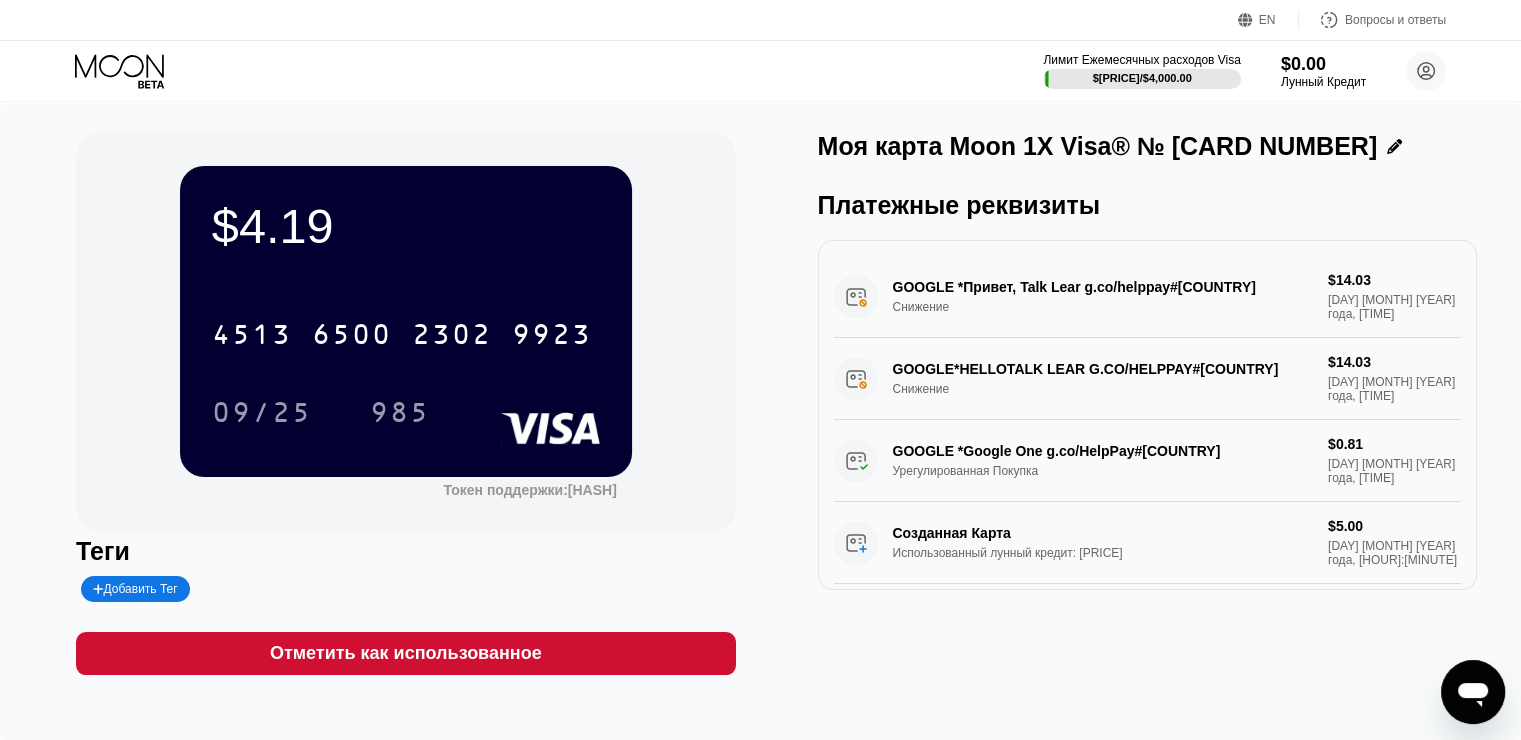 click 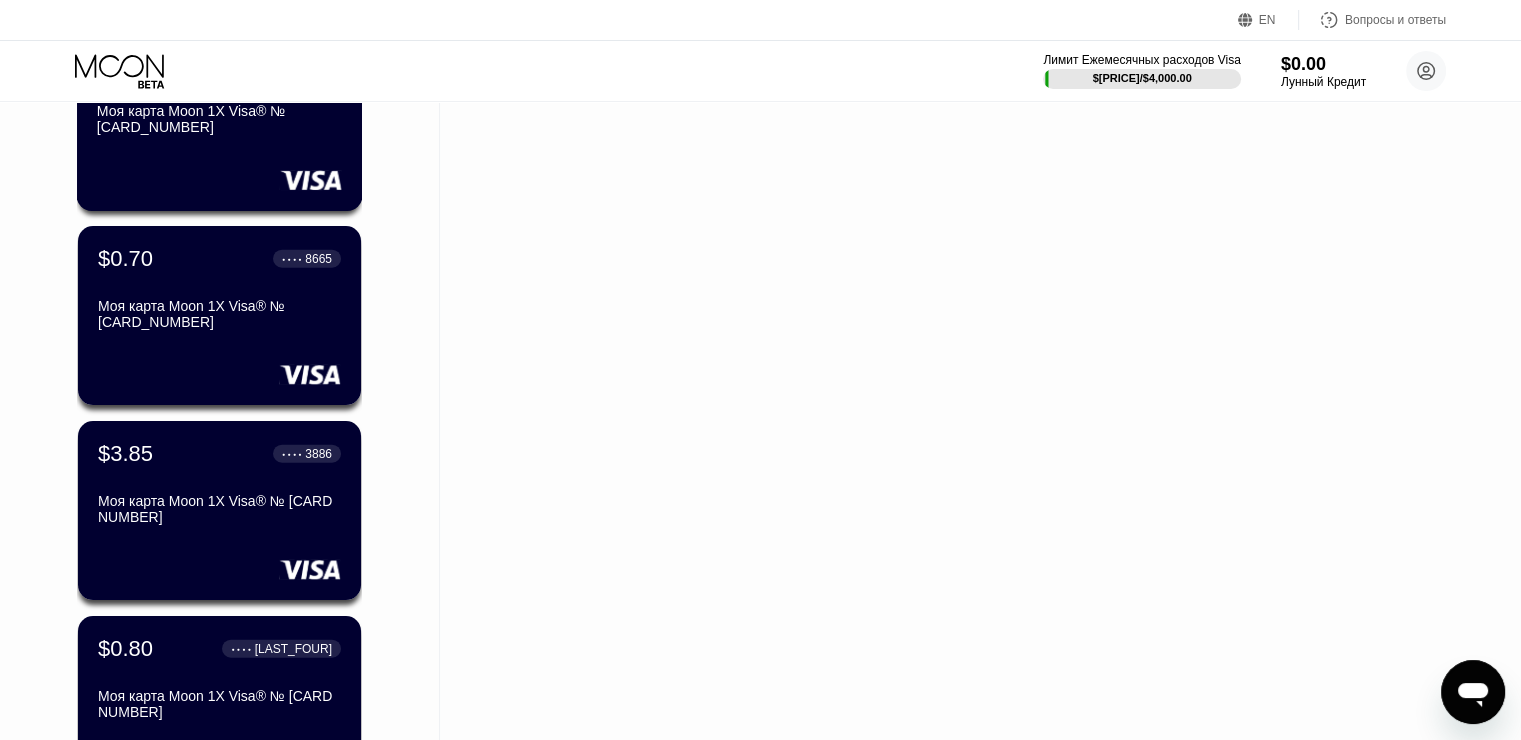 scroll, scrollTop: 20066, scrollLeft: 0, axis: vertical 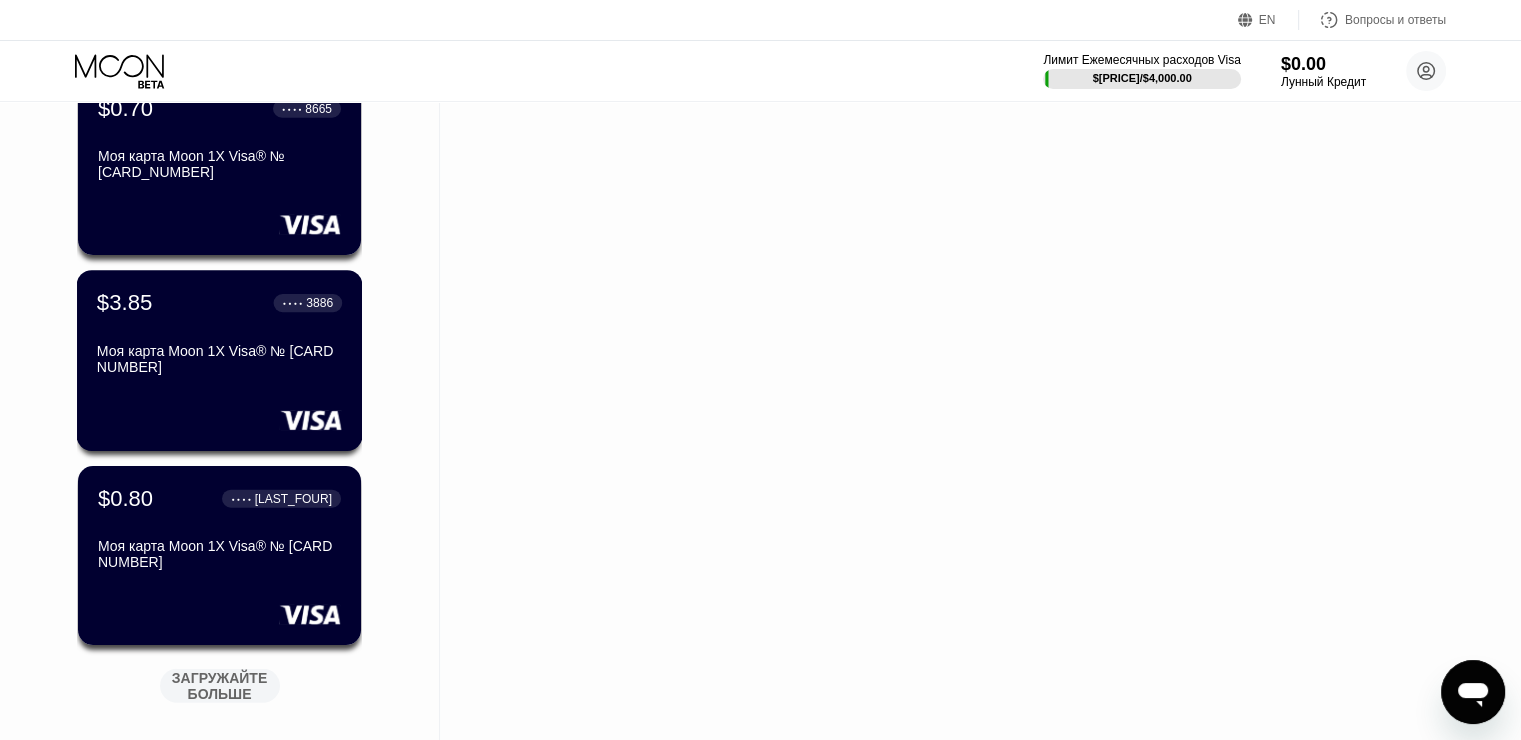 click on "Моя карта Moon 1X Visa® № [CARD NUMBER]" at bounding box center [219, 363] 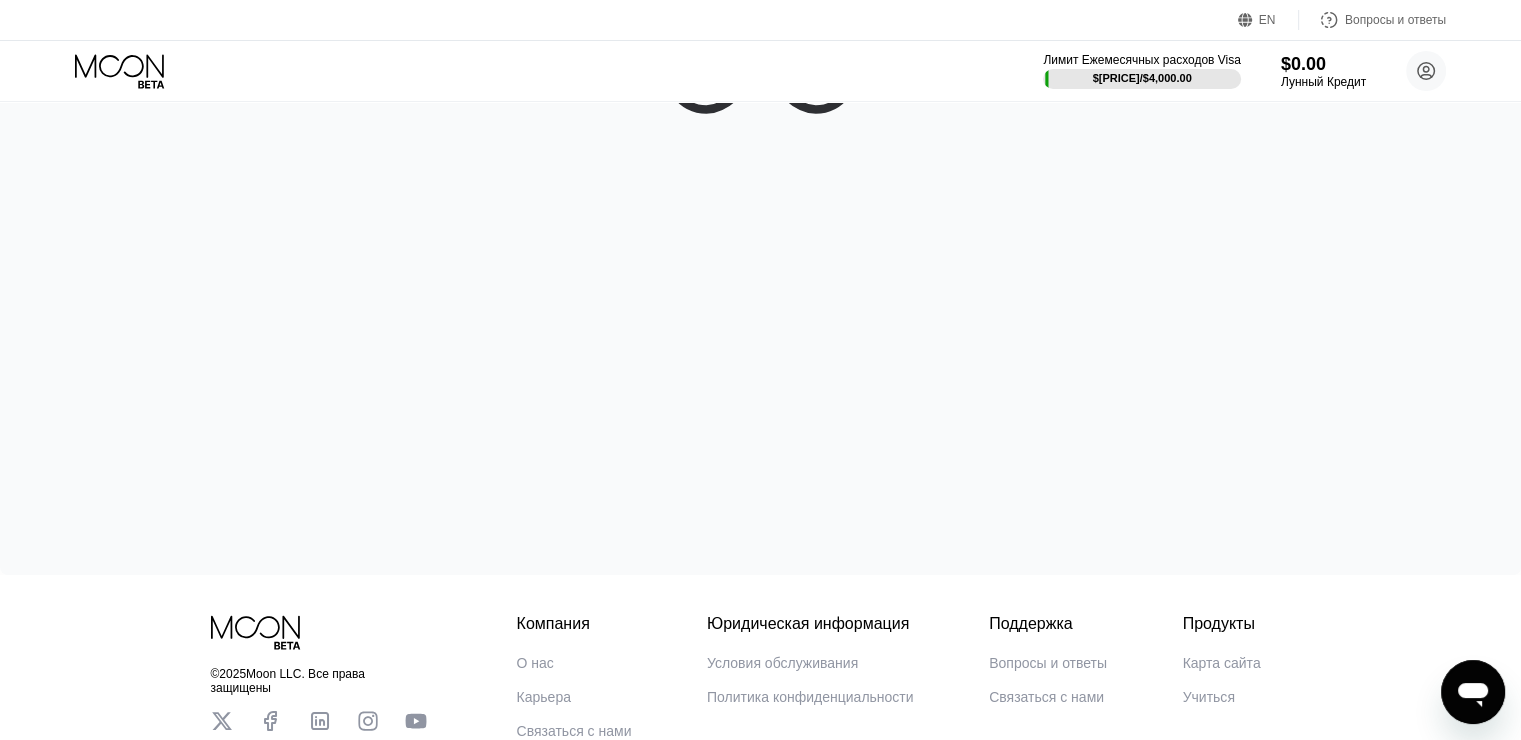 scroll, scrollTop: 0, scrollLeft: 0, axis: both 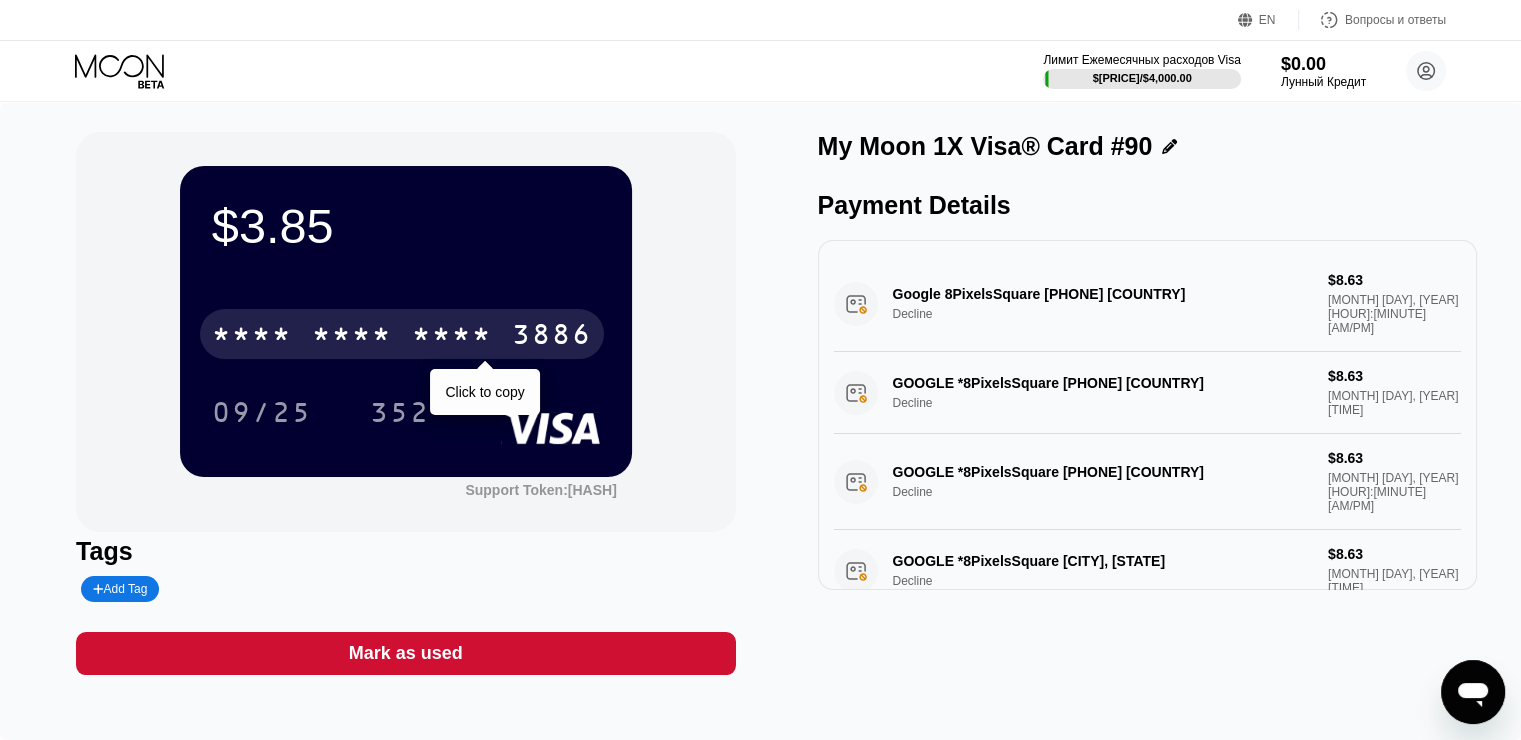 drag, startPoint x: 465, startPoint y: 327, endPoint x: 928, endPoint y: 25, distance: 552.78656 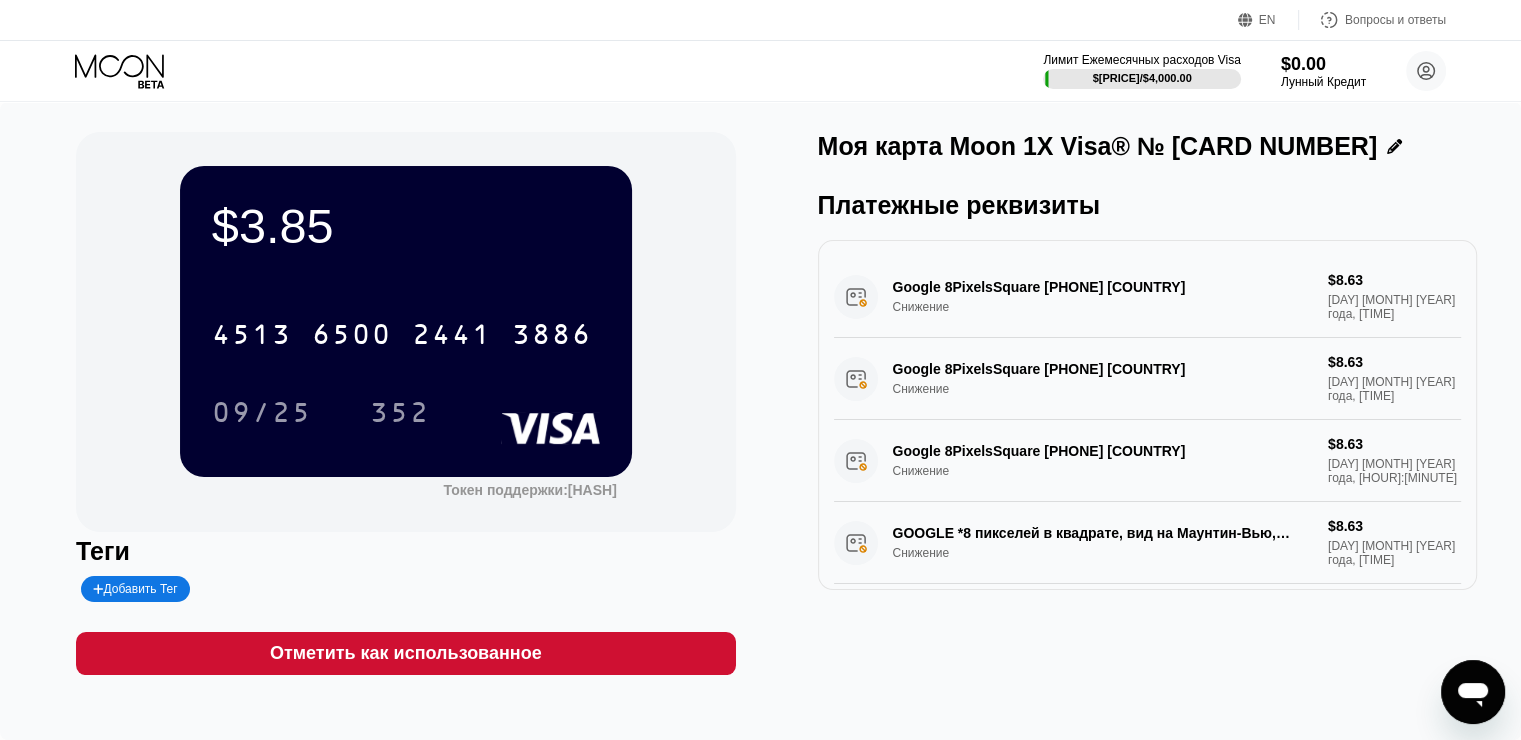 click on "352" at bounding box center [400, 415] 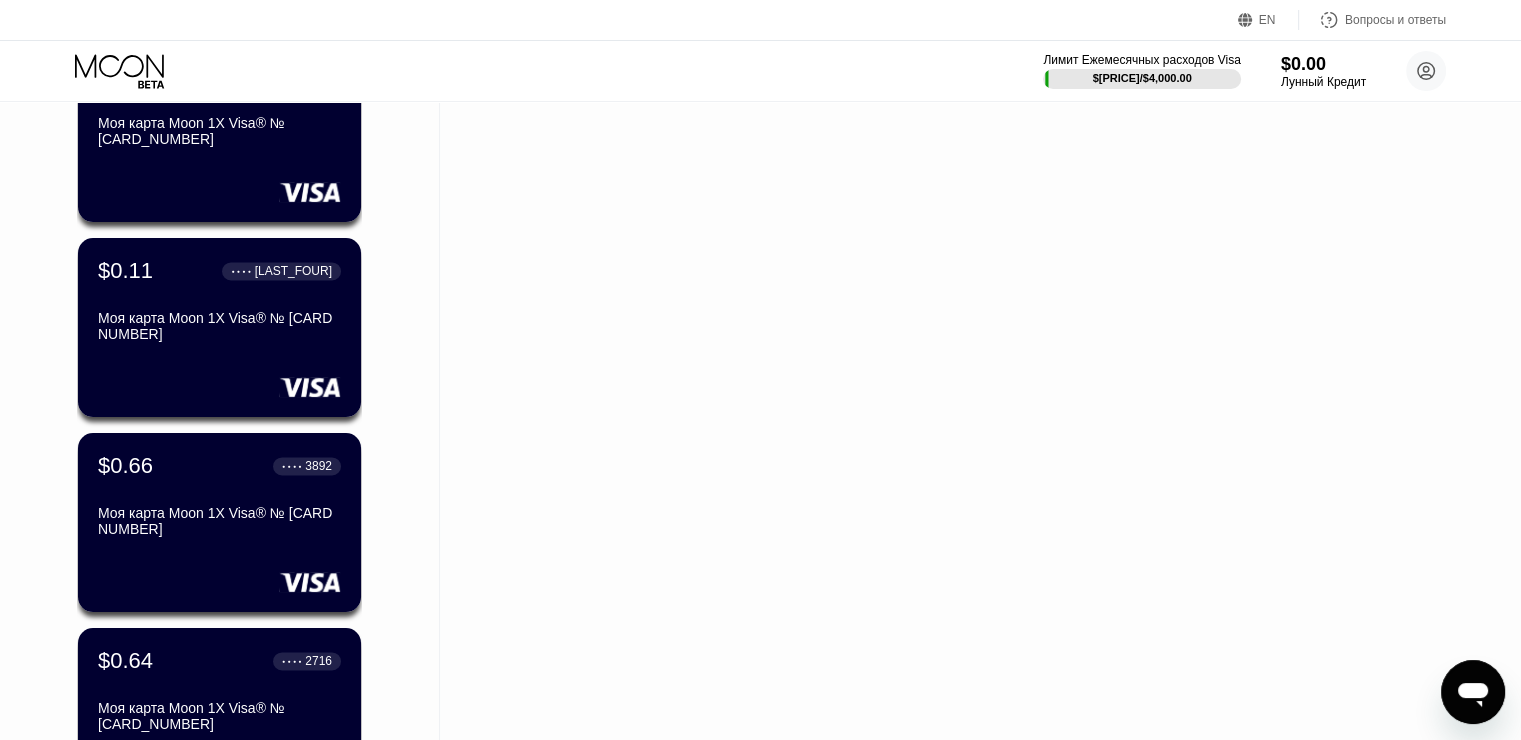 scroll, scrollTop: 20385, scrollLeft: 0, axis: vertical 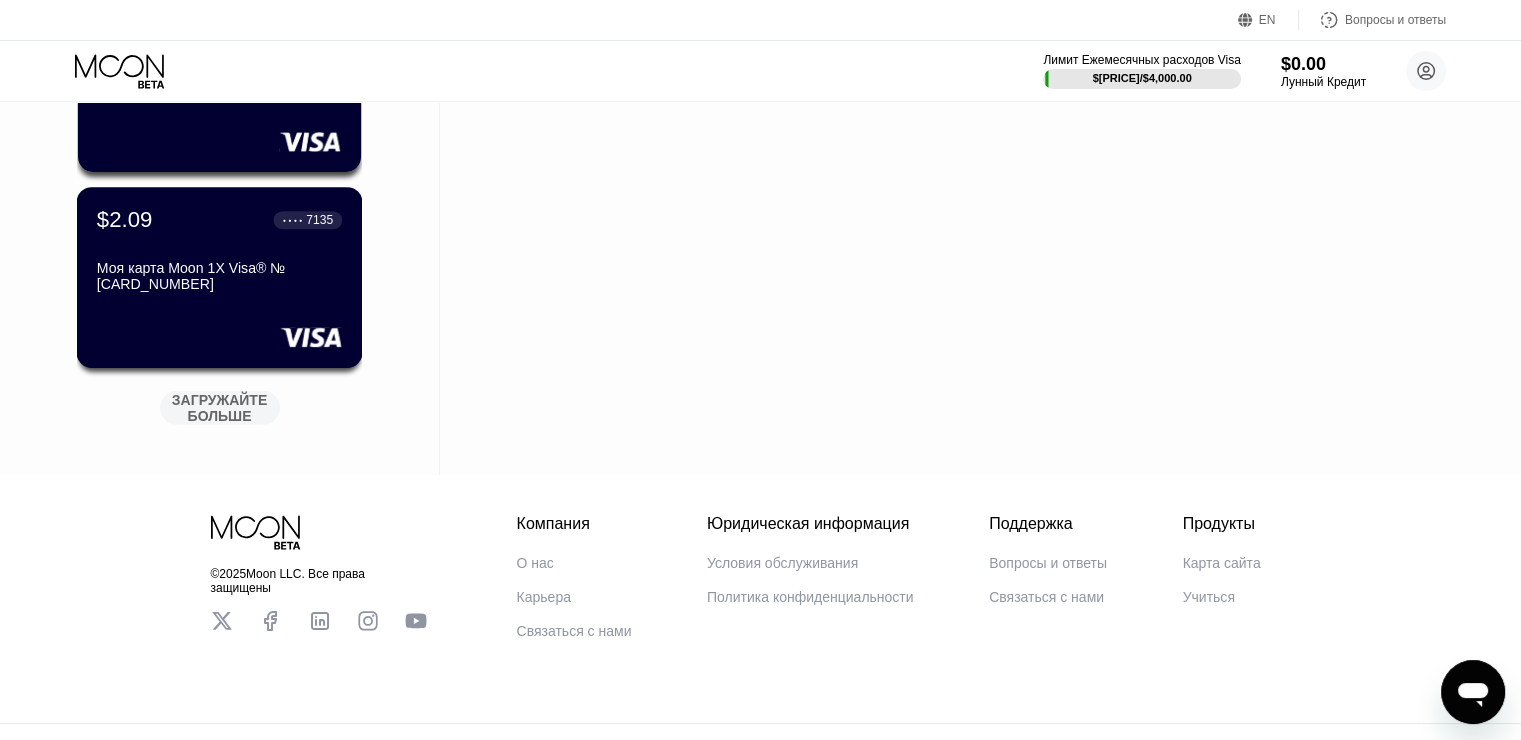 click at bounding box center (219, 337) 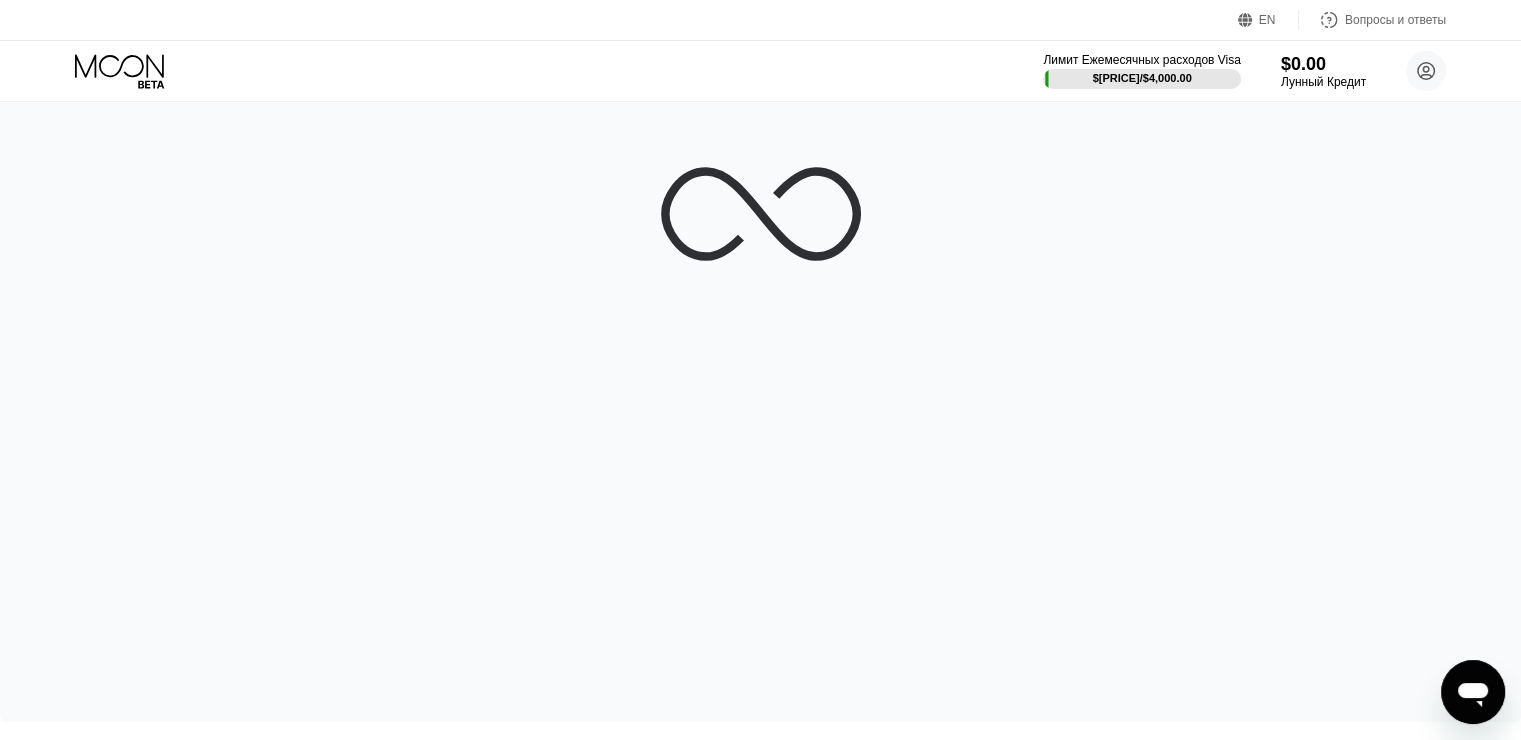 scroll, scrollTop: 0, scrollLeft: 0, axis: both 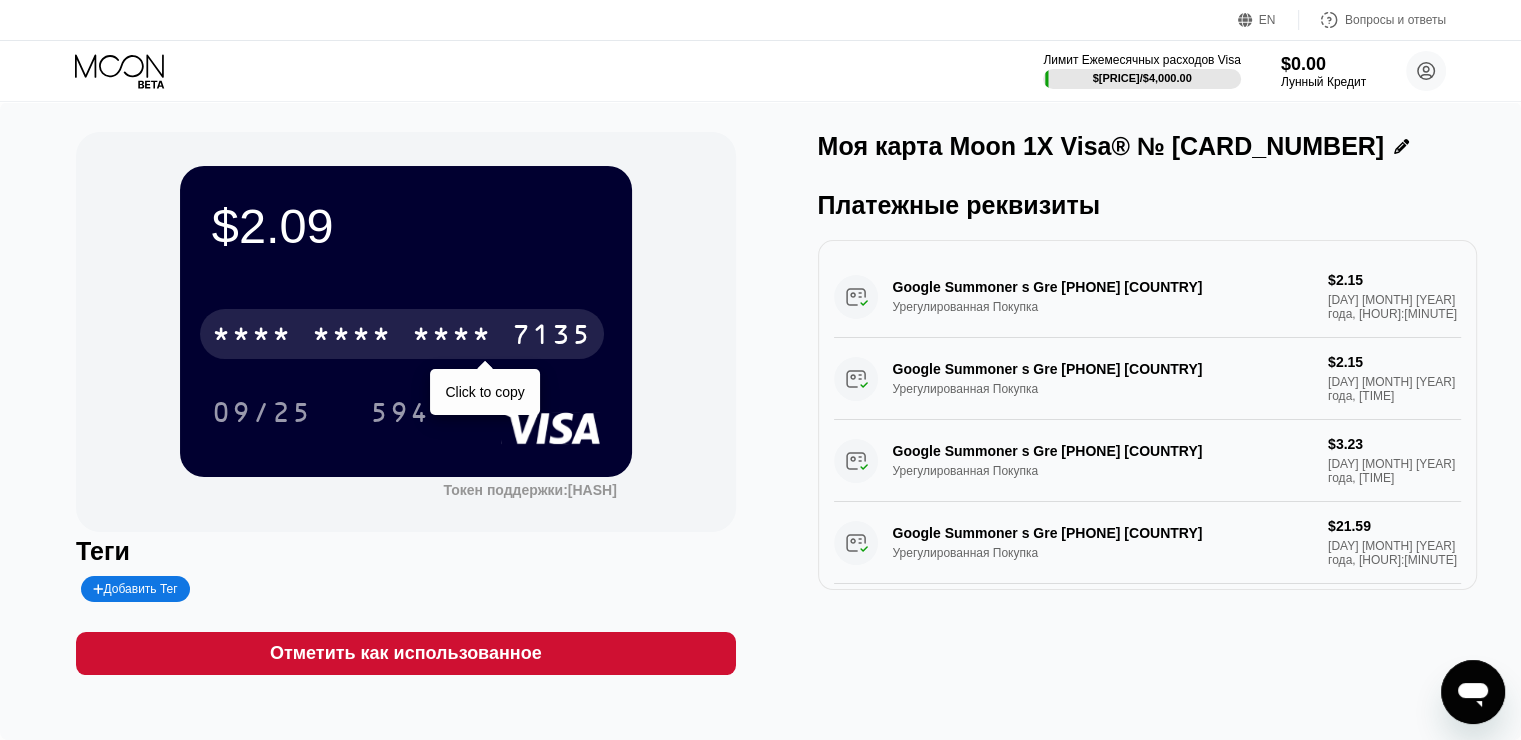 click on "* * * * * * * * * * * * [LAST 4 DIGITS]" at bounding box center [402, 334] 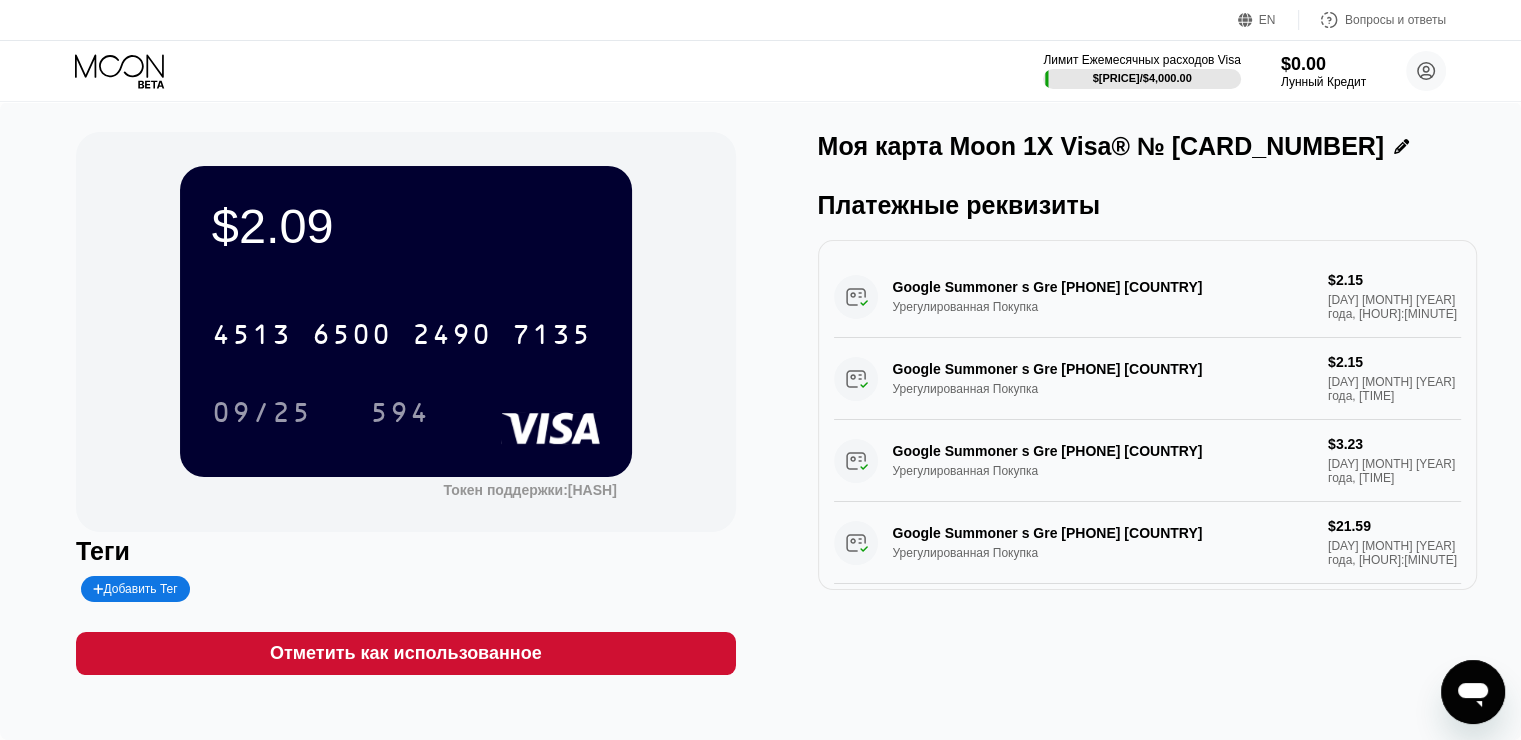 click 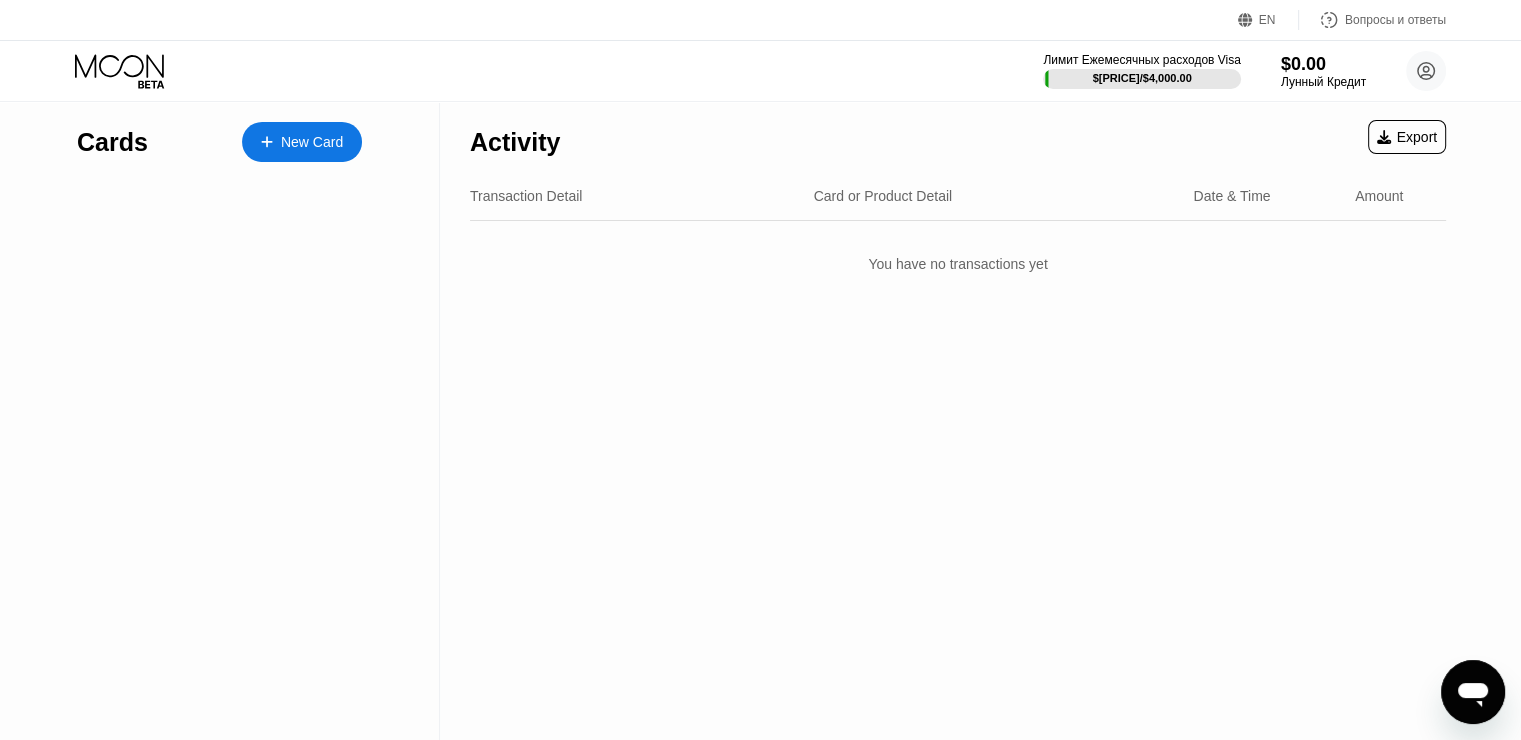 drag, startPoint x: 91, startPoint y: 78, endPoint x: 1299, endPoint y: 18, distance: 1209.4891 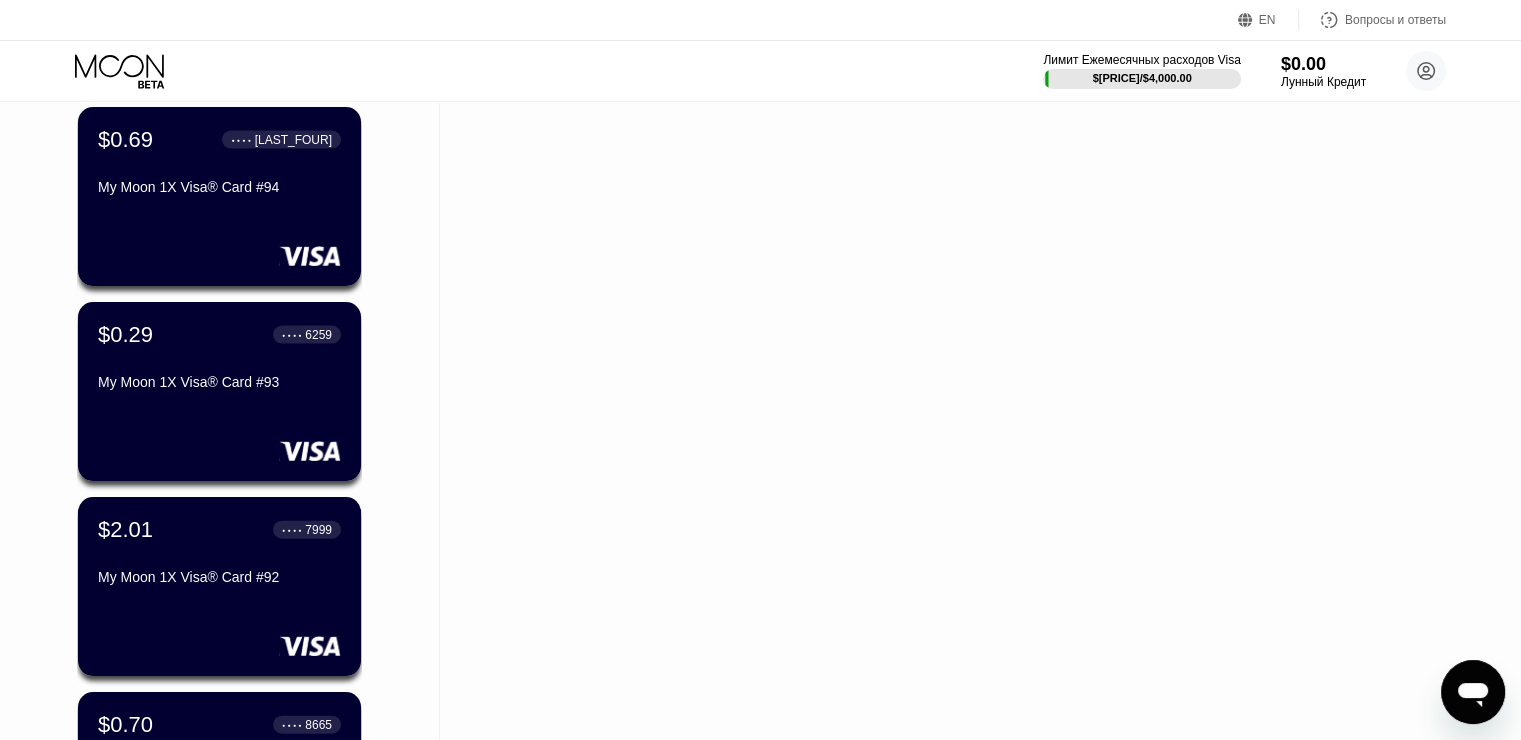 scroll, scrollTop: 21360, scrollLeft: 0, axis: vertical 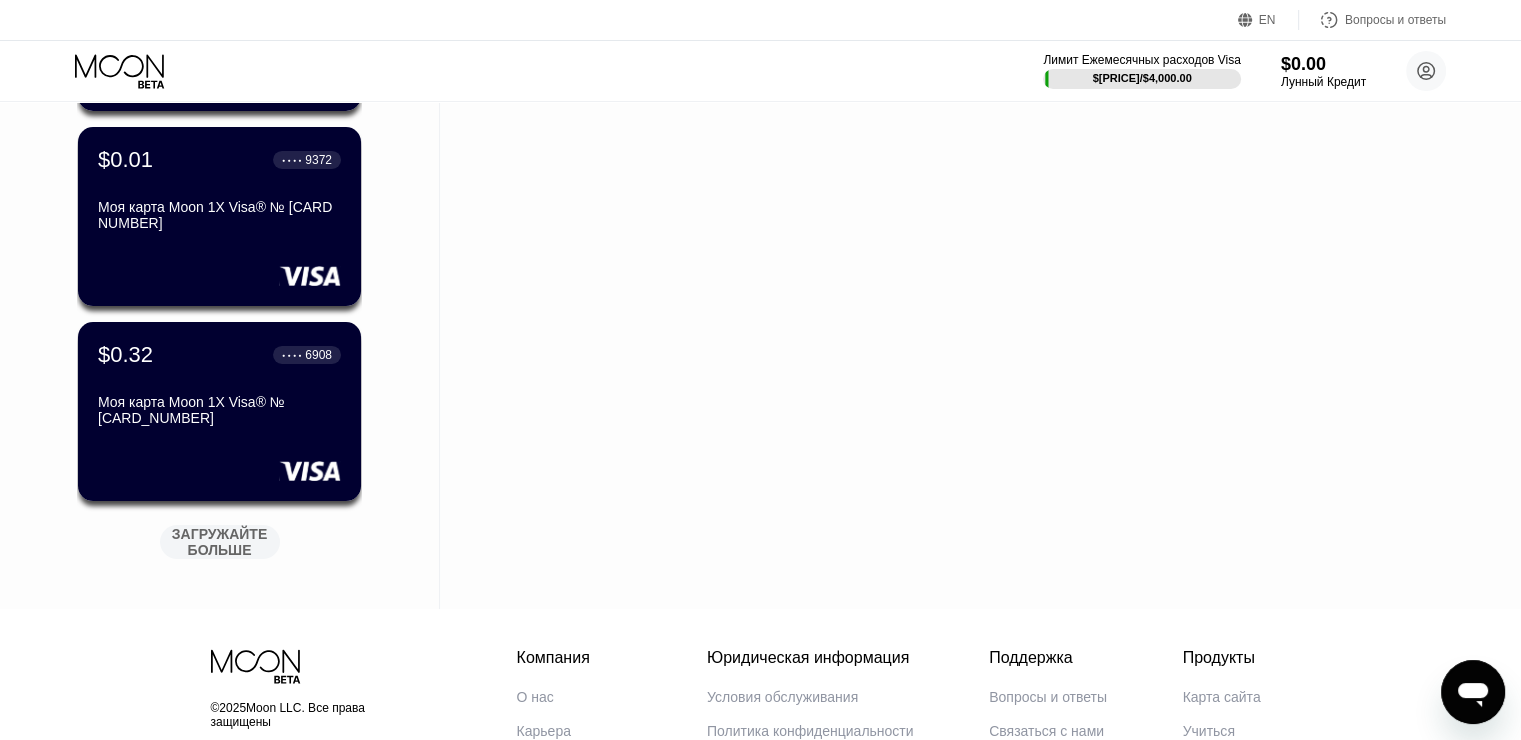 click on "ЗАГРУЖАЙТЕ БОЛЬШЕ" at bounding box center (221, 542) 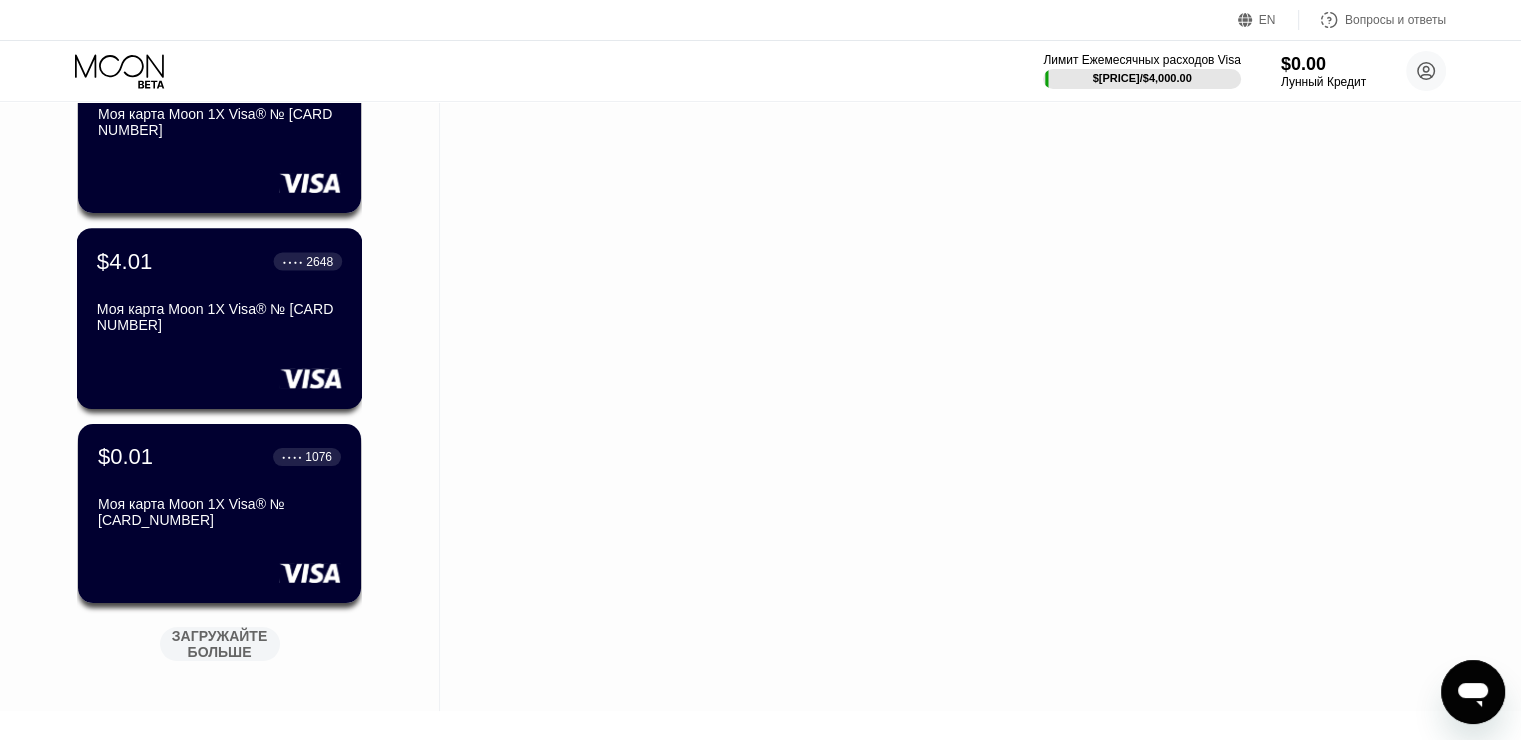 scroll, scrollTop: 23160, scrollLeft: 0, axis: vertical 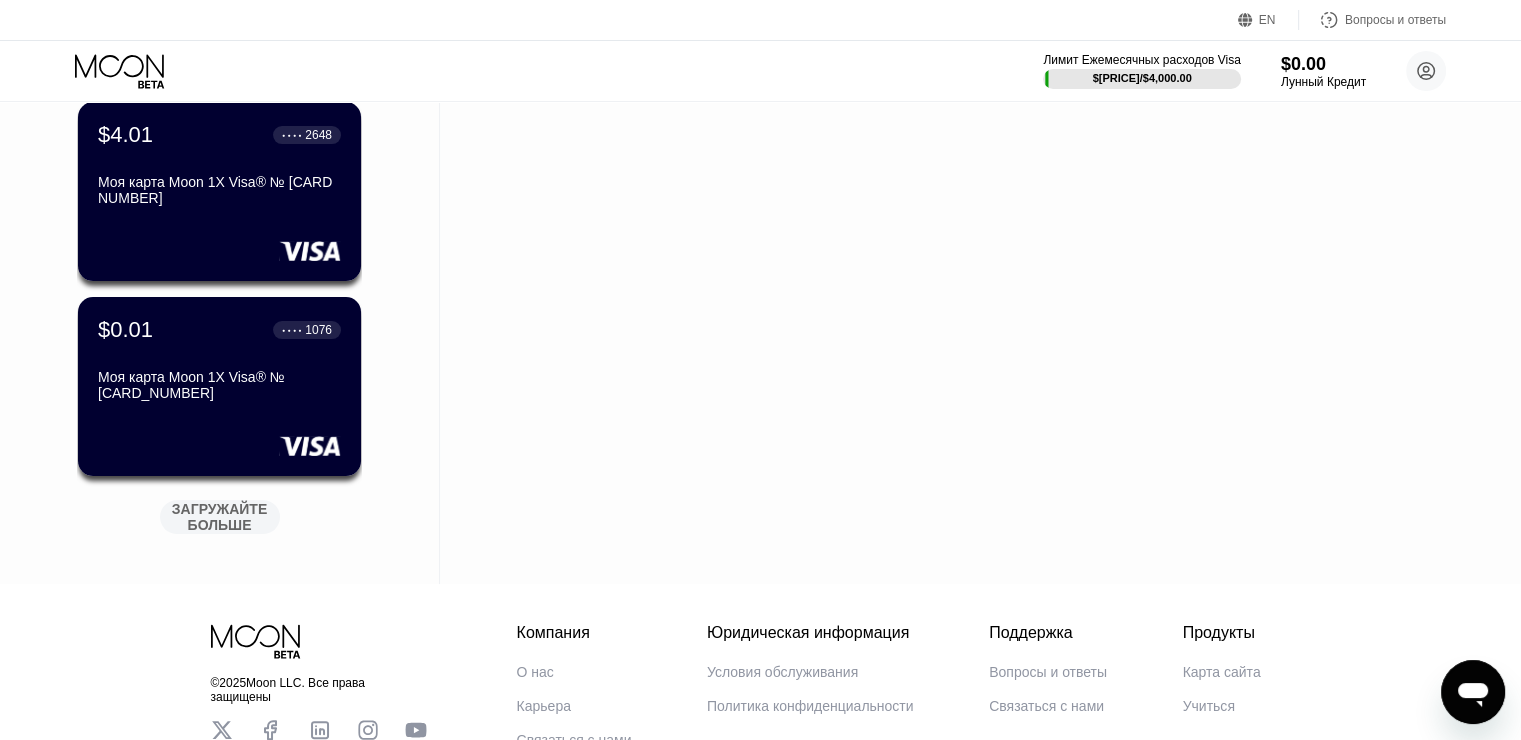 click on "ЗАГРУЖАЙТЕ БОЛЬШЕ" at bounding box center (221, 517) 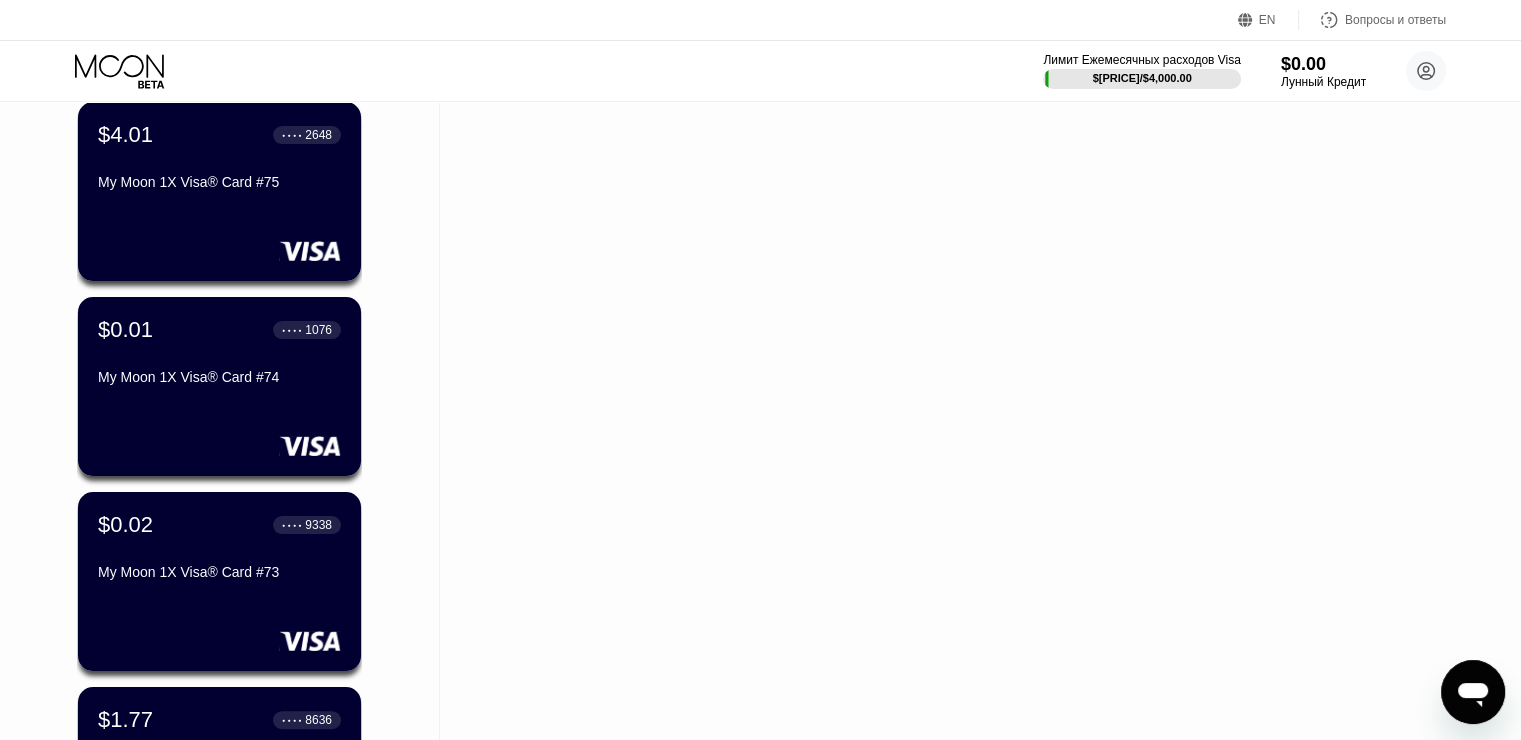 scroll, scrollTop: 24160, scrollLeft: 0, axis: vertical 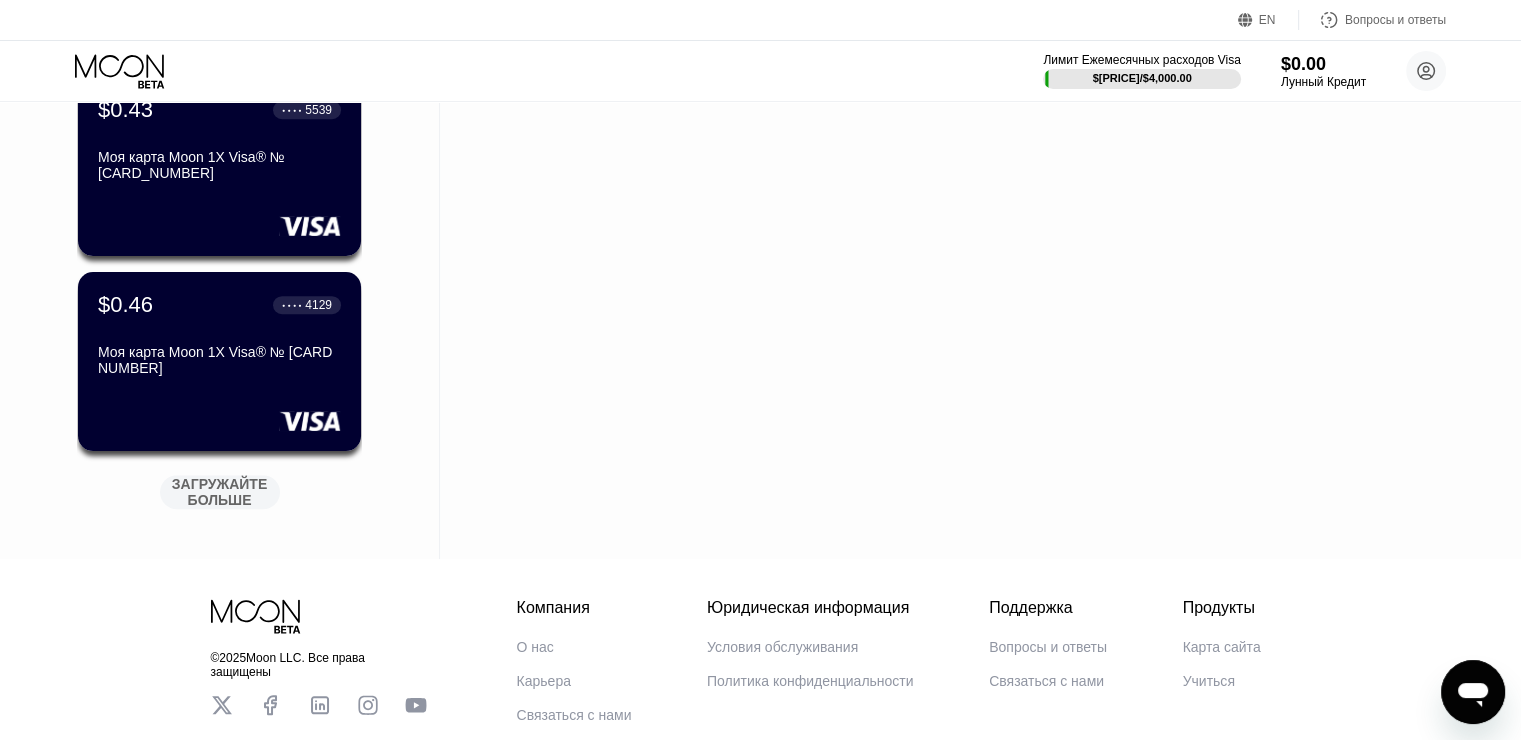 click on "ЗАГРУЖАЙТЕ БОЛЬШЕ" at bounding box center [221, 492] 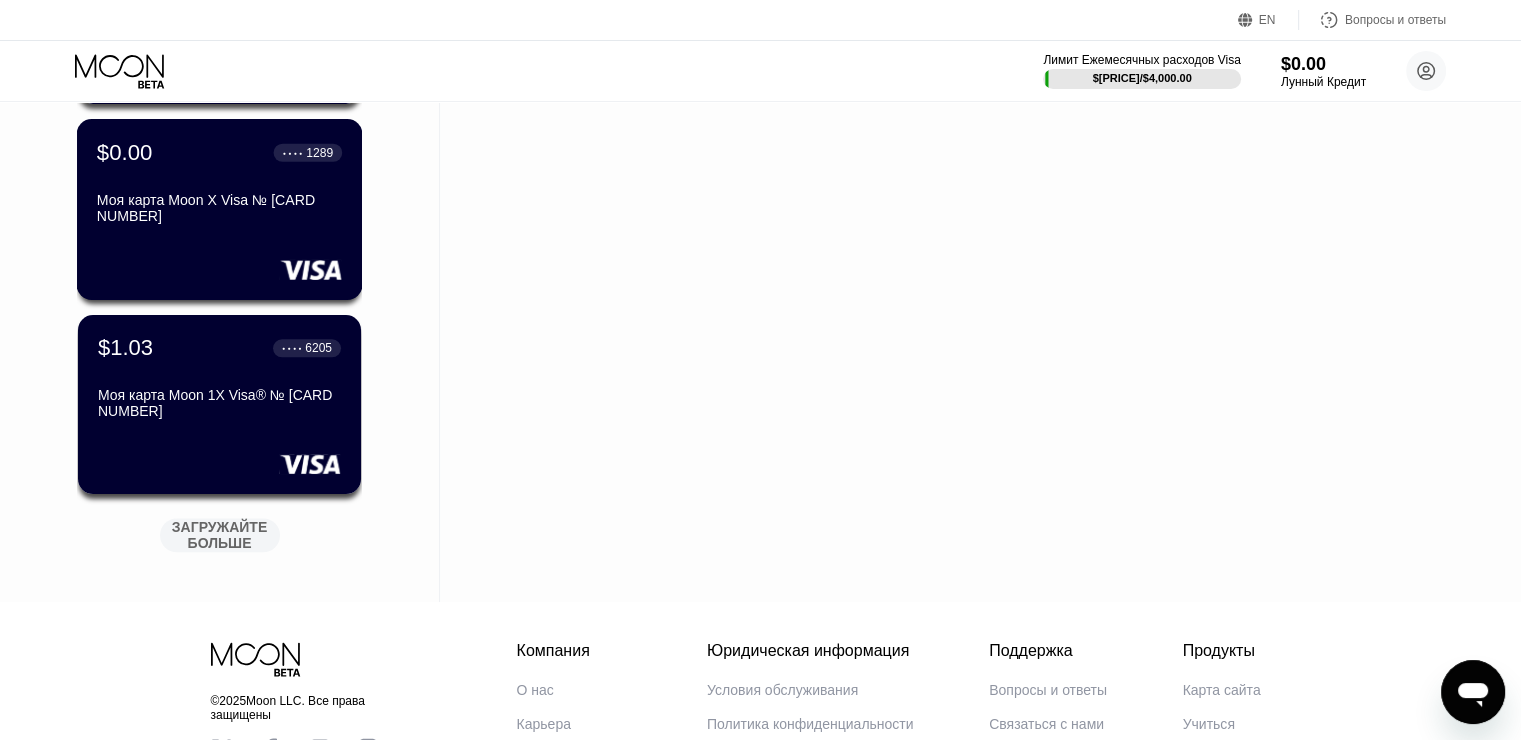scroll, scrollTop: 25093, scrollLeft: 0, axis: vertical 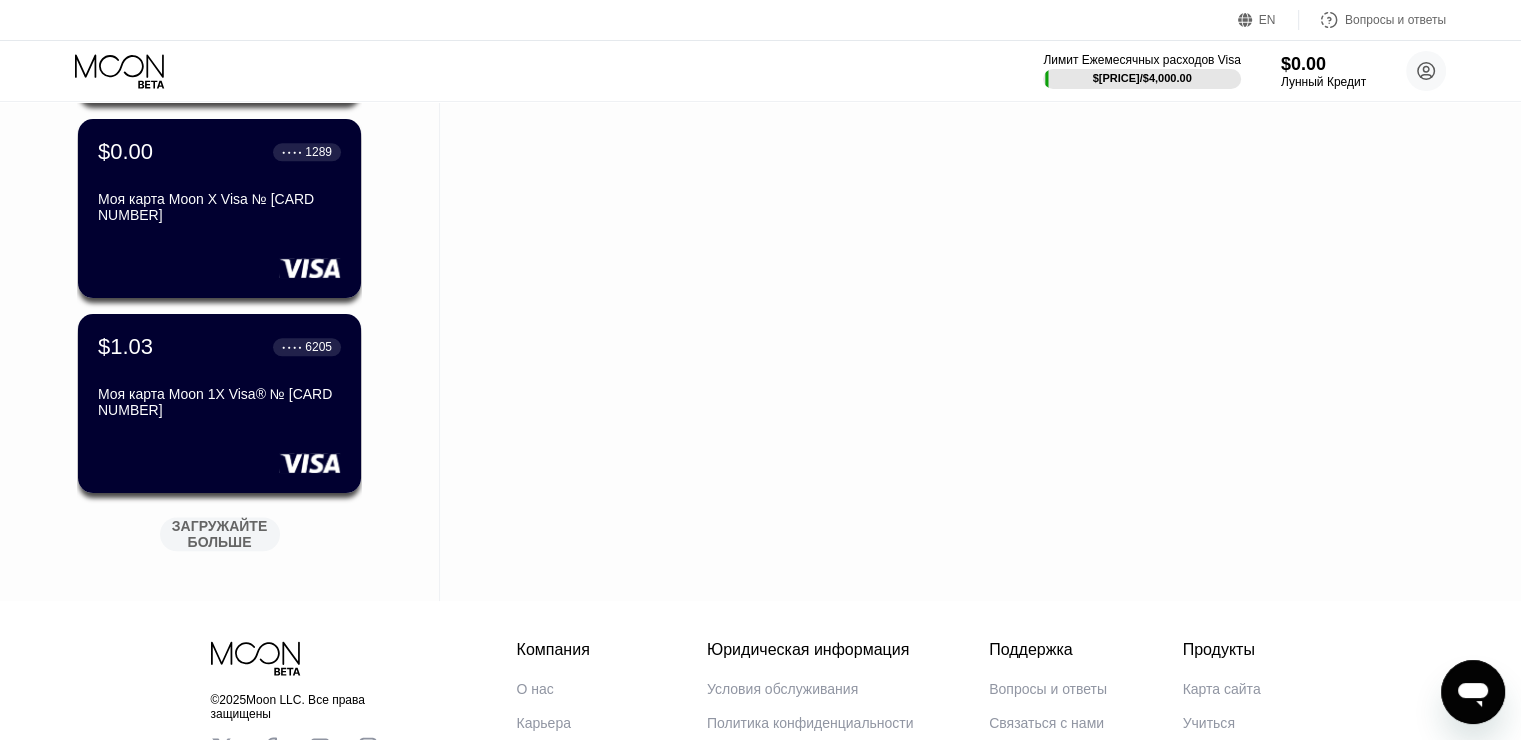 click on "ЗАГРУЖАЙТЕ БОЛЬШЕ" at bounding box center [221, 534] 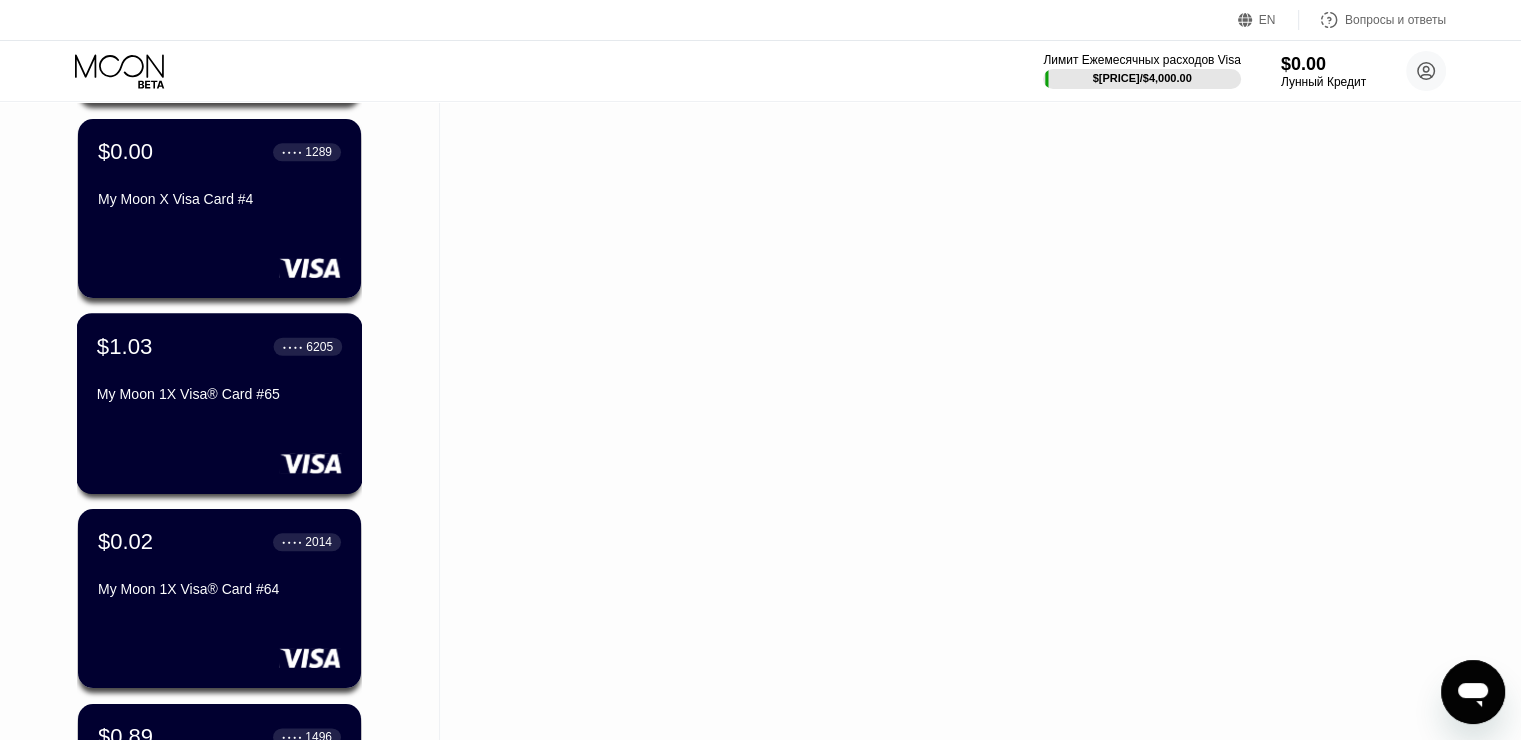 scroll, scrollTop: 26093, scrollLeft: 0, axis: vertical 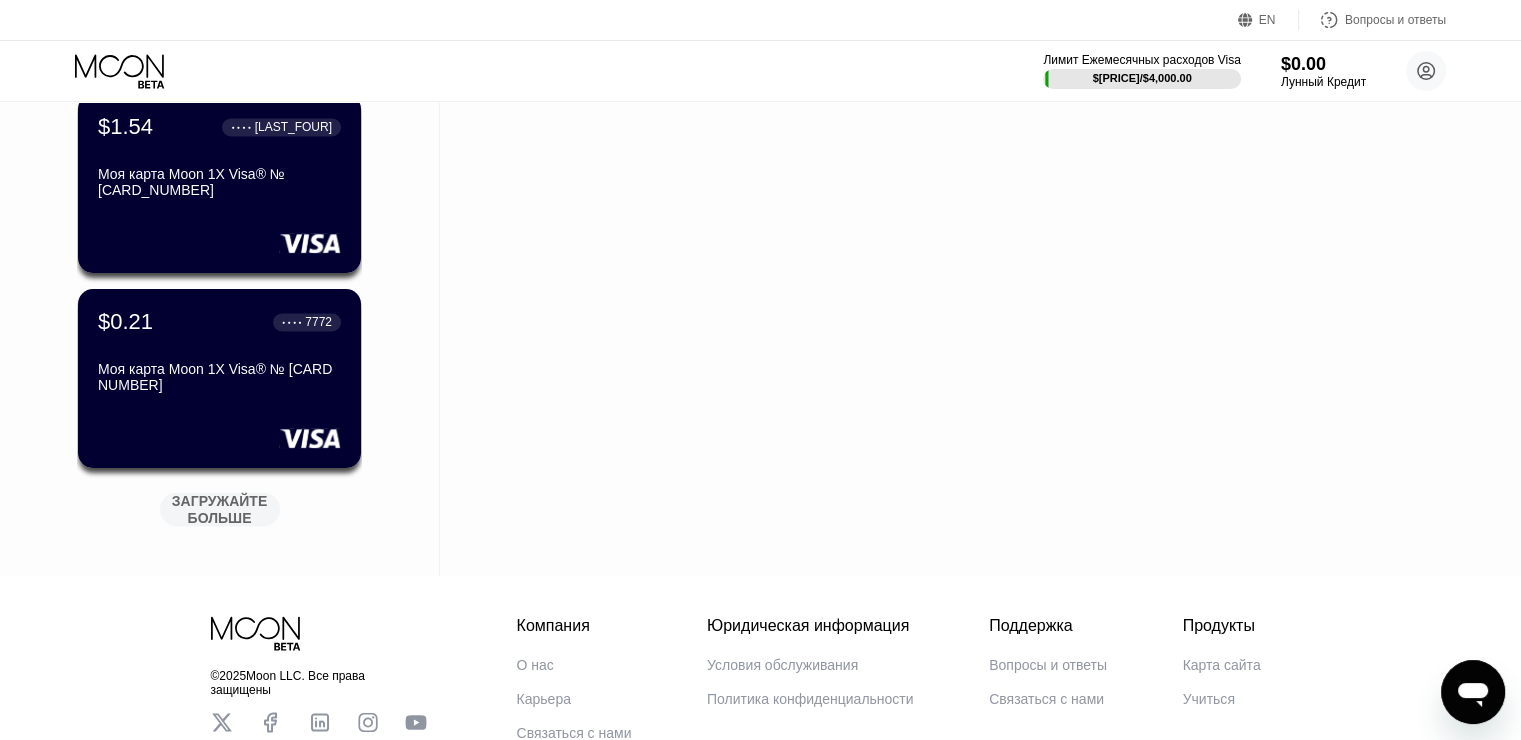 click on "ЗАГРУЖАЙТЕ БОЛЬШЕ" at bounding box center (221, 509) 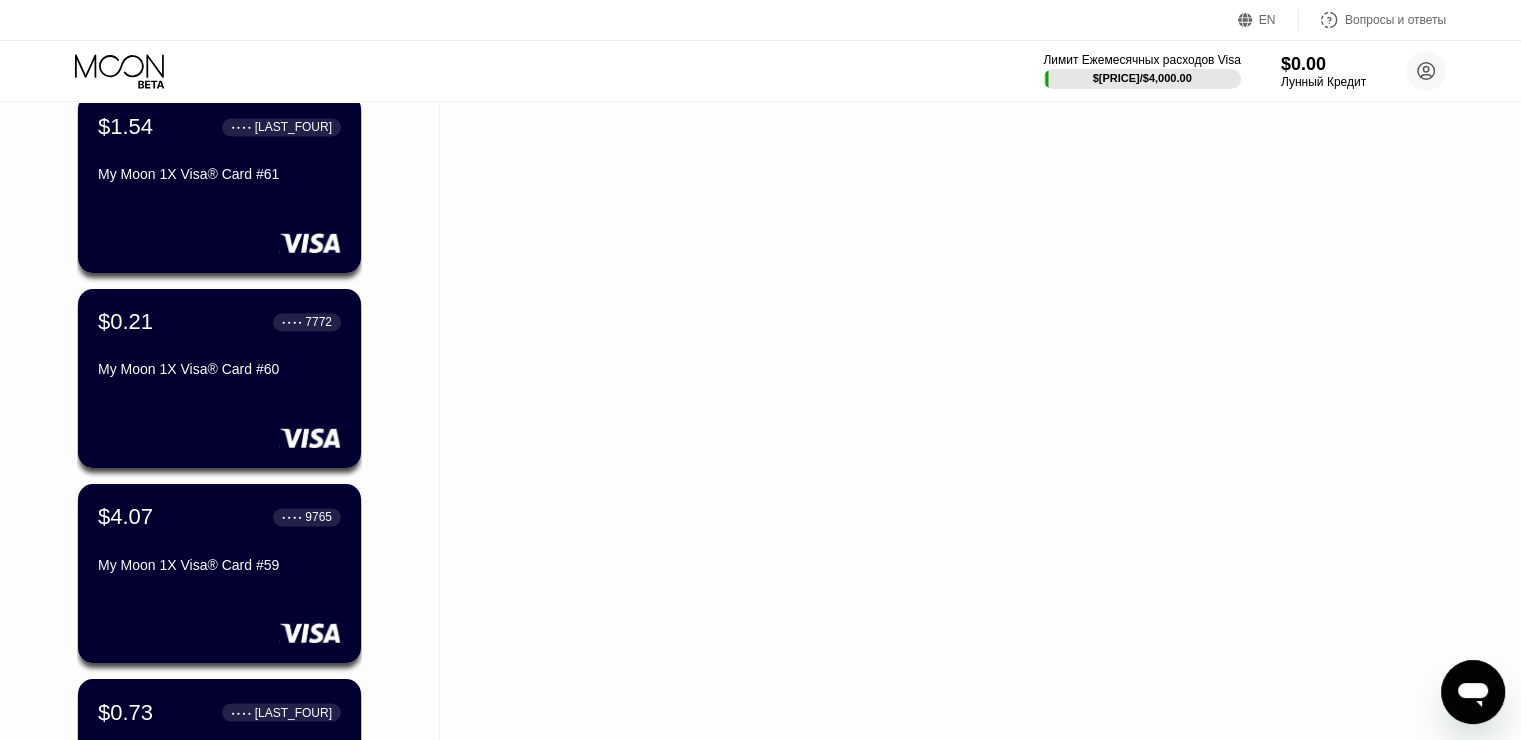 scroll, scrollTop: 27093, scrollLeft: 0, axis: vertical 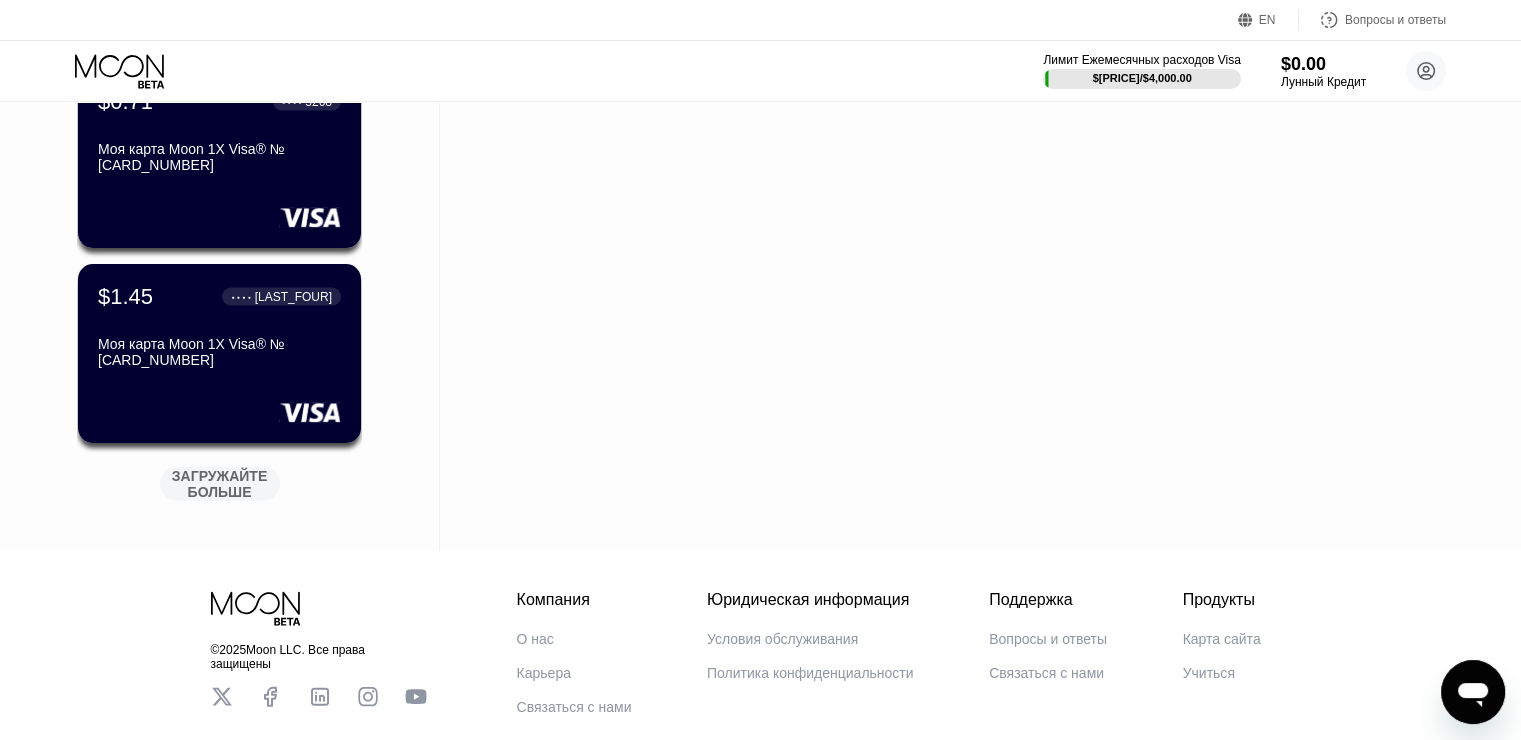 click on "ЗАГРУЖАЙТЕ БОЛЬШЕ" at bounding box center (221, 484) 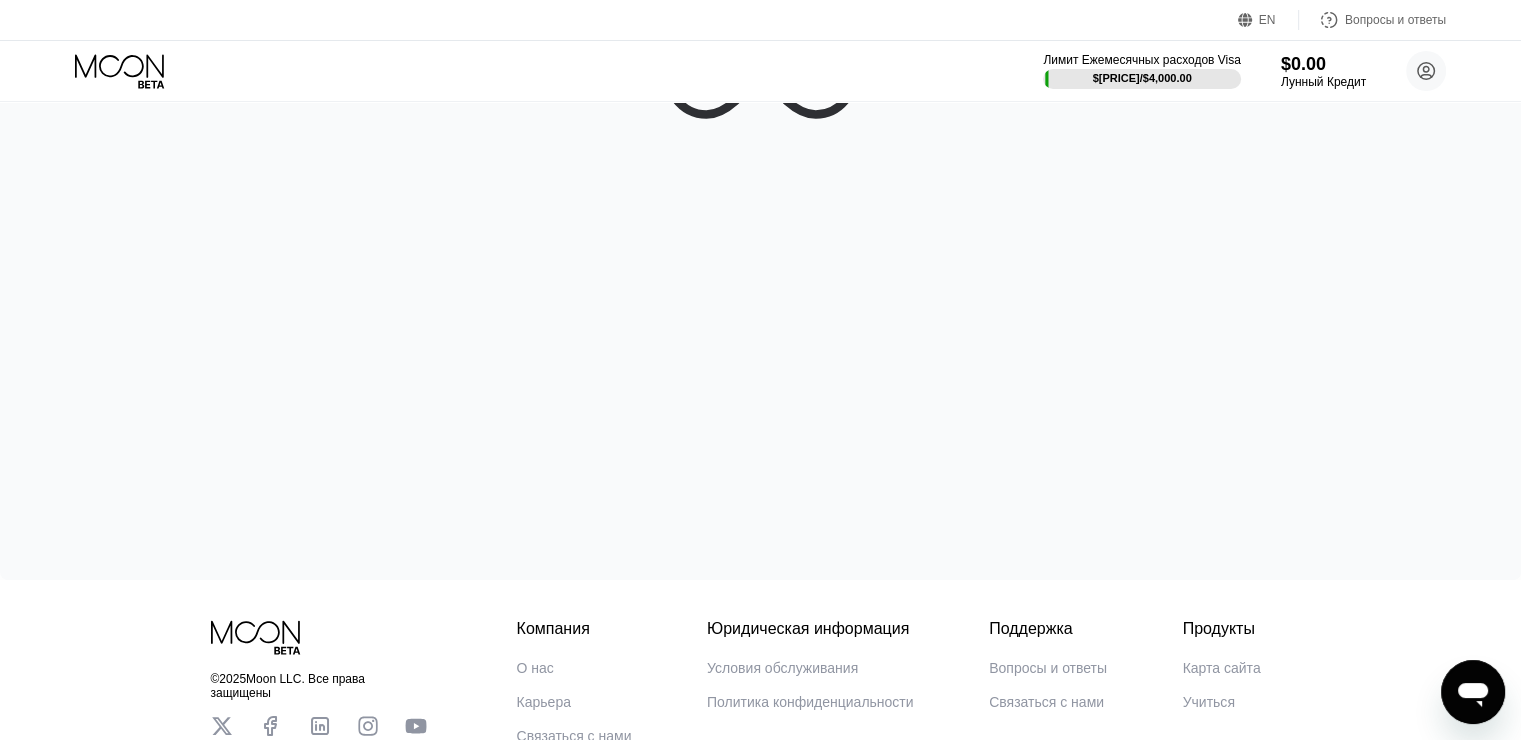 scroll, scrollTop: 0, scrollLeft: 0, axis: both 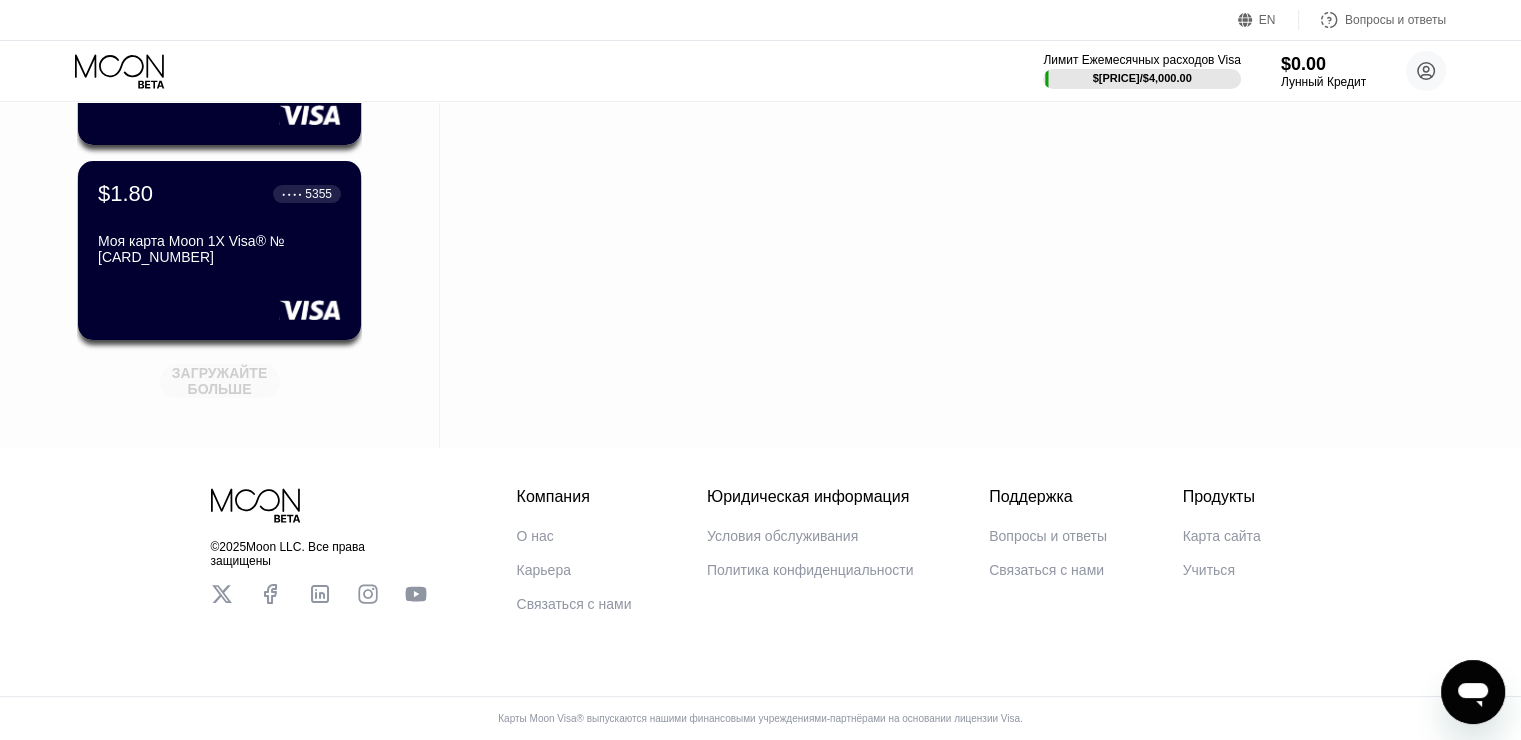 click on "ЗАГРУЖАЙТЕ БОЛЬШЕ" at bounding box center [221, 381] 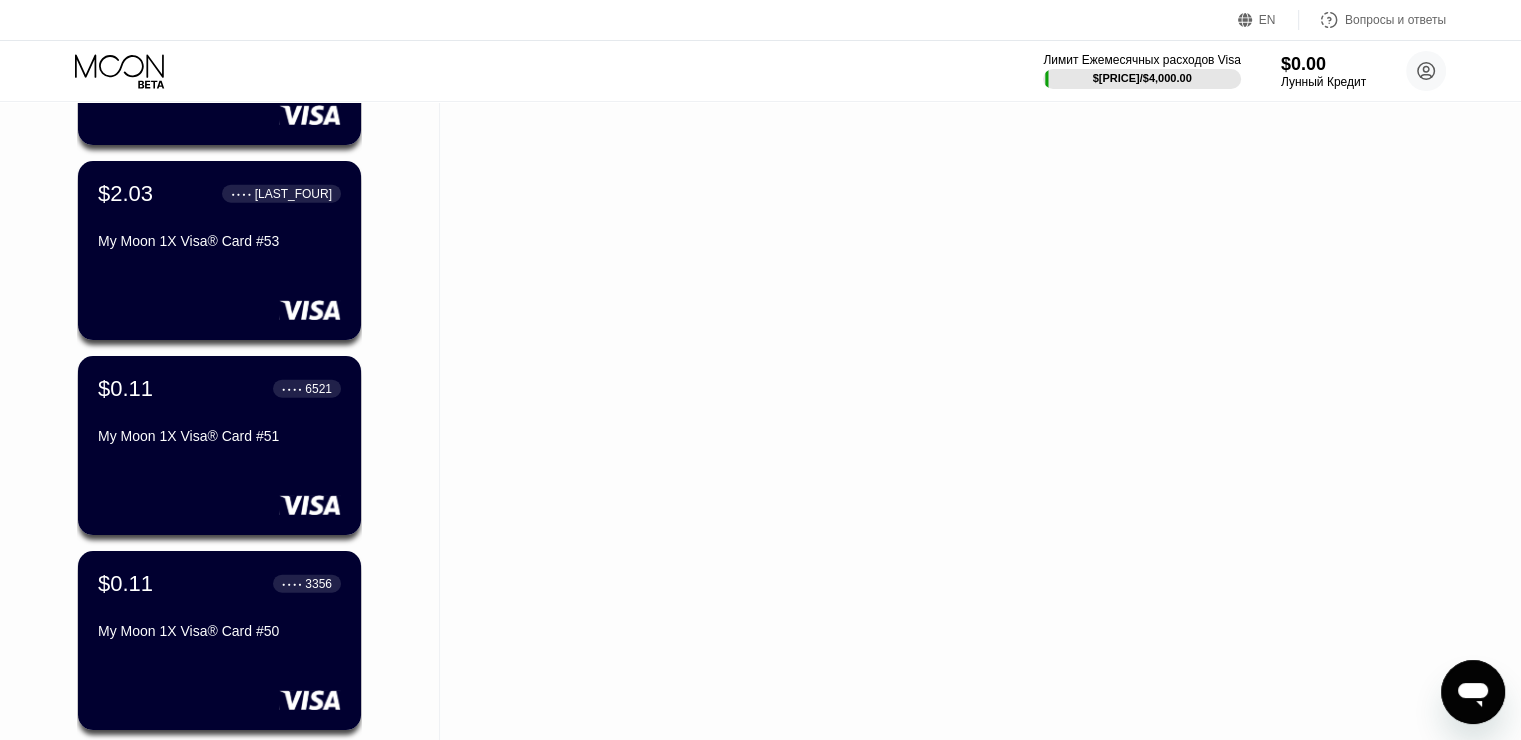 scroll, scrollTop: 28585, scrollLeft: 0, axis: vertical 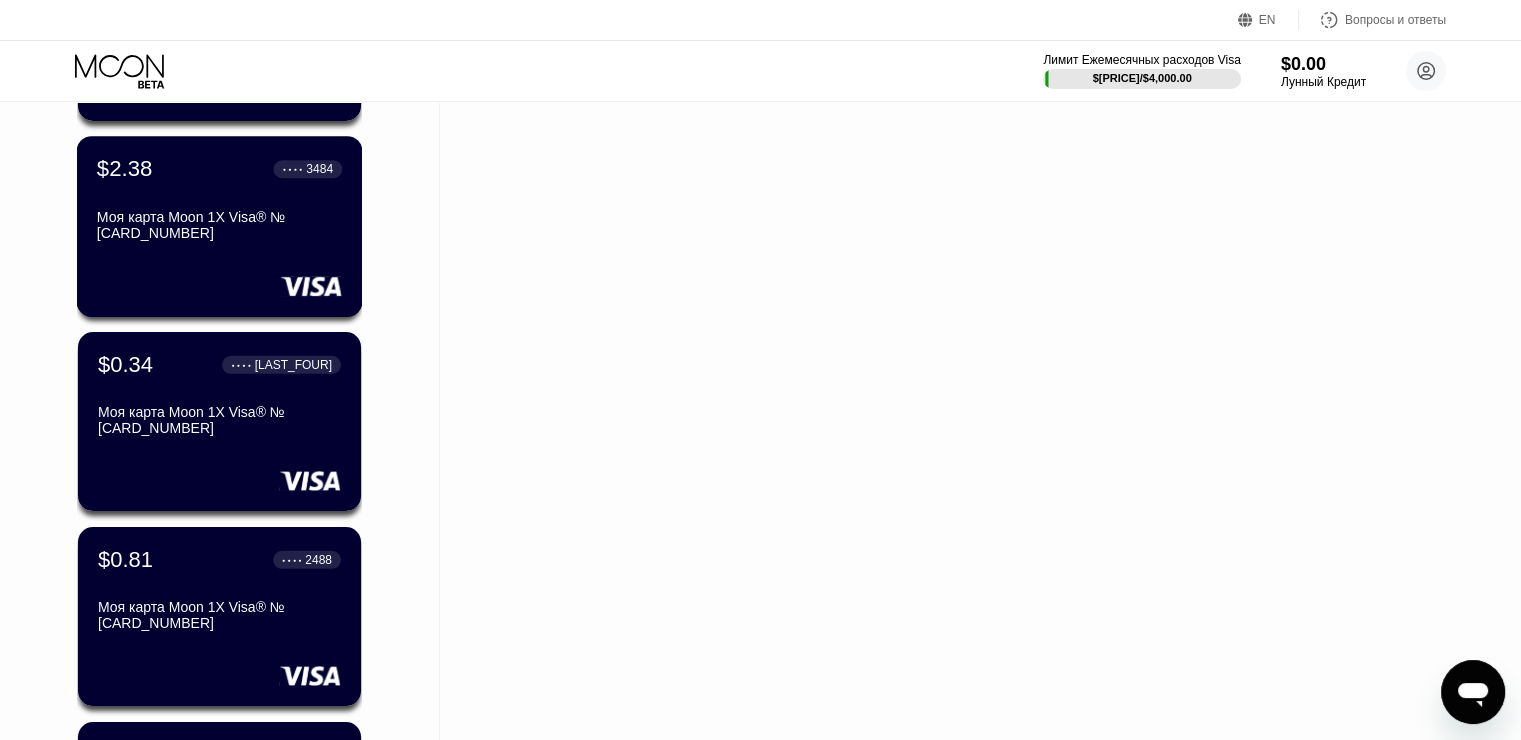 click on "Моя карта Moon 1X Visa® № [CARD_NUMBER]" at bounding box center [219, 229] 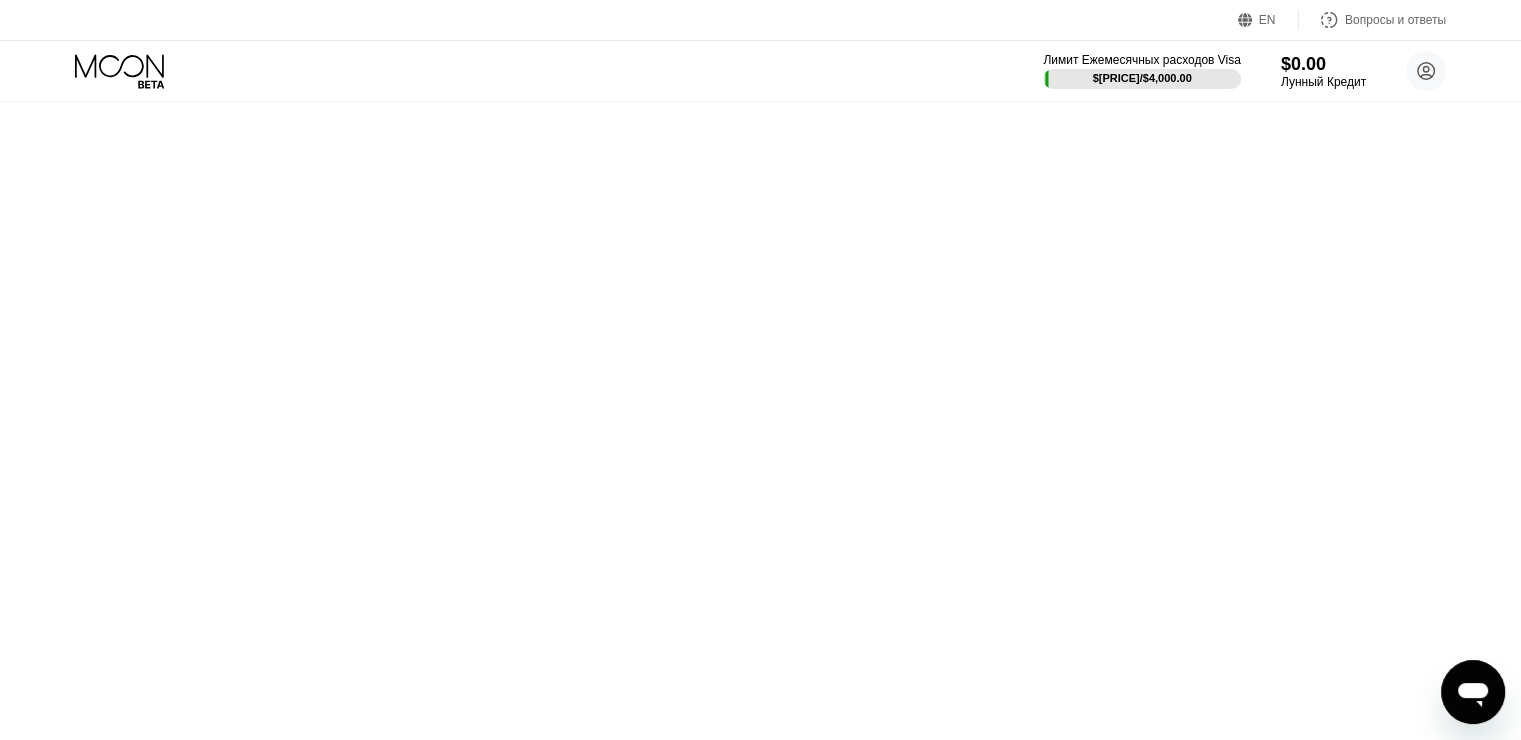 scroll, scrollTop: 14904, scrollLeft: 0, axis: vertical 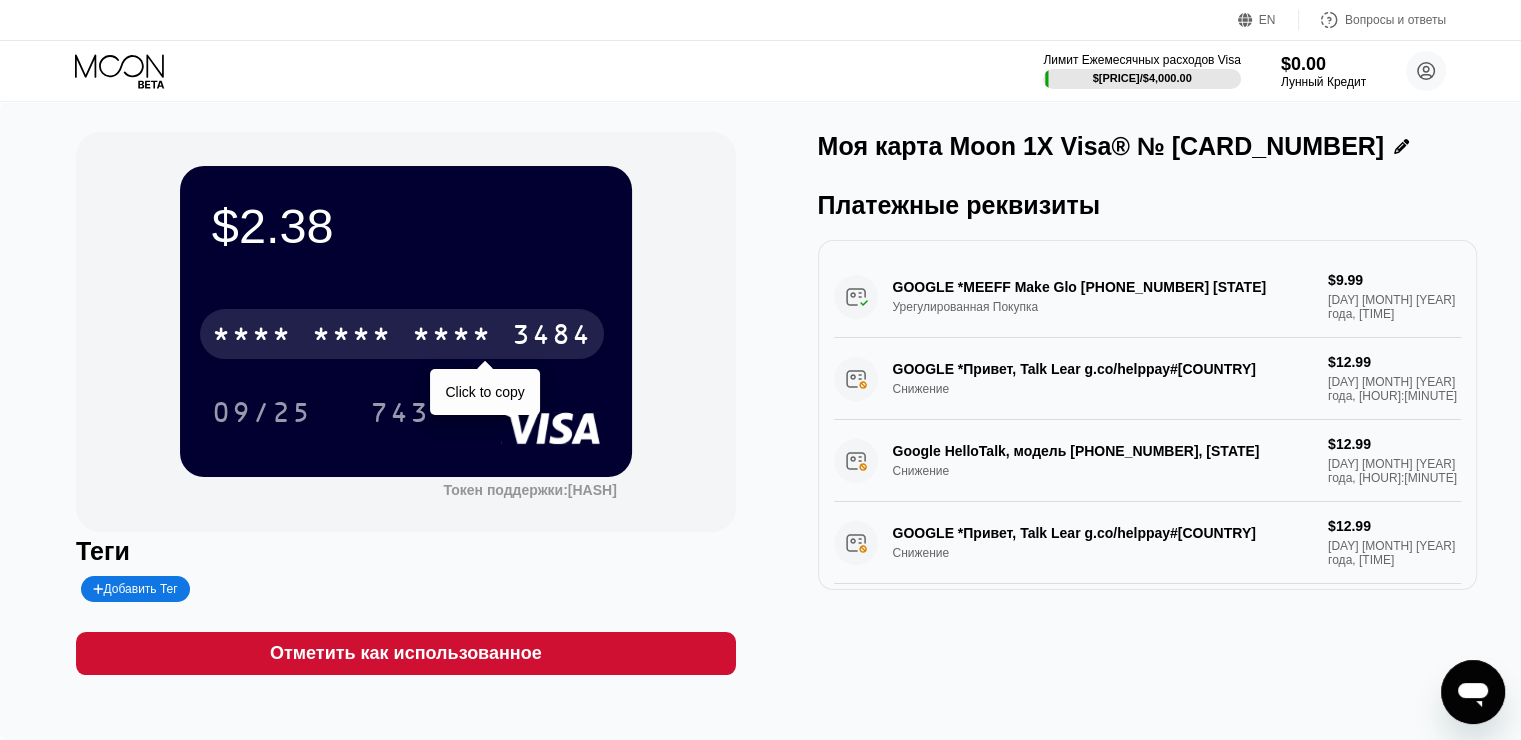 click on "* * * * * * * * * * * * [LAST_FOUR]" at bounding box center [402, 334] 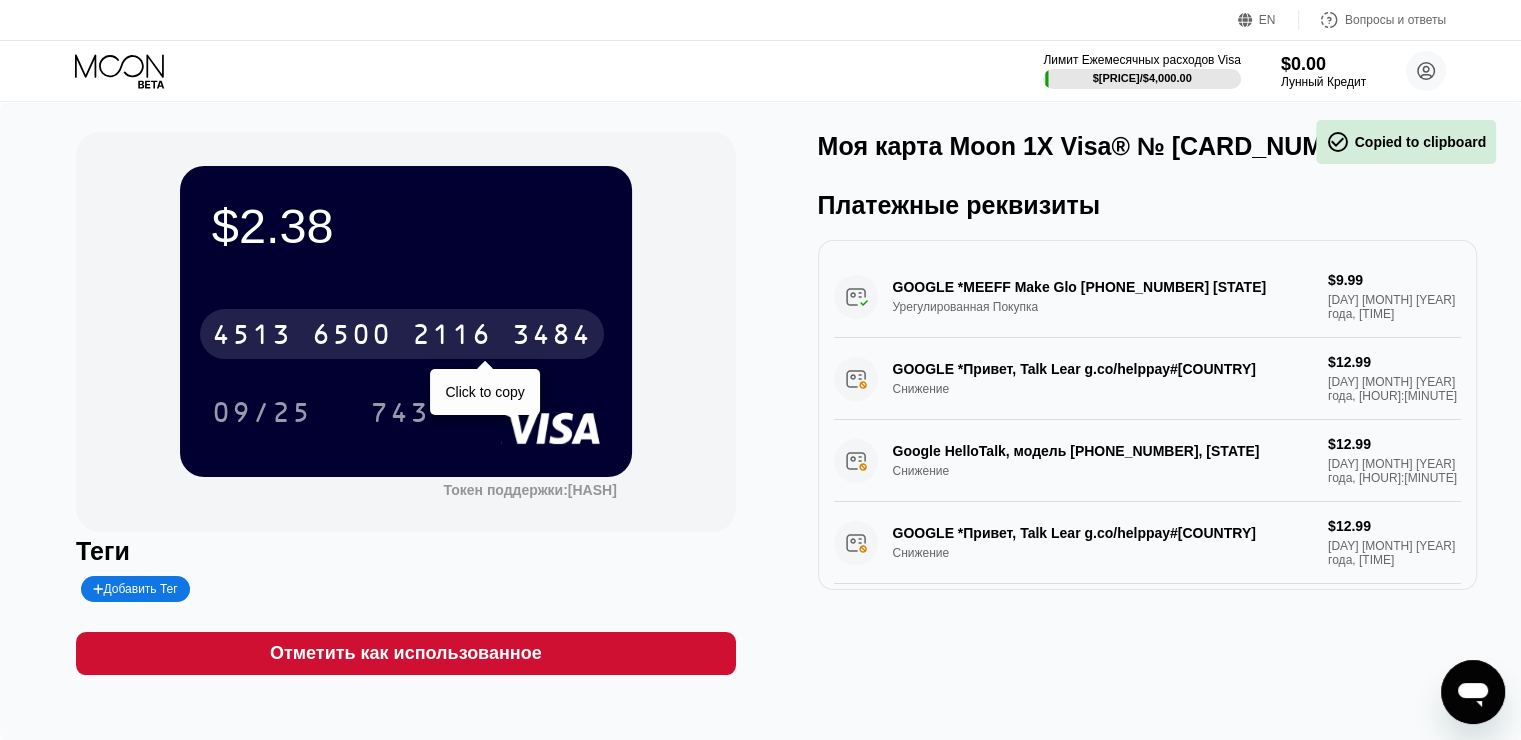 click on "2116" at bounding box center (452, 337) 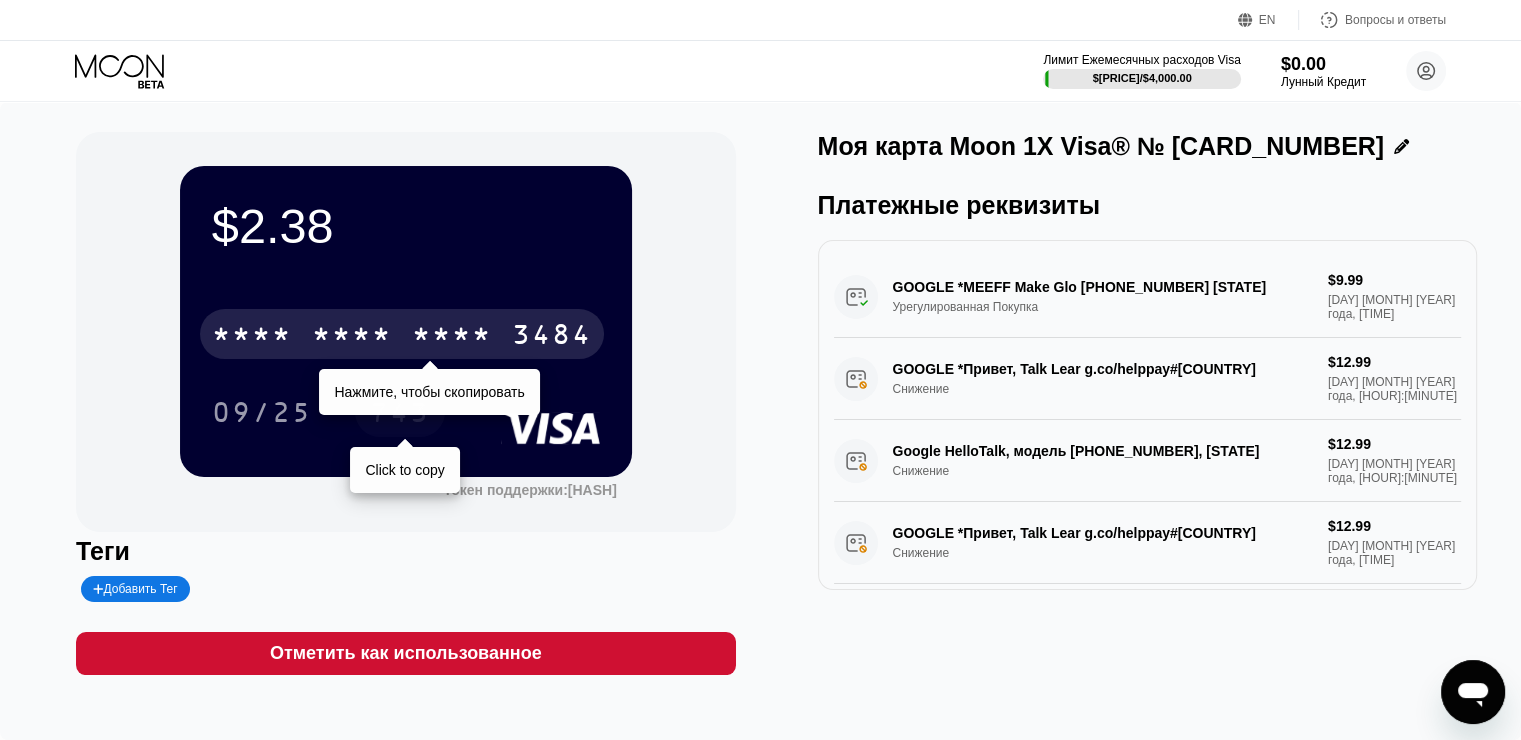 click on "743" at bounding box center [400, 415] 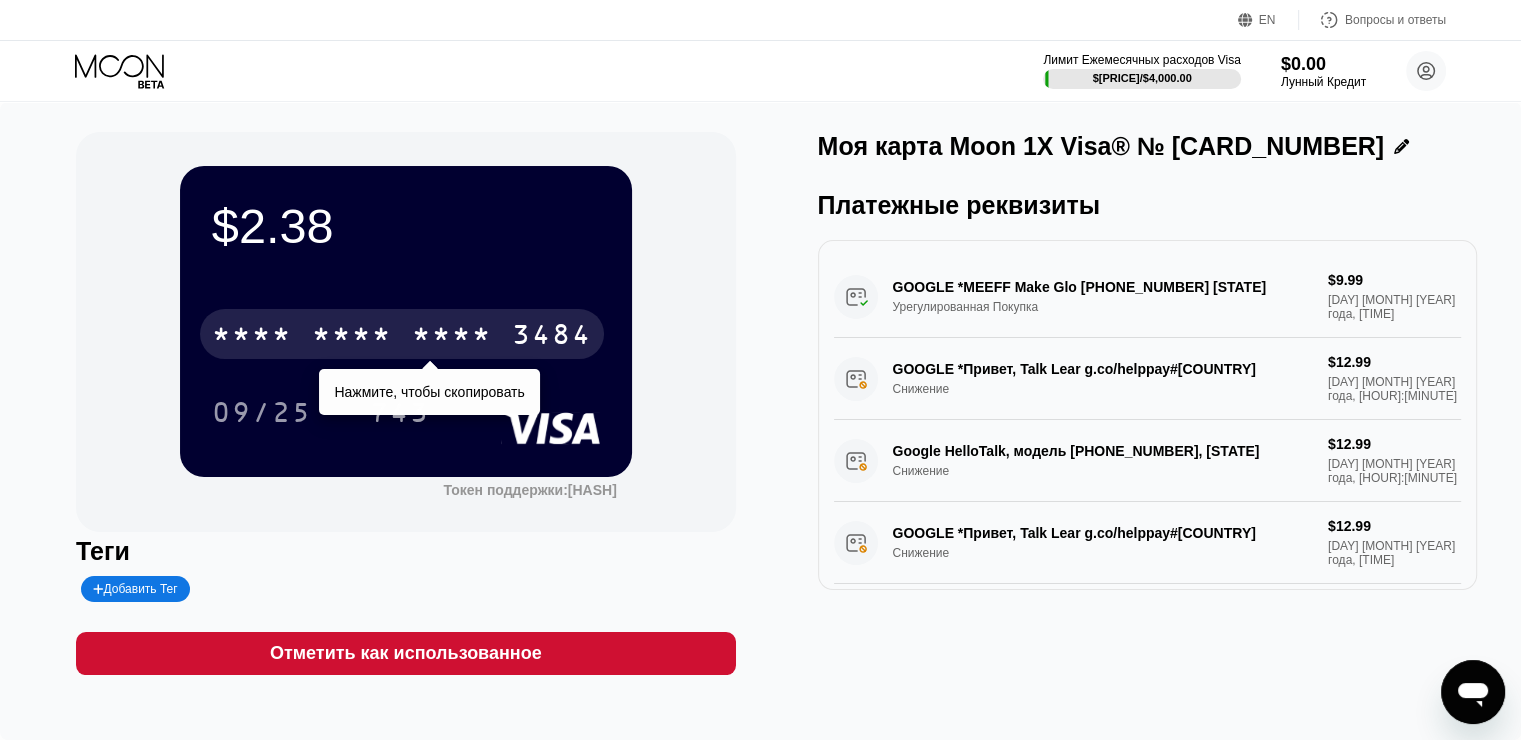 click 